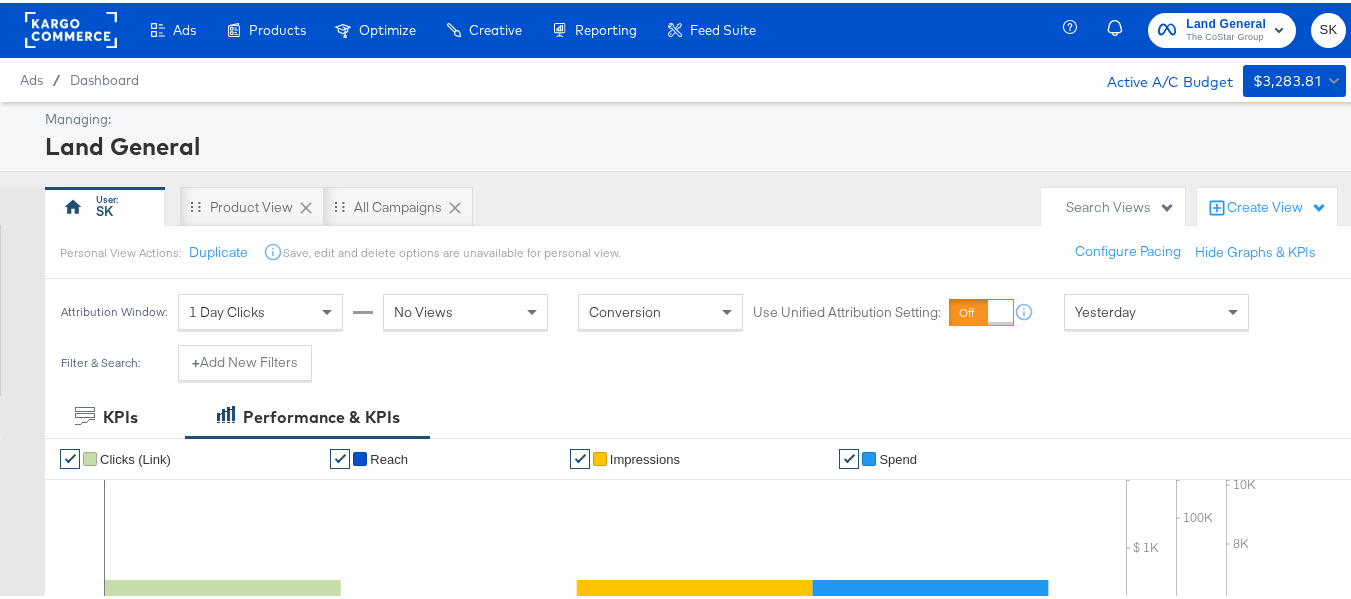 scroll, scrollTop: 0, scrollLeft: 0, axis: both 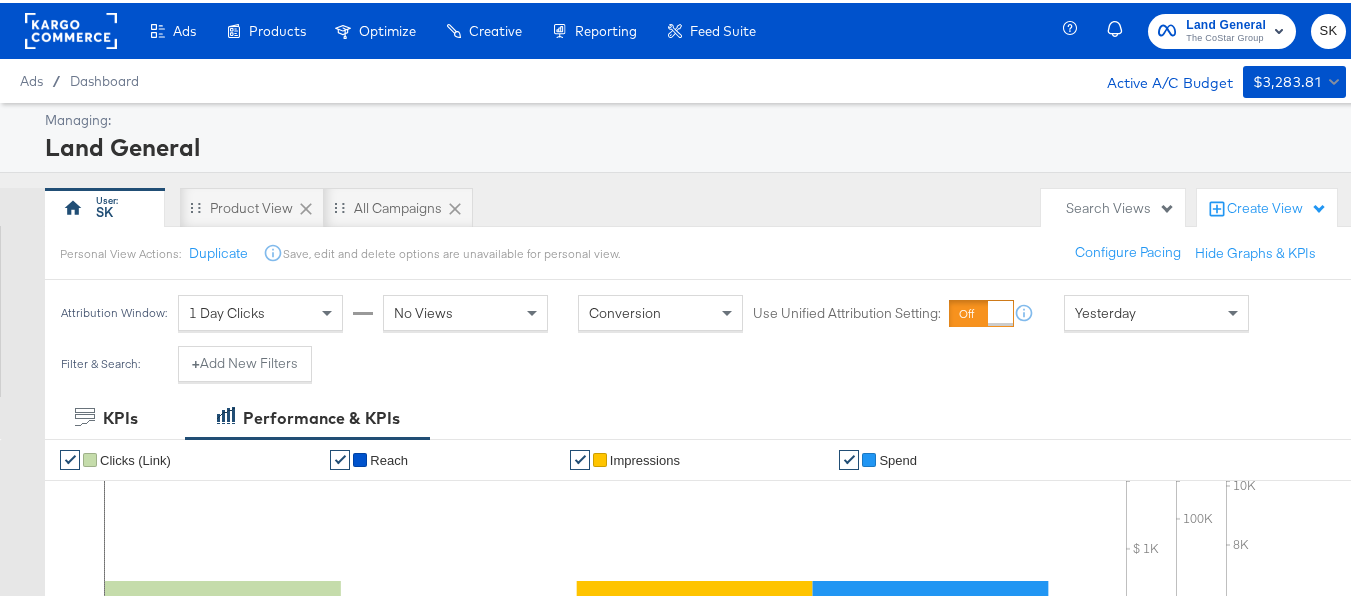 click 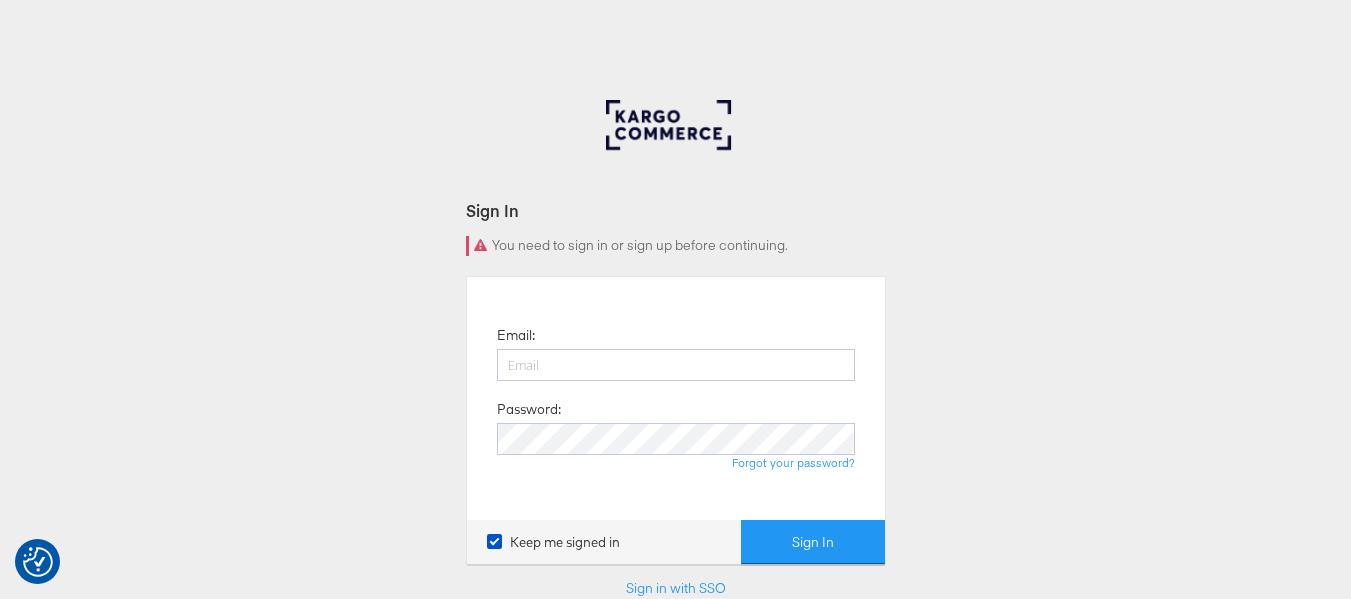 scroll, scrollTop: 0, scrollLeft: 0, axis: both 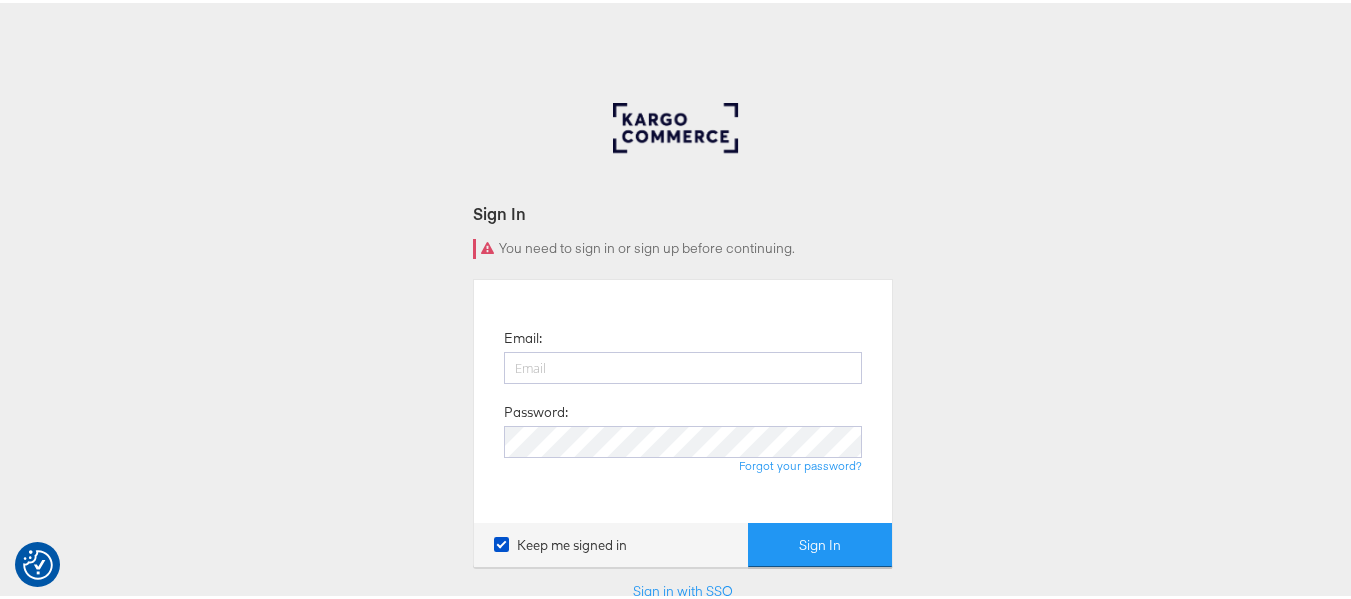 type on "[EMAIL]" 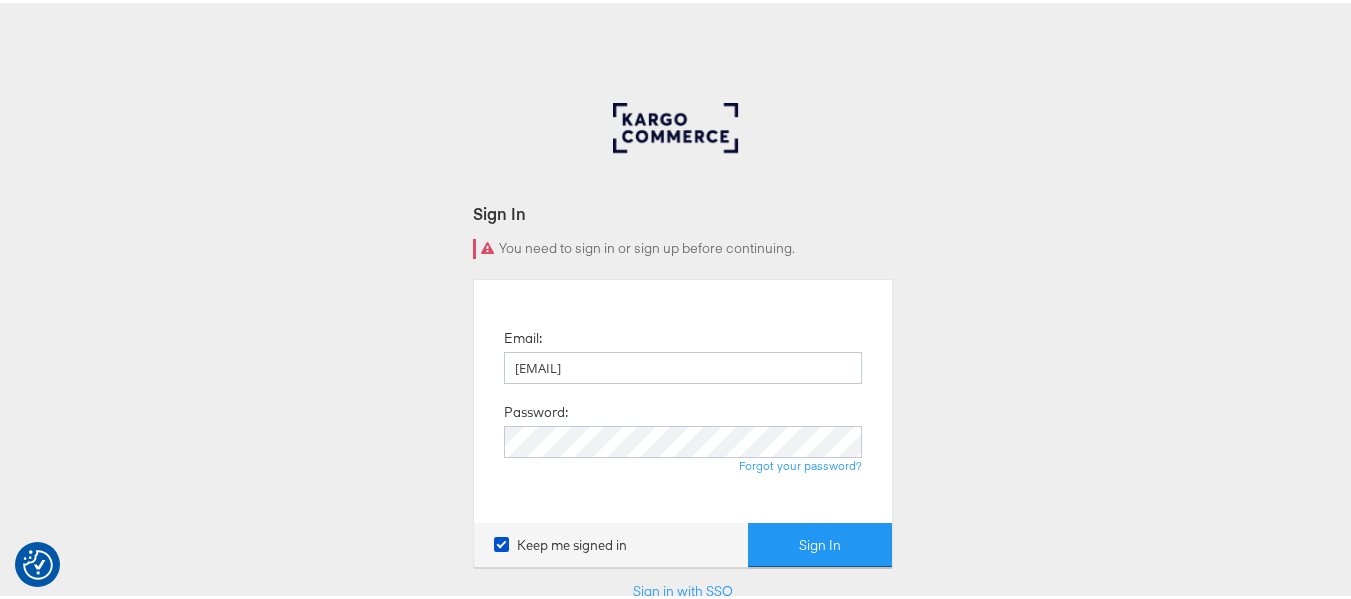 click on "Sign In
You need to sign in or sign up before continuing.
Email:
shravan.kumar@kargo.com
Password:
Forgot your password?
Keep me signed in
Sign In
Sign in with SSO
By signing in and creating an account, you accept our  Terms of Service ." at bounding box center (683, 427) 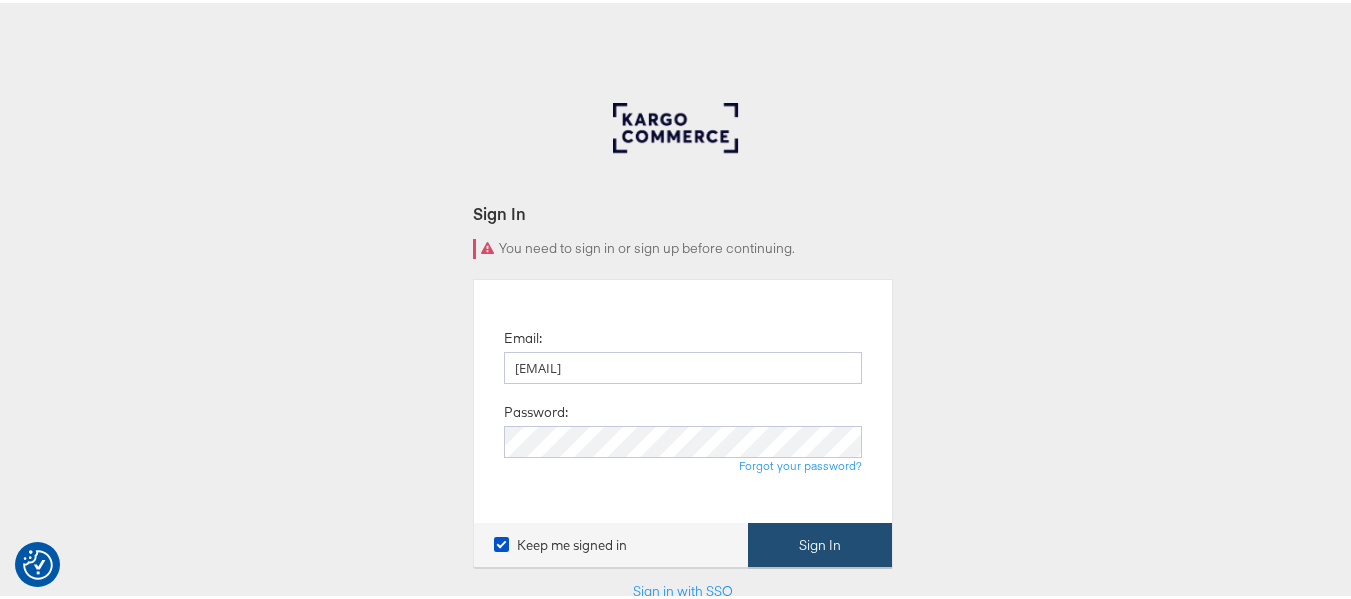 click on "Sign In" at bounding box center [820, 542] 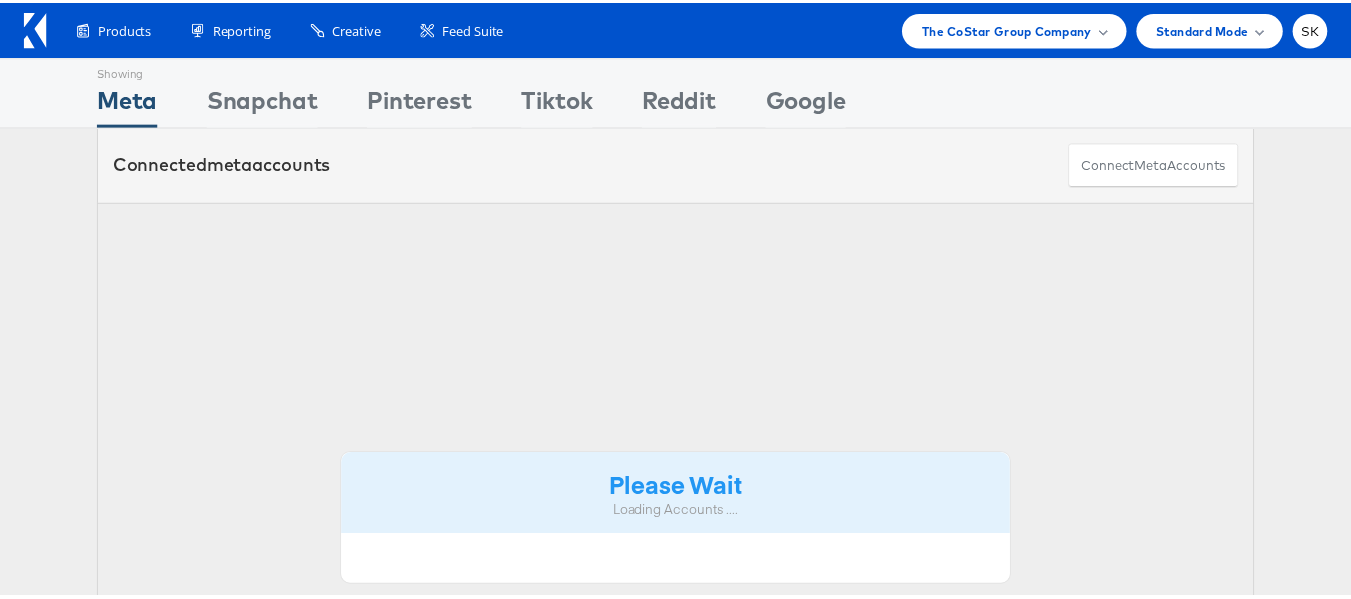 scroll, scrollTop: 0, scrollLeft: 0, axis: both 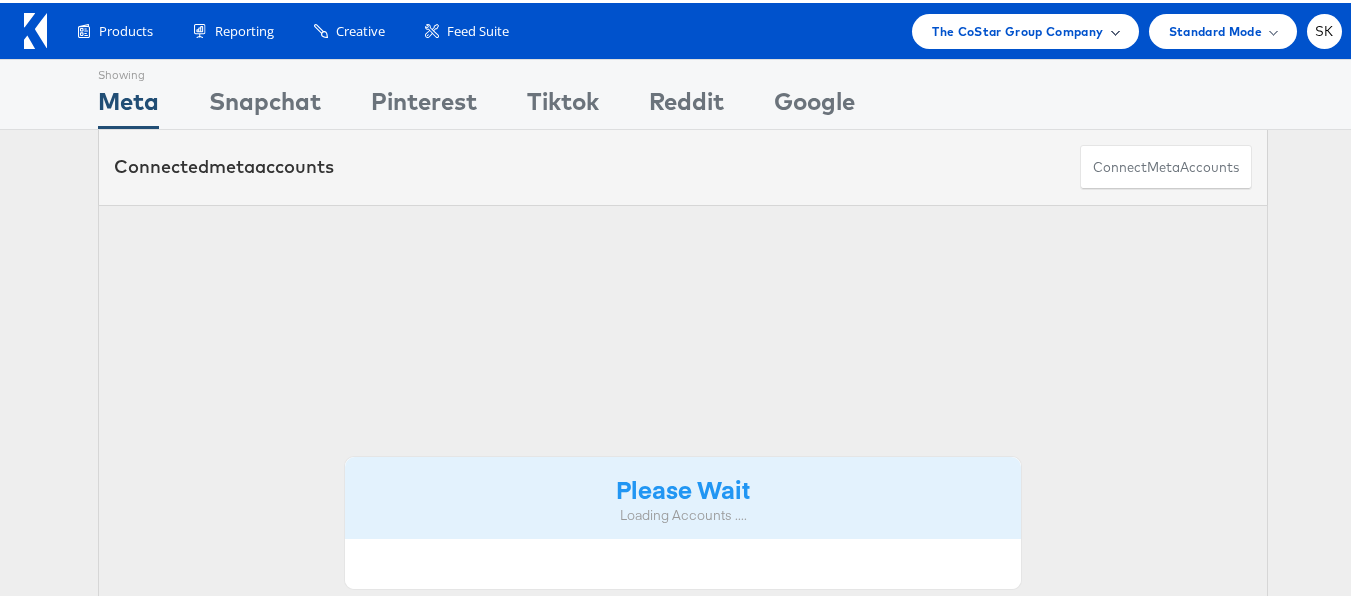 click on "The CoStar Group Company" at bounding box center [1017, 28] 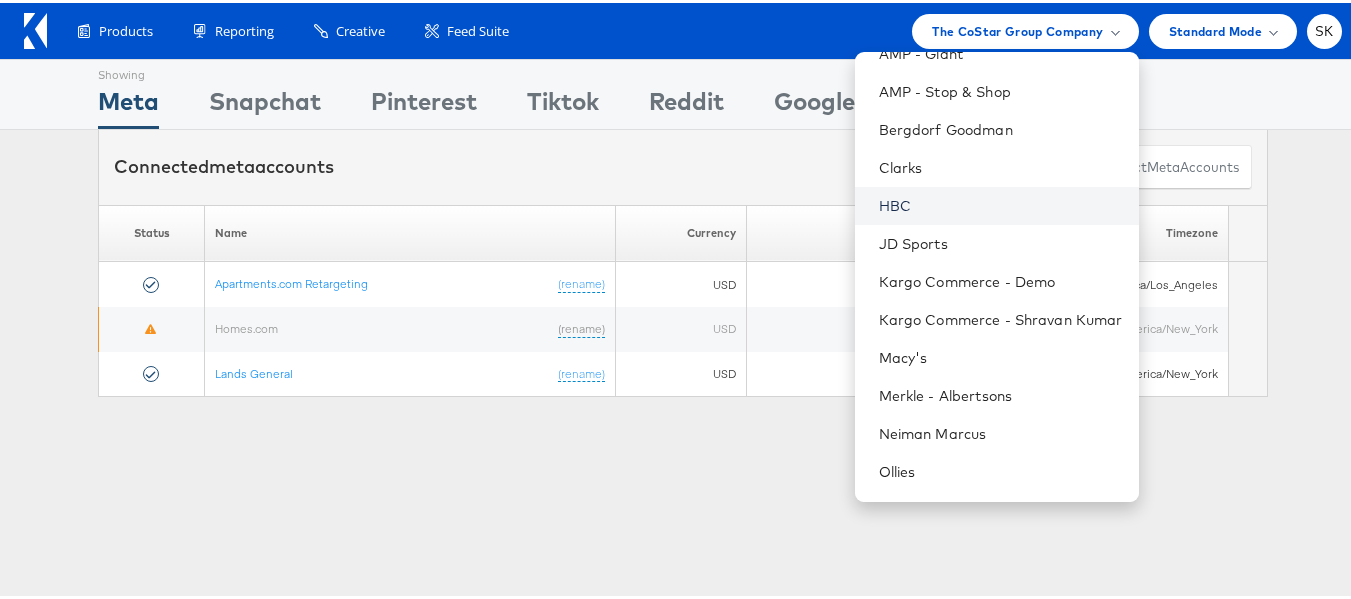 scroll, scrollTop: 248, scrollLeft: 0, axis: vertical 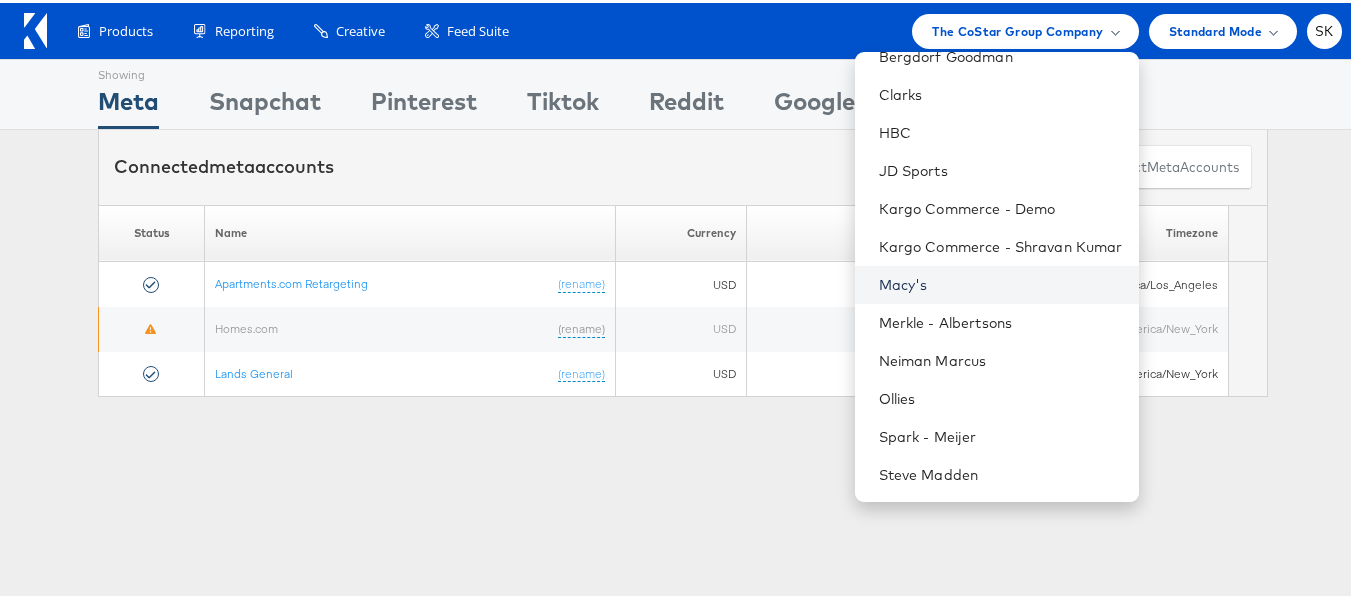 click on "Macy's" at bounding box center [1001, 282] 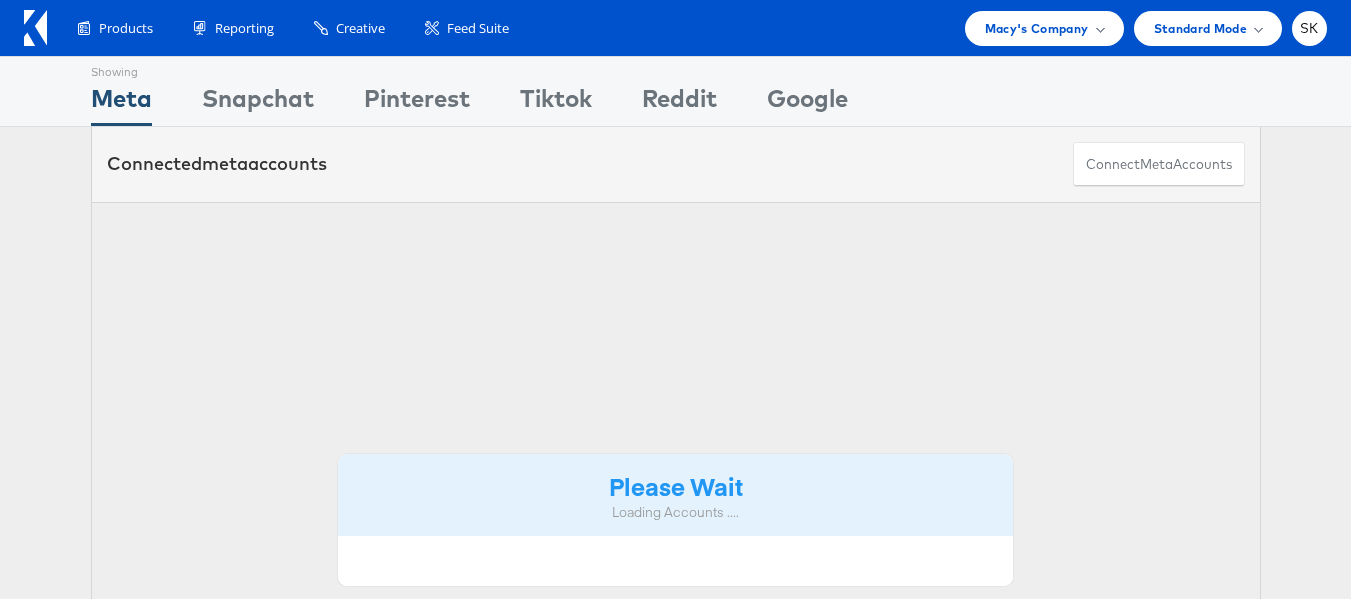 scroll, scrollTop: 0, scrollLeft: 0, axis: both 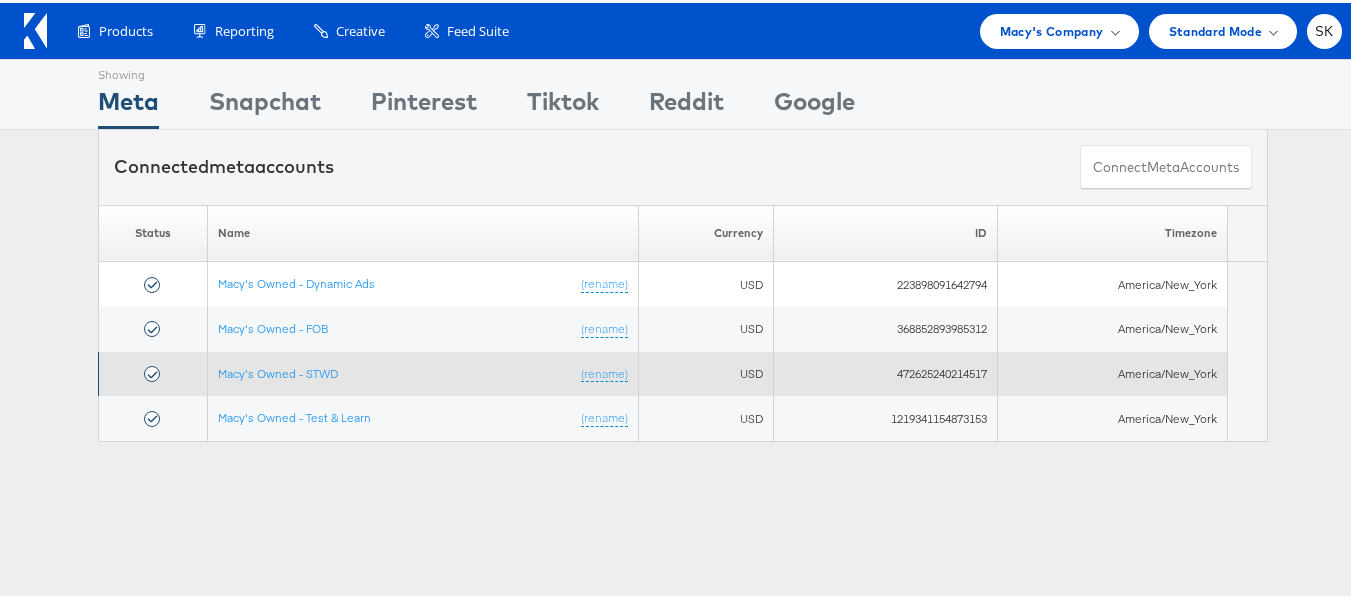 click on "Macy's Owned - STWD
(rename)" at bounding box center [423, 371] 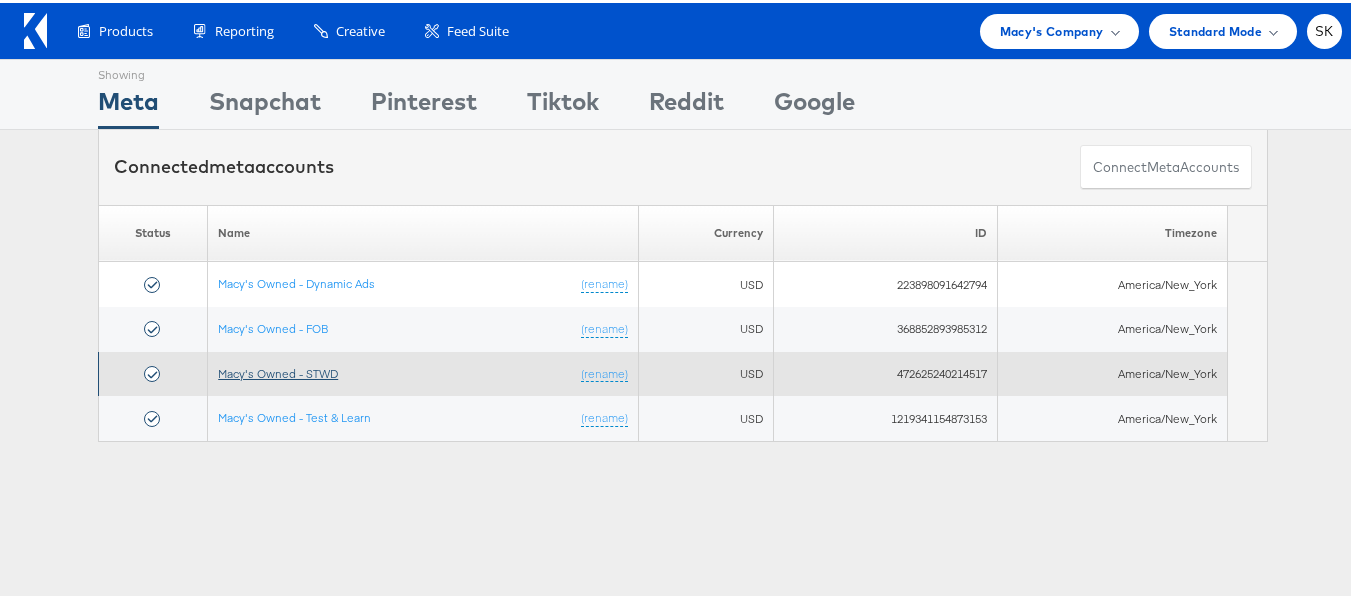 click on "Macy's Owned - STWD" at bounding box center [278, 370] 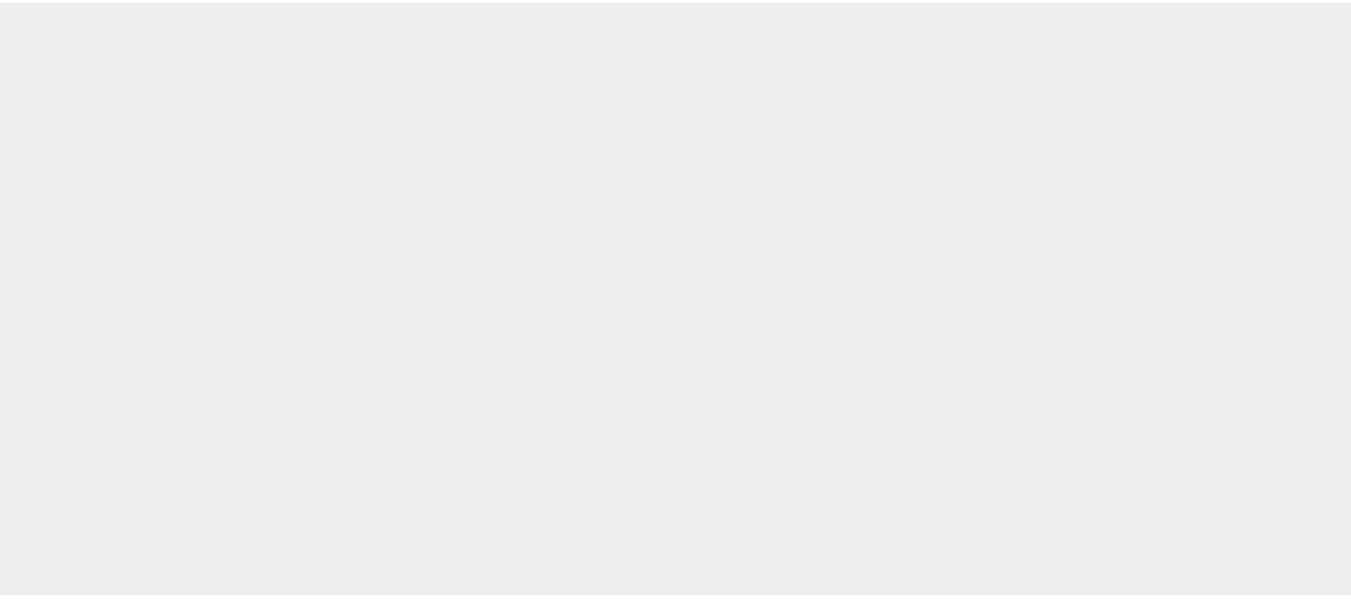 scroll, scrollTop: 0, scrollLeft: 0, axis: both 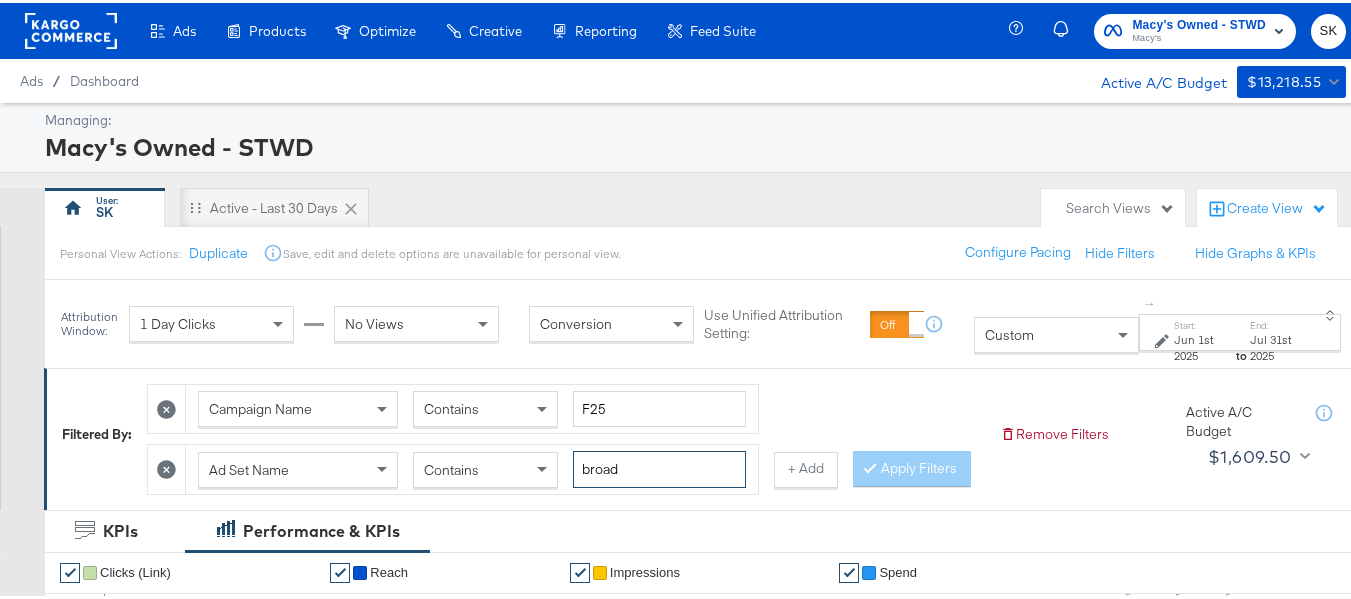 click on "broad" at bounding box center (659, 466) 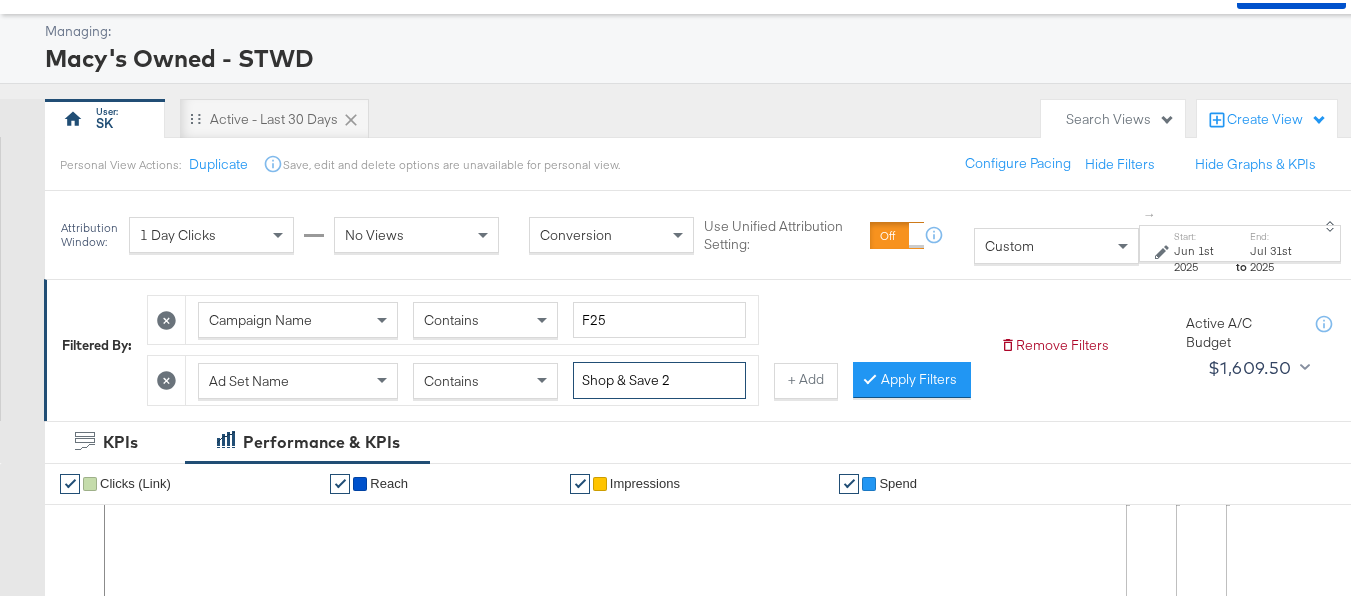 scroll, scrollTop: 200, scrollLeft: 0, axis: vertical 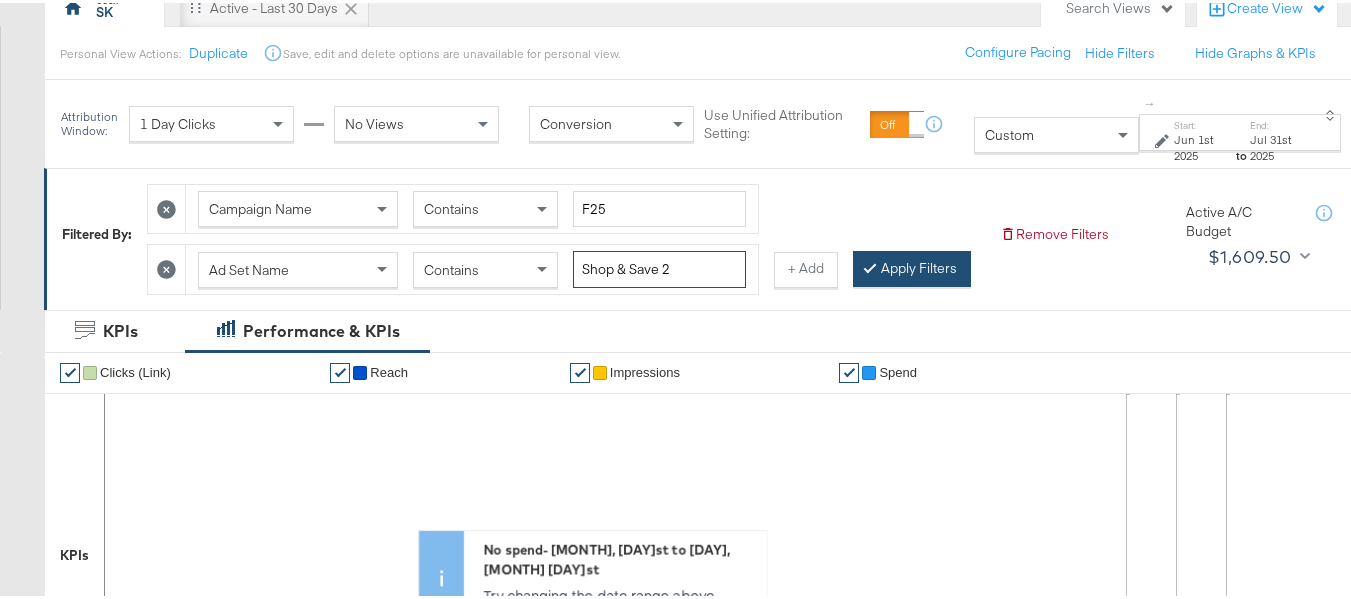 type on "Shop & Save 2" 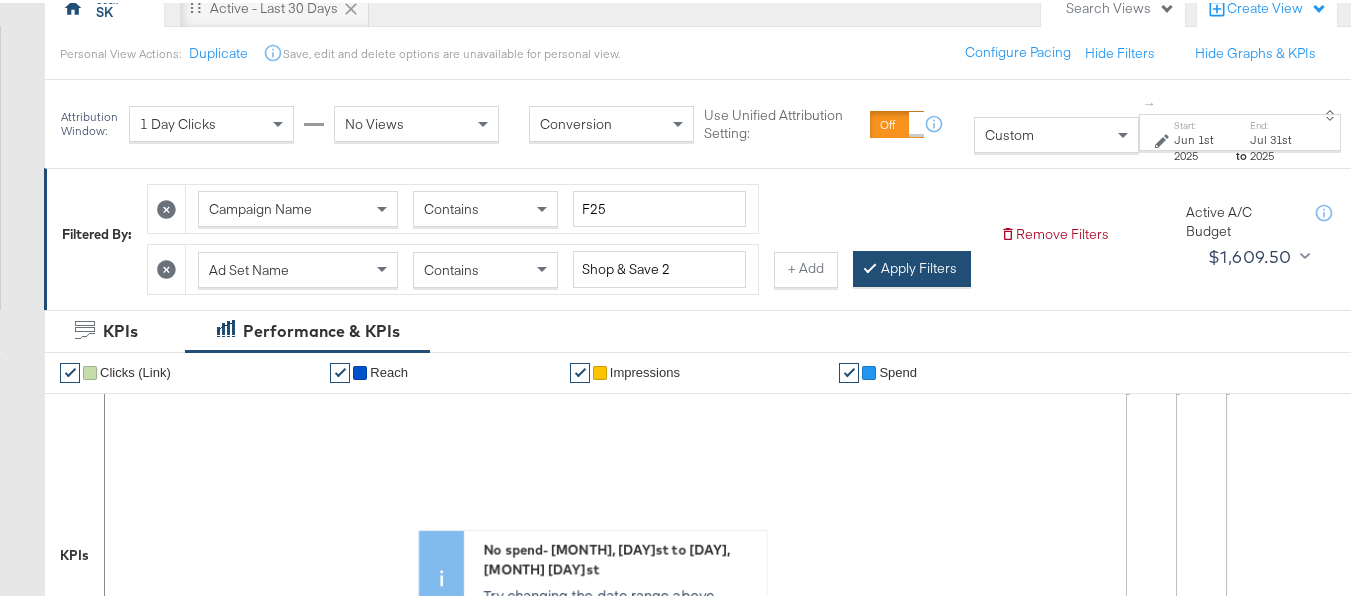 click on "Apply Filters" at bounding box center [912, 266] 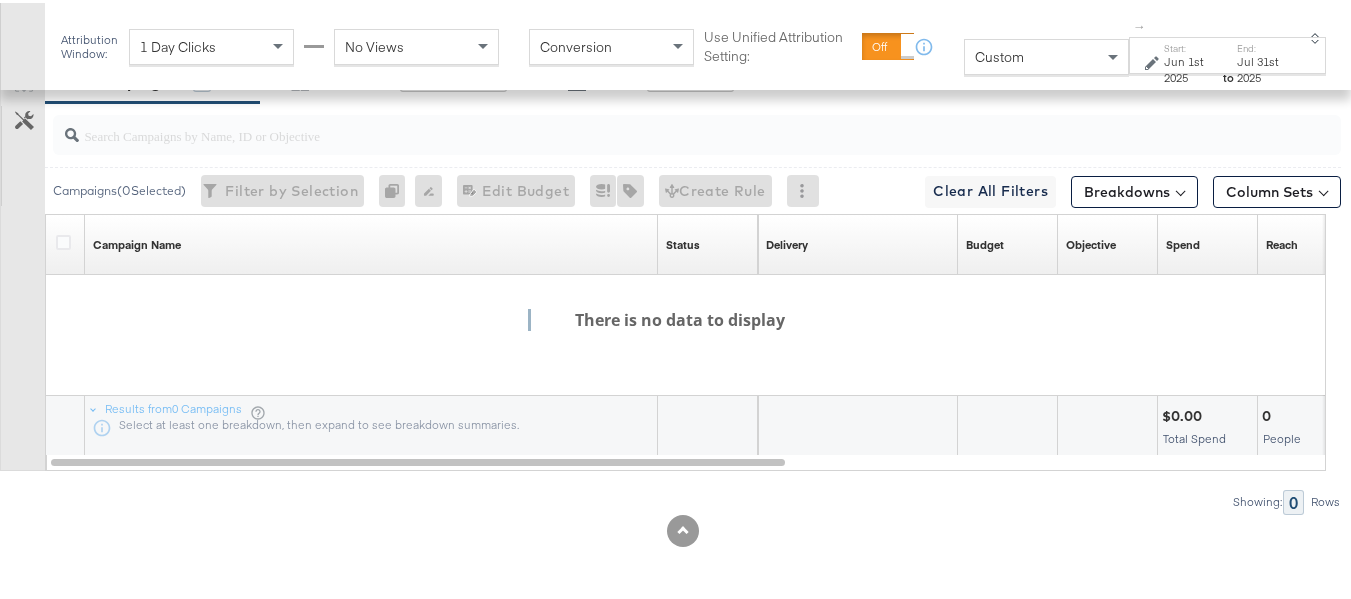 scroll, scrollTop: 1015, scrollLeft: 0, axis: vertical 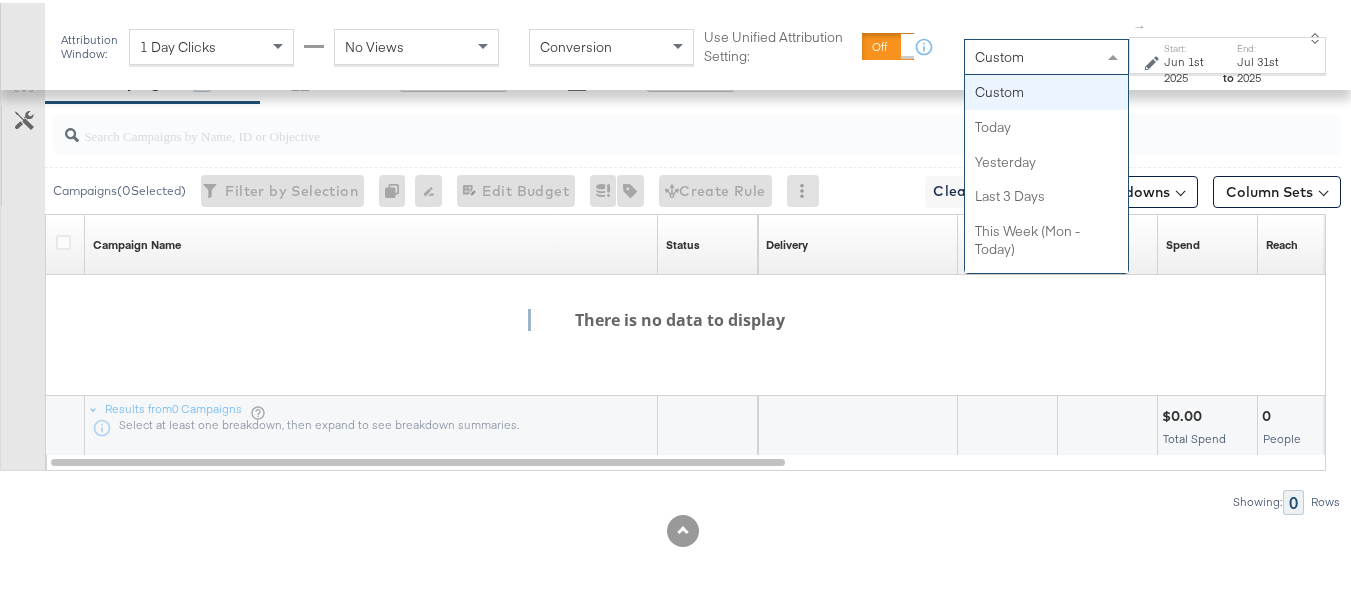 click on "Jun 1st 2025" at bounding box center [1192, 66] 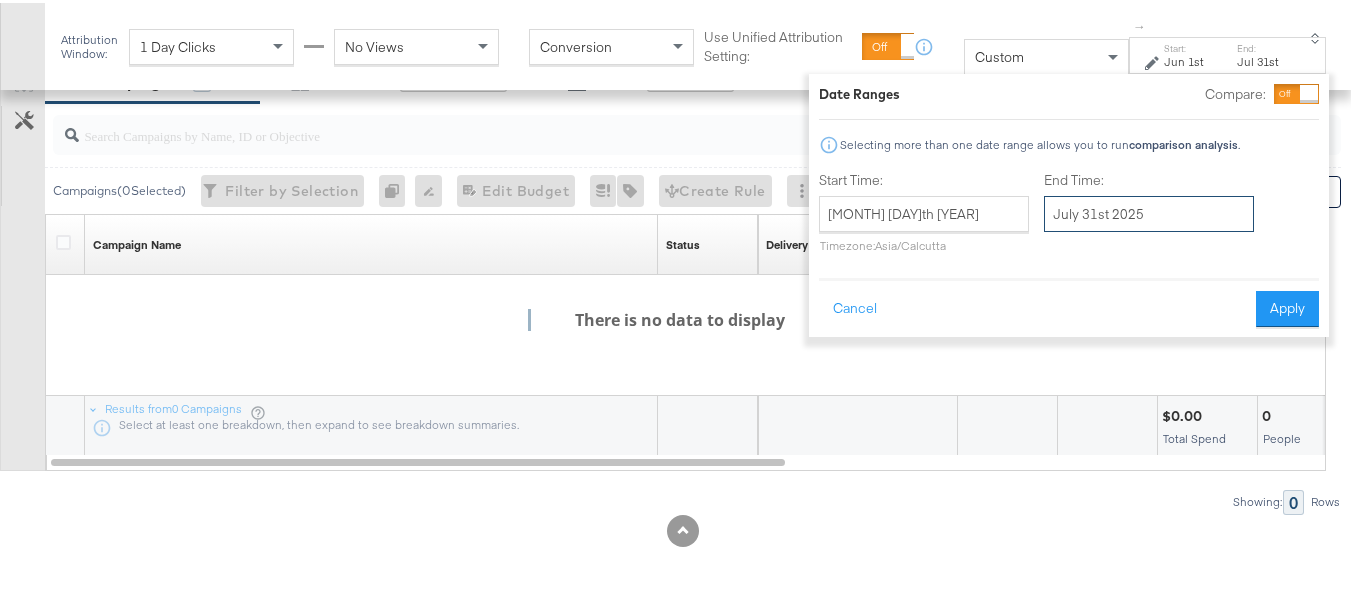 click on "July 31st 2025" at bounding box center (1149, 211) 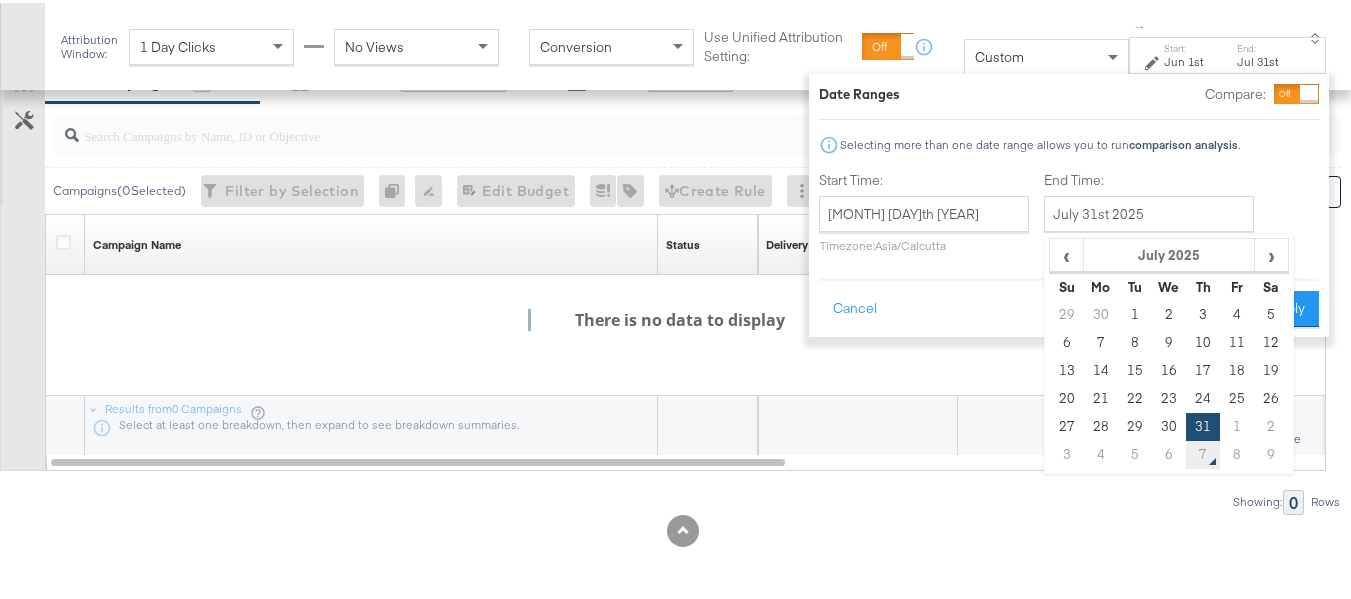 click on "7" at bounding box center [1203, 452] 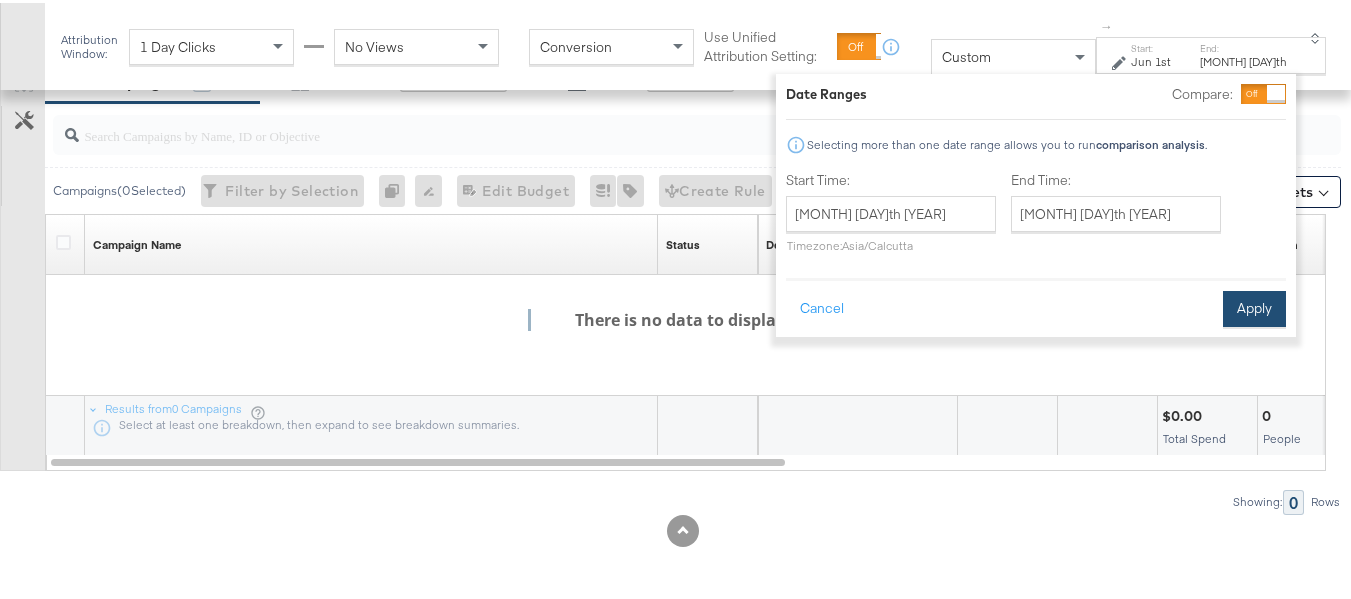 drag, startPoint x: 1268, startPoint y: 325, endPoint x: 1277, endPoint y: 314, distance: 14.21267 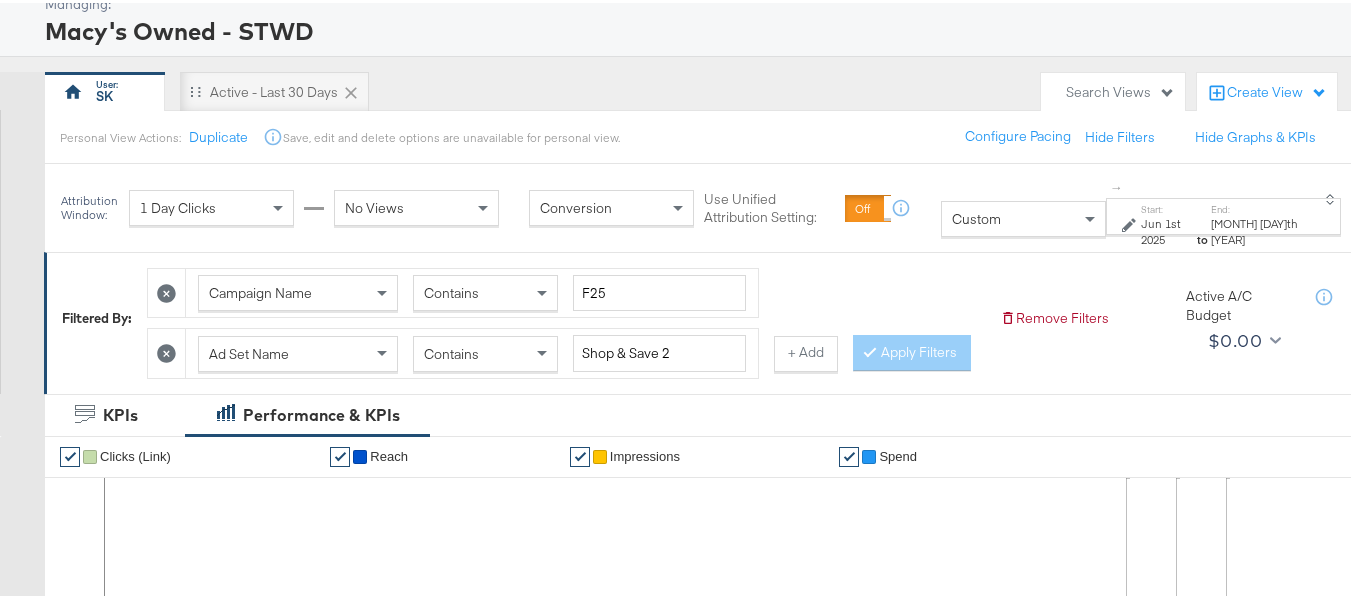 scroll, scrollTop: 0, scrollLeft: 0, axis: both 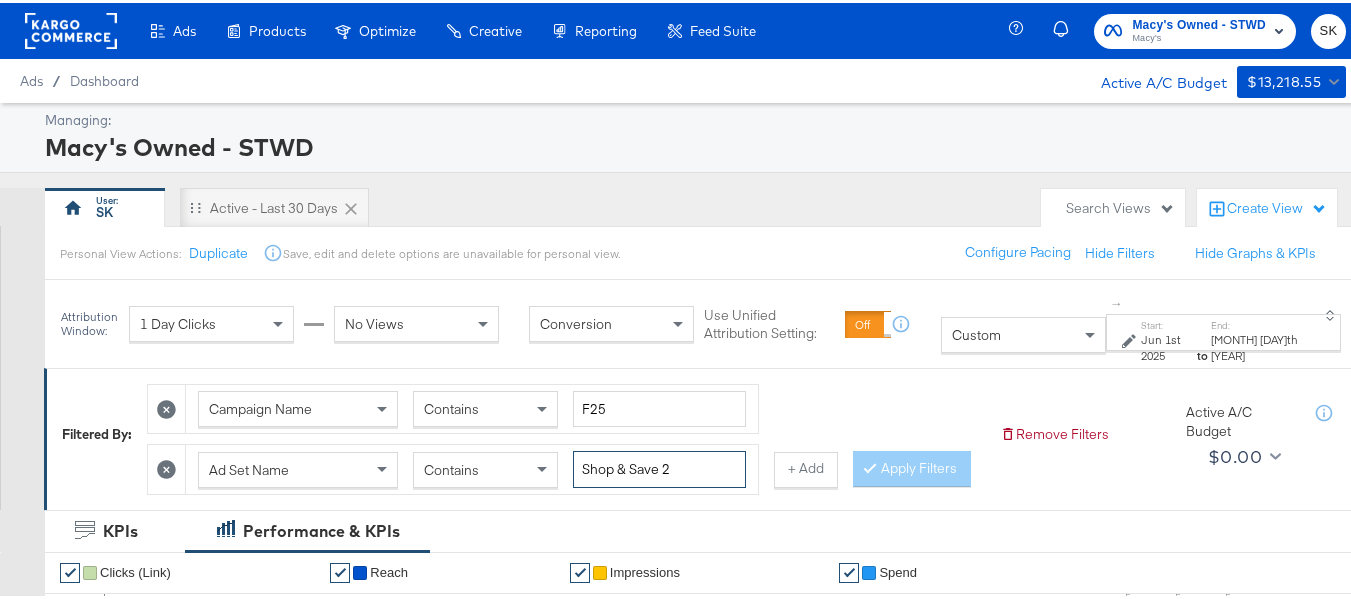 click on "Shop & Save 2" at bounding box center (659, 466) 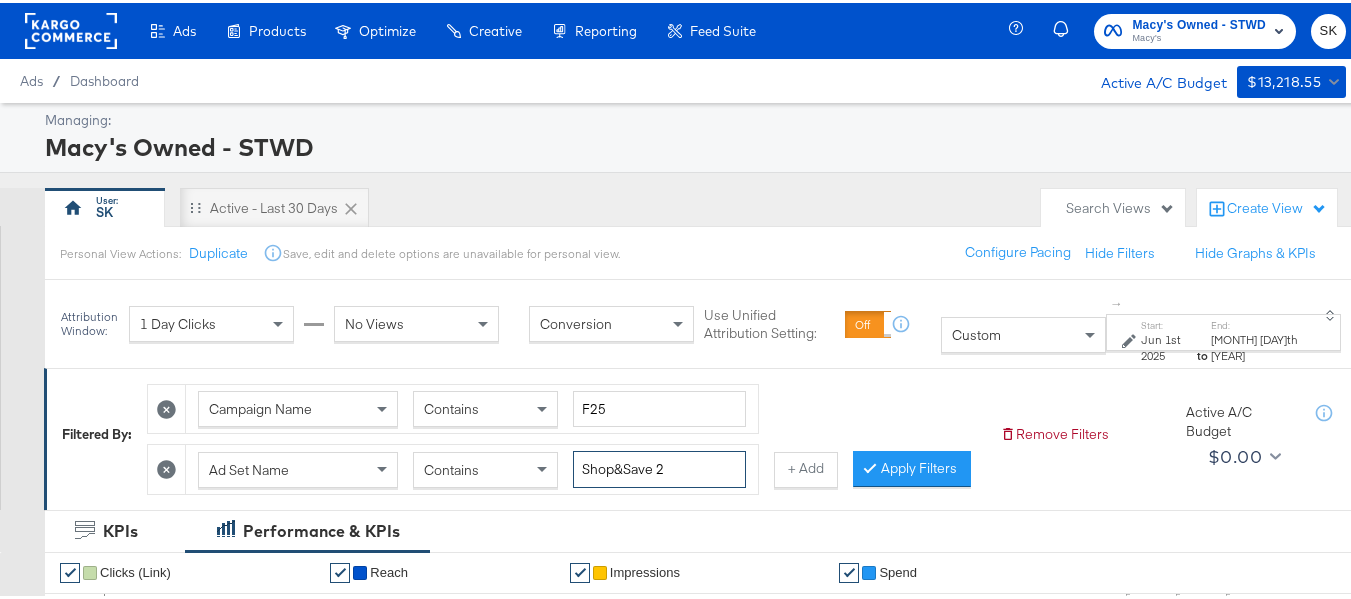 click on "Shop&Save 2" at bounding box center (659, 466) 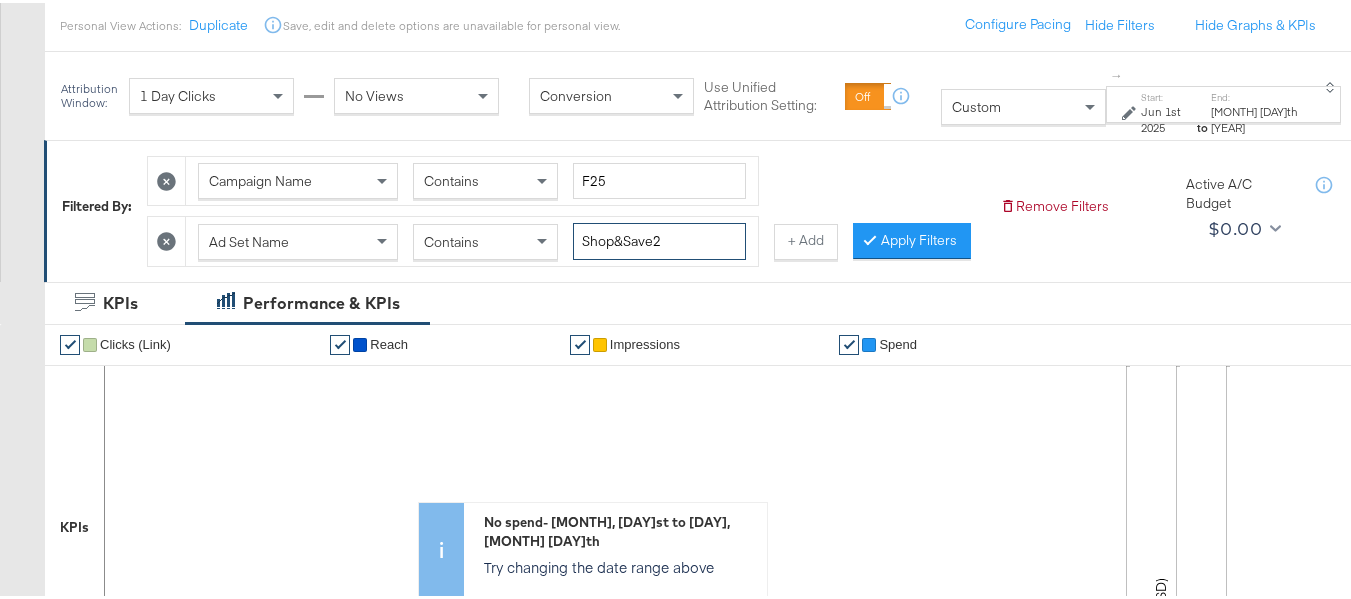 scroll, scrollTop: 100, scrollLeft: 0, axis: vertical 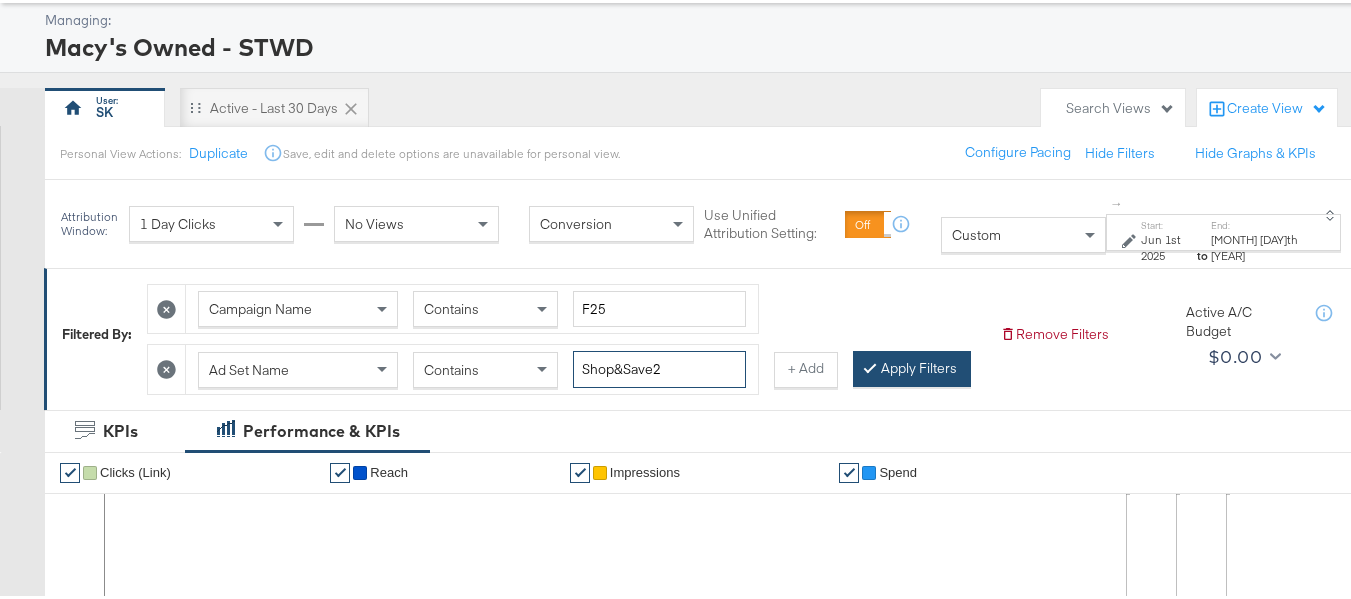 type on "Shop&Save2" 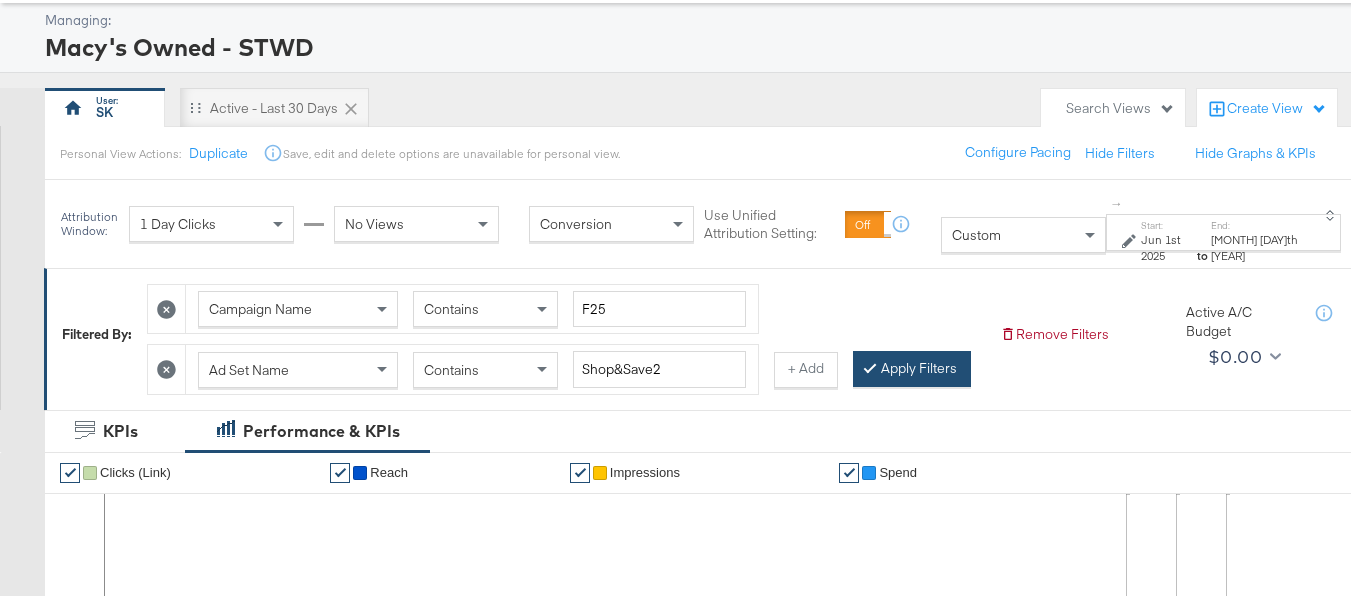 click on "Apply Filters" at bounding box center (912, 366) 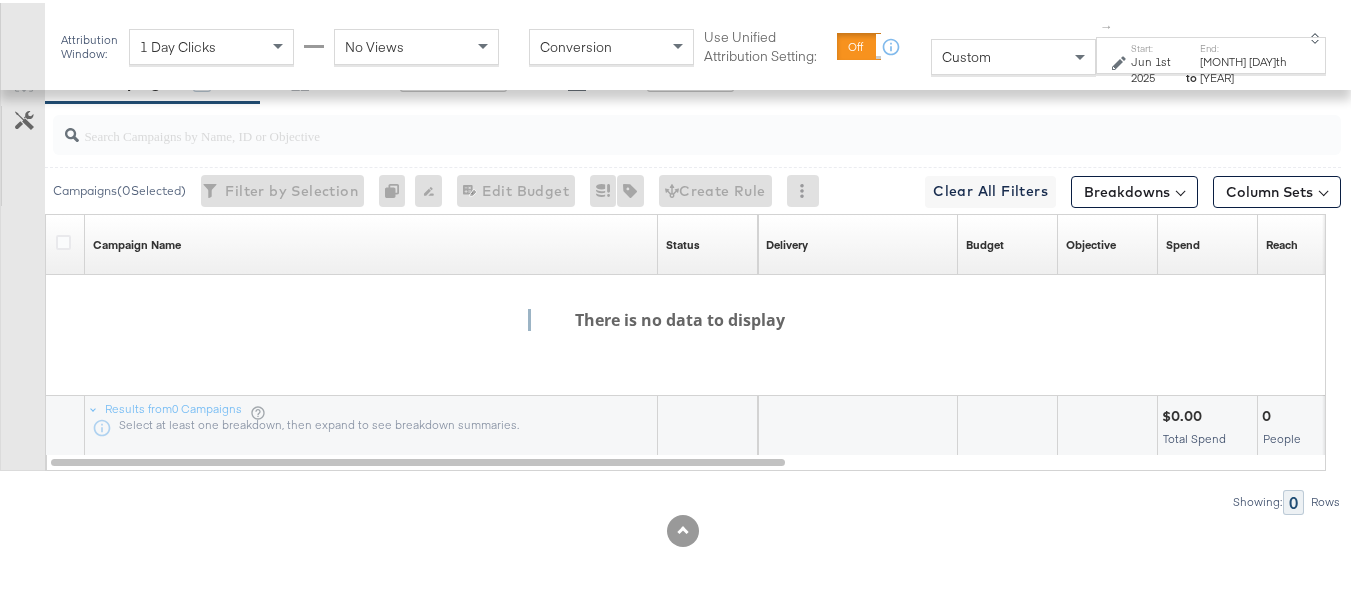 scroll, scrollTop: 1015, scrollLeft: 0, axis: vertical 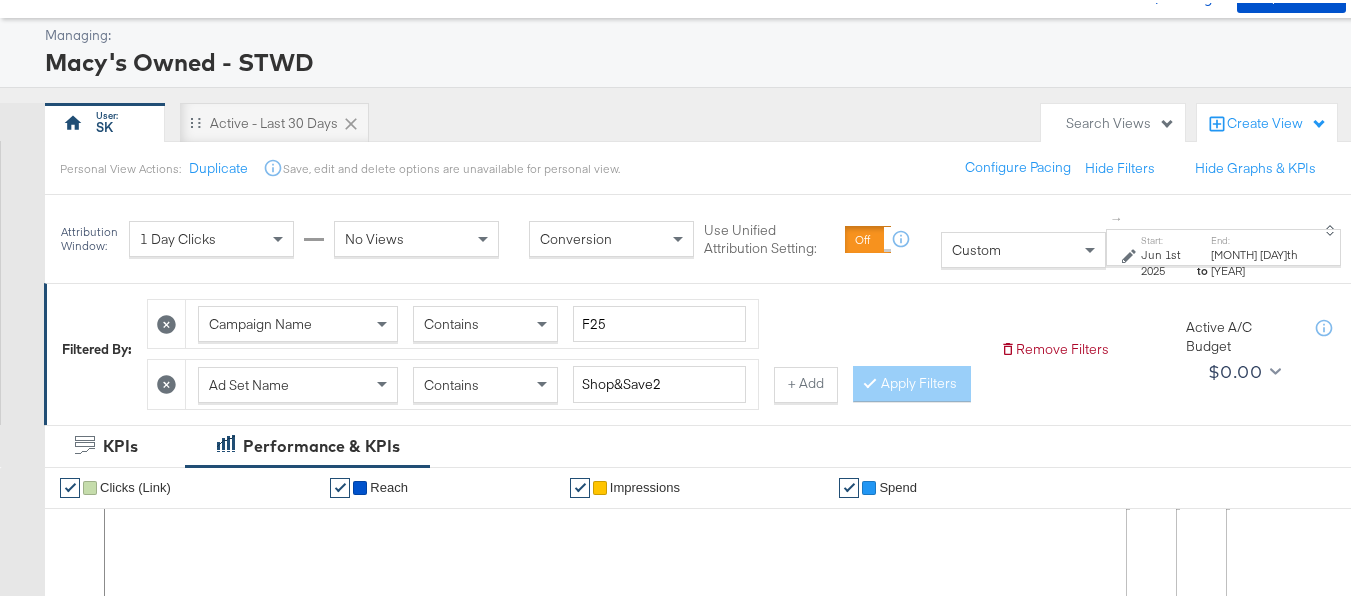 click on "Ad Set Name" at bounding box center (298, 382) 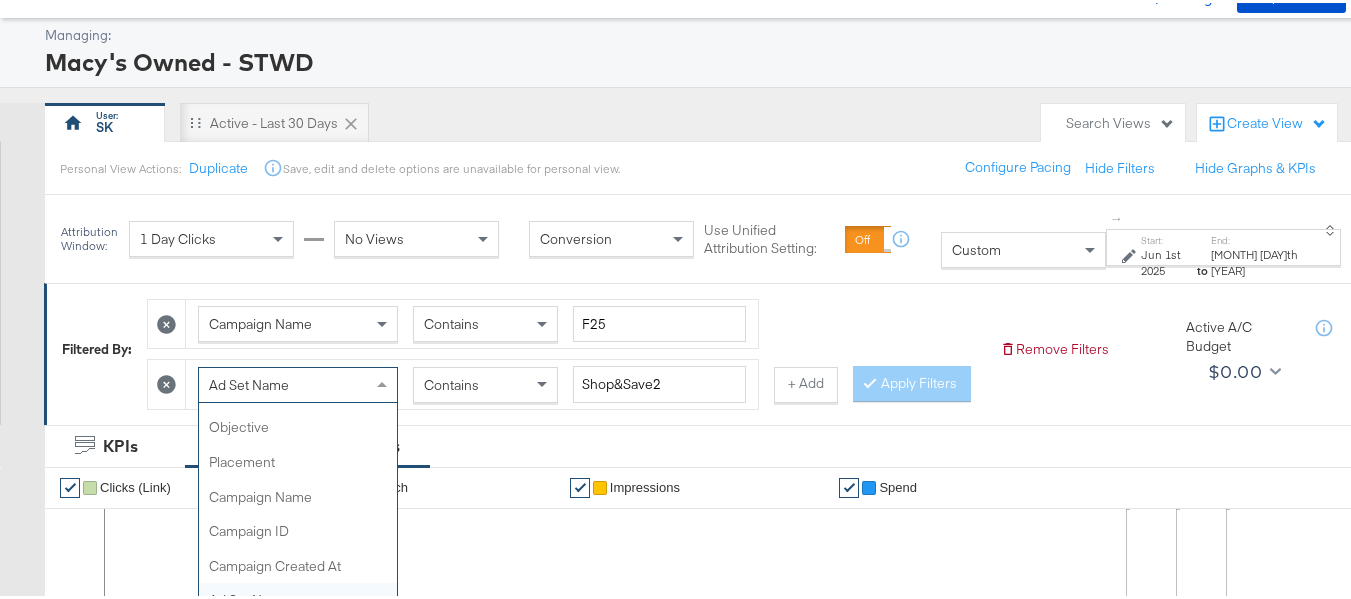 scroll, scrollTop: 0, scrollLeft: 0, axis: both 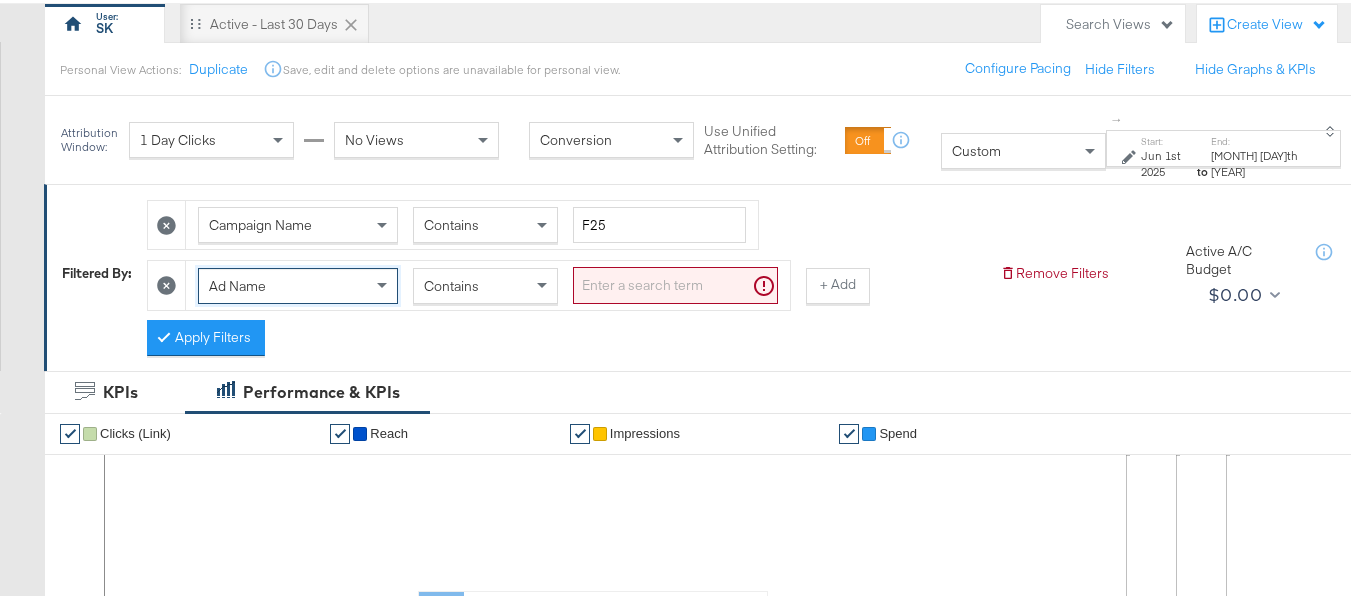 click at bounding box center (675, 282) 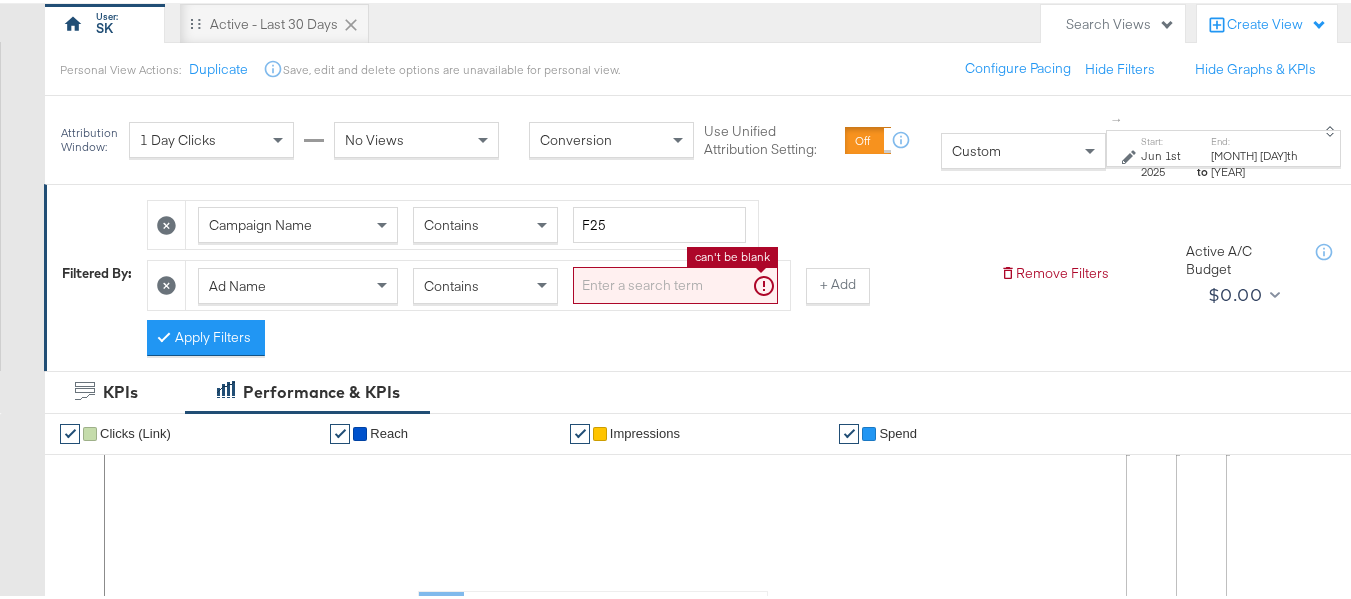 paste on "Shop & Save 2" 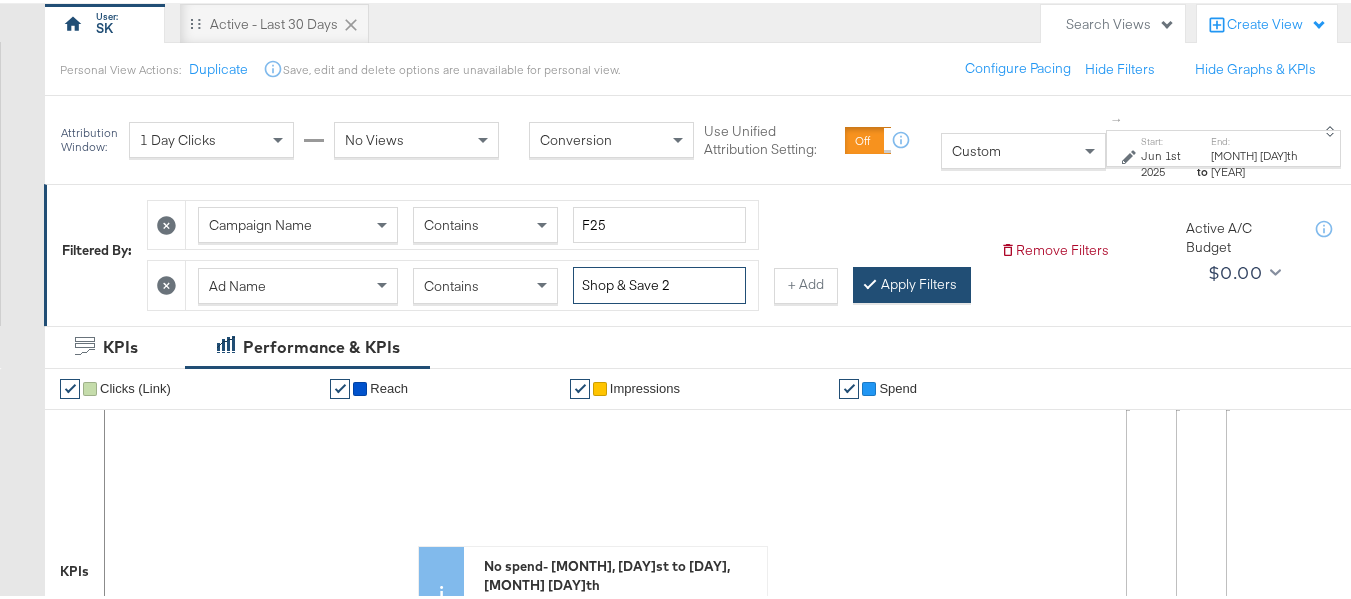 type on "Shop & Save 2" 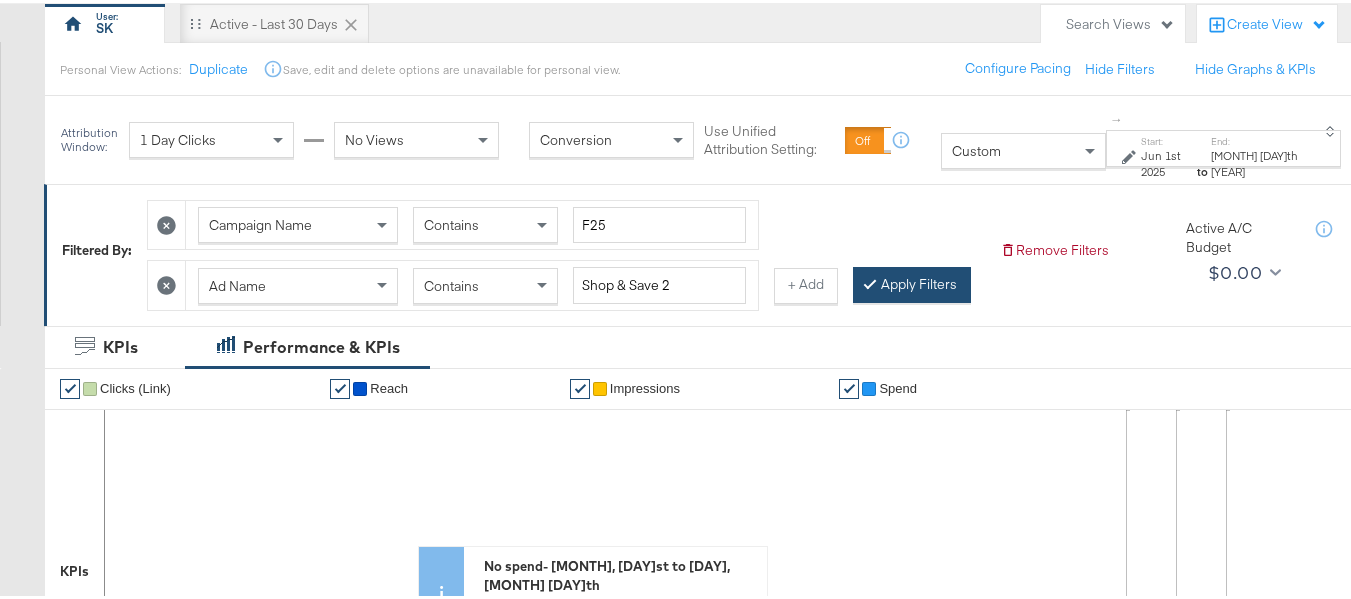 click on "Apply Filters" at bounding box center [912, 282] 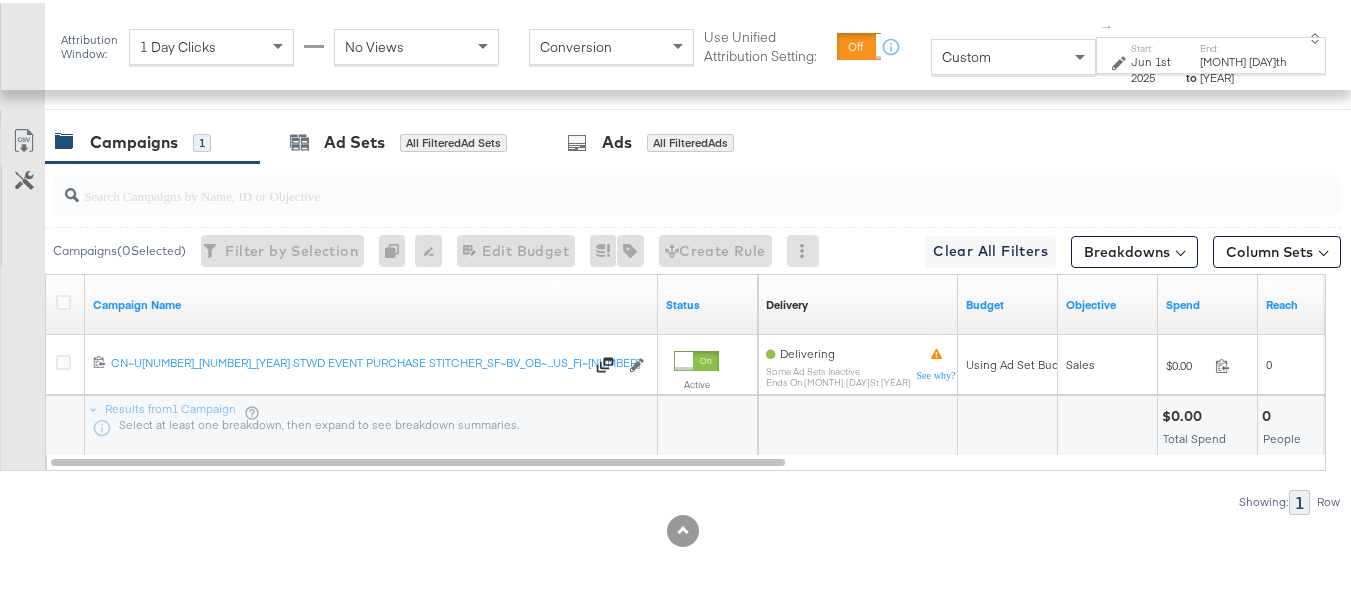 scroll, scrollTop: 955, scrollLeft: 0, axis: vertical 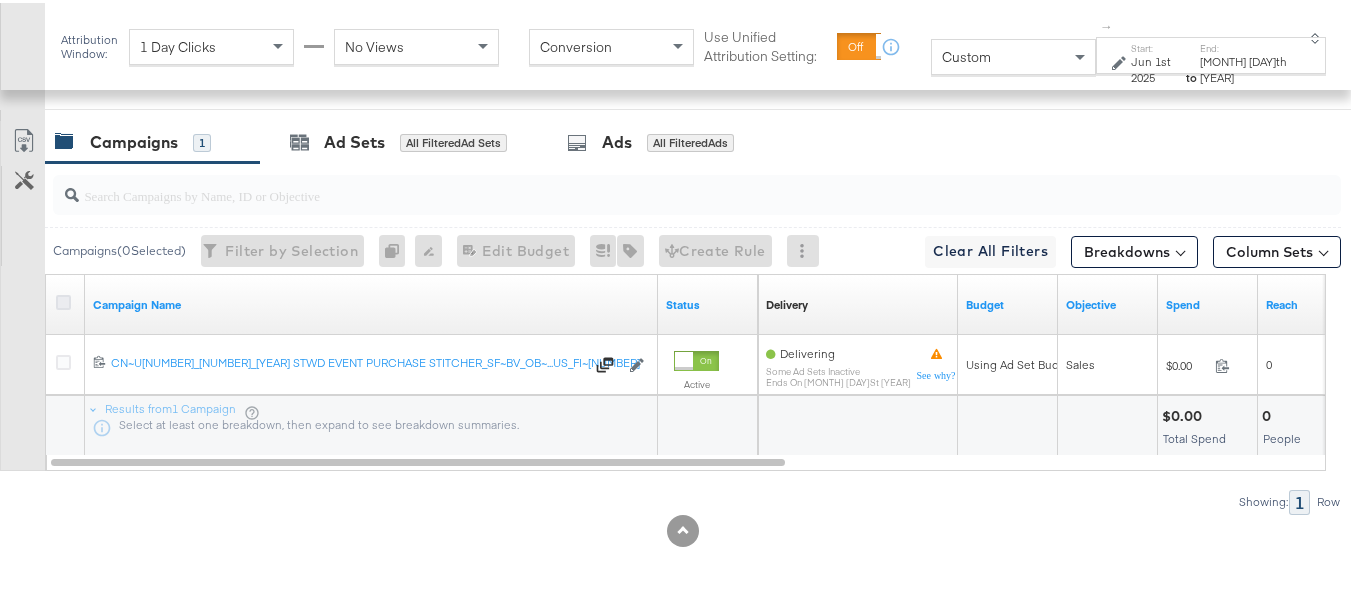 click at bounding box center [63, 299] 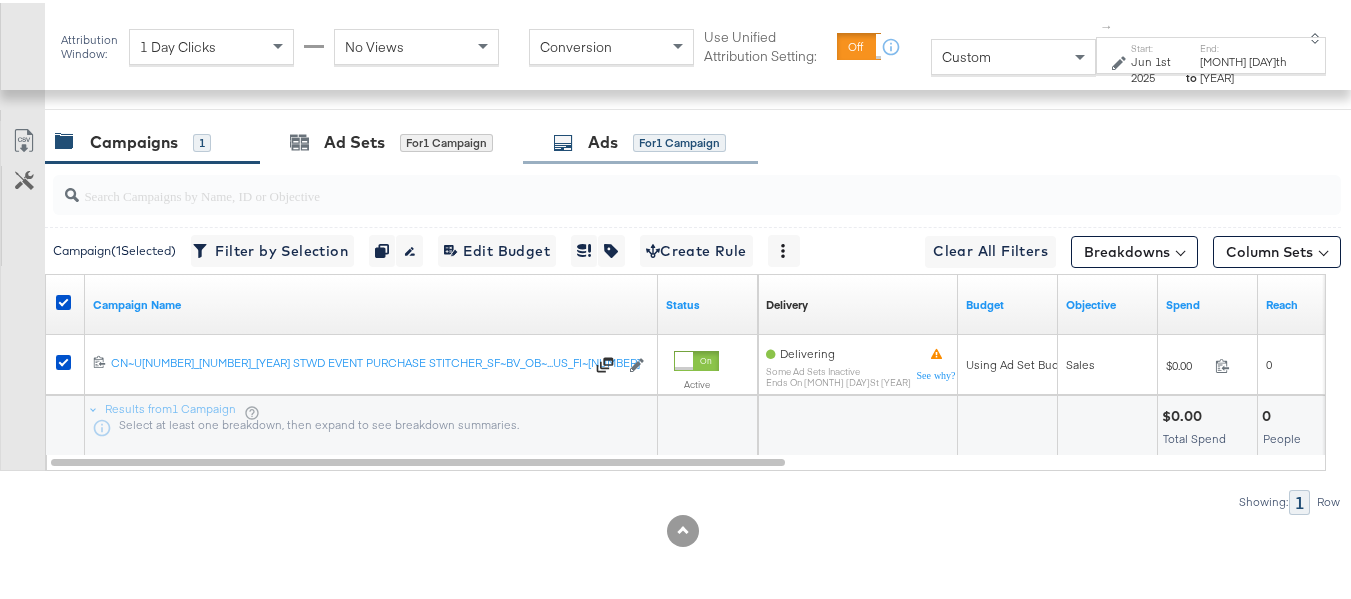 click on "Ads for  1   Campaign" at bounding box center (639, 139) 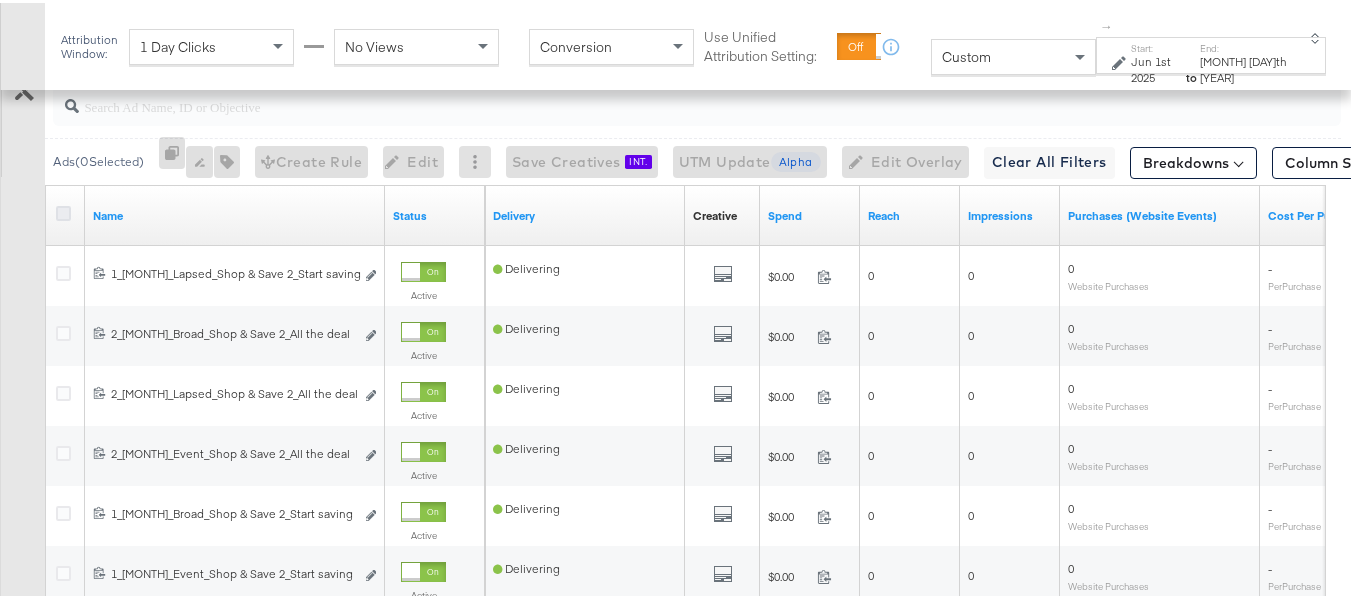 click at bounding box center (63, 210) 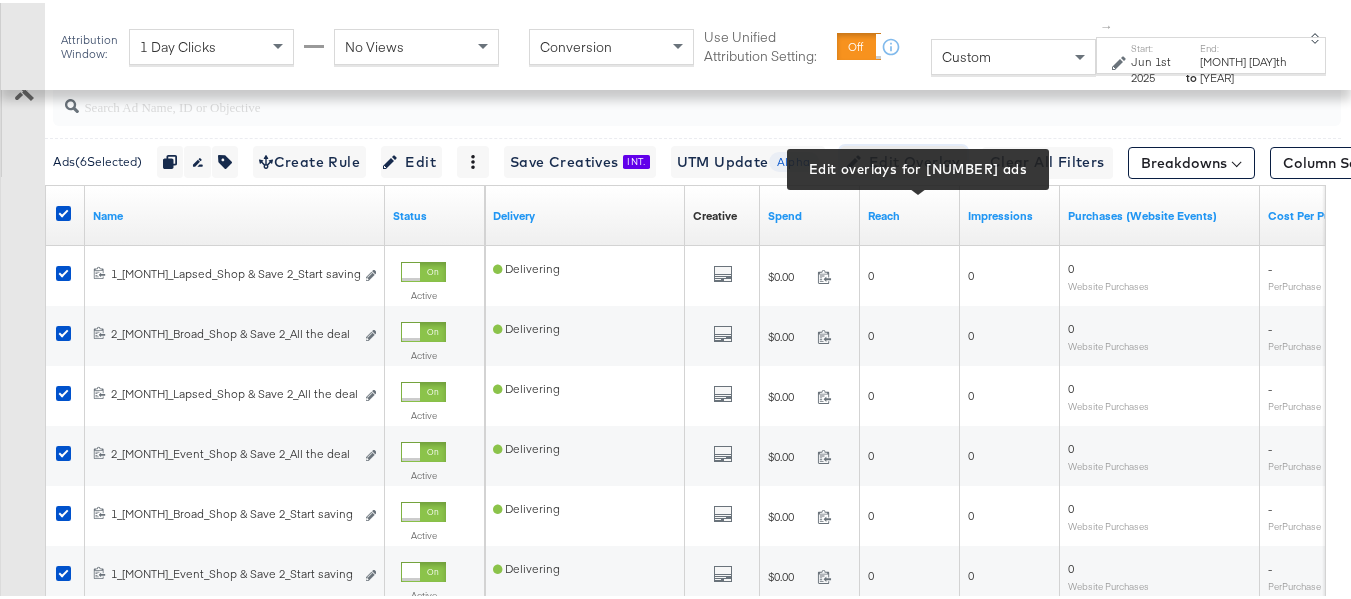click on "Edit Overlay Edit overlays for 6 ads" at bounding box center (903, 159) 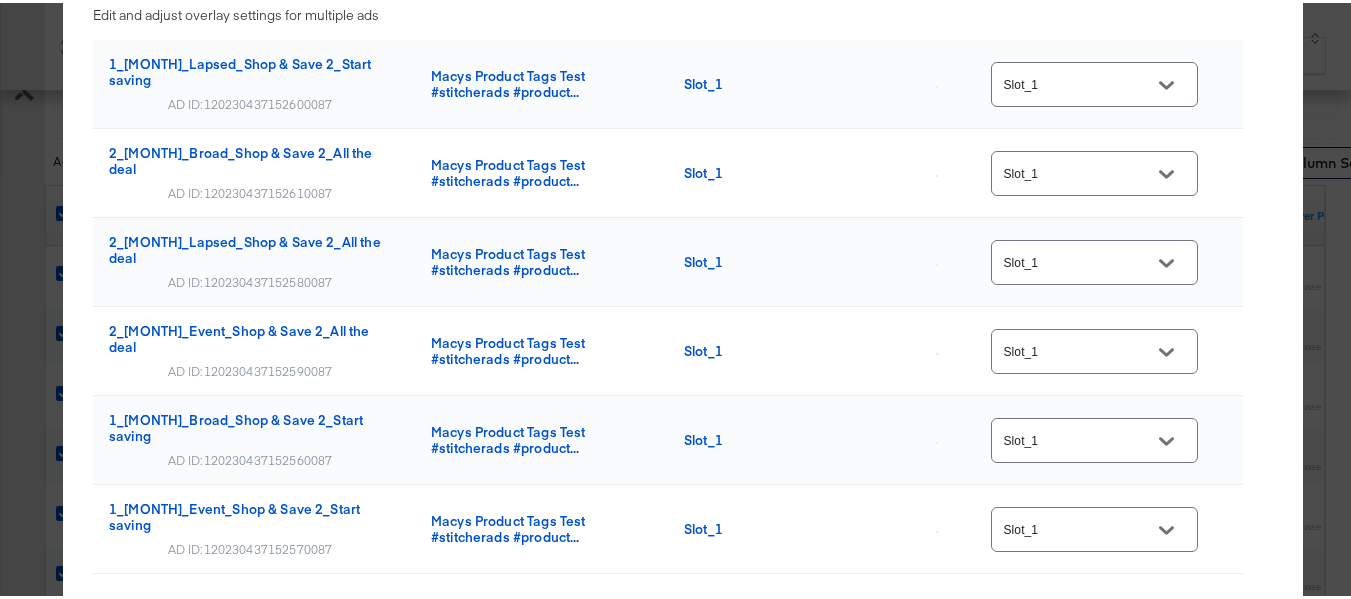 scroll, scrollTop: 0, scrollLeft: 0, axis: both 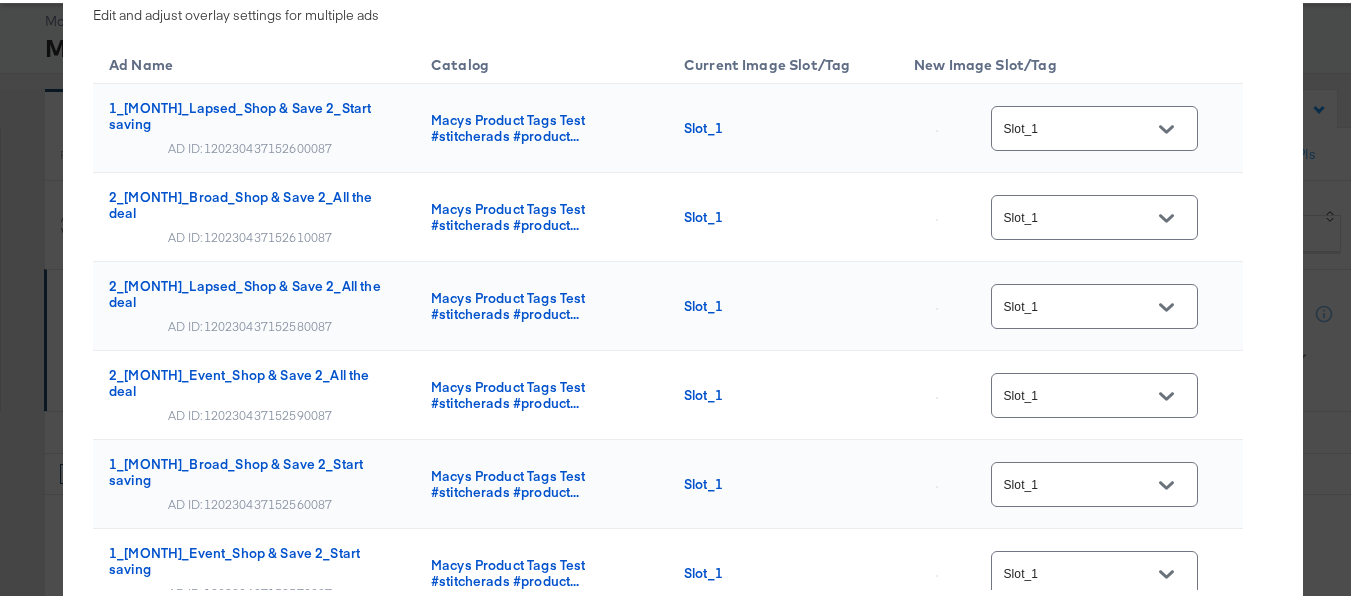 type 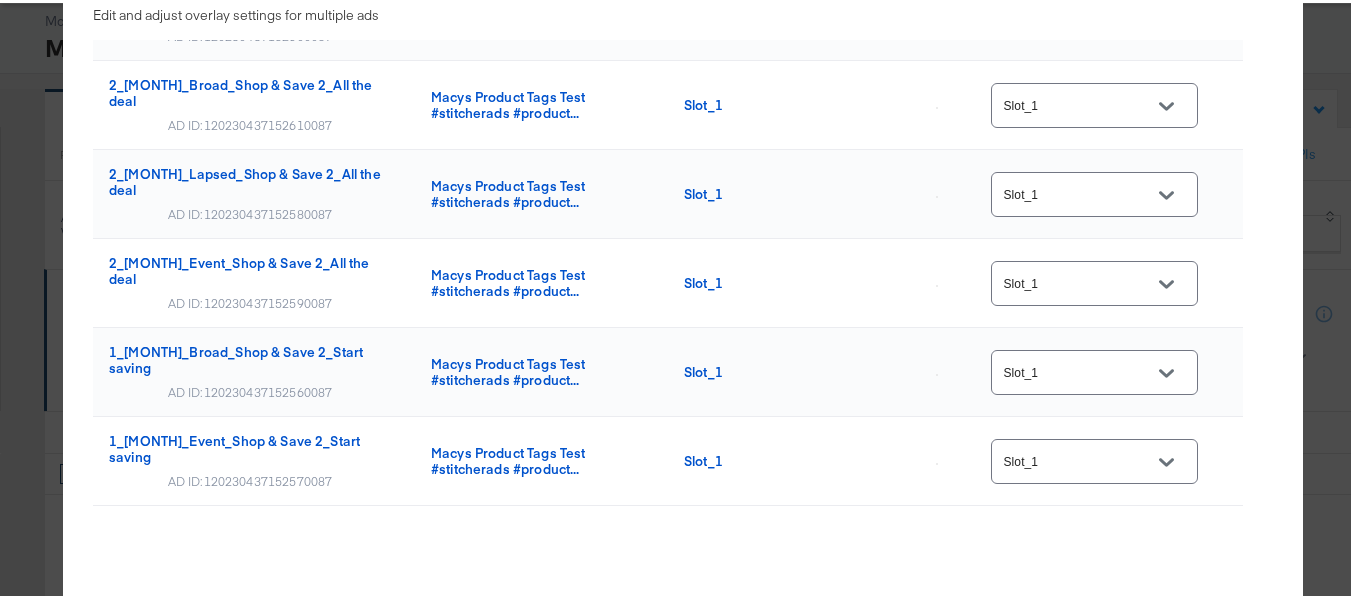 scroll, scrollTop: 123, scrollLeft: 0, axis: vertical 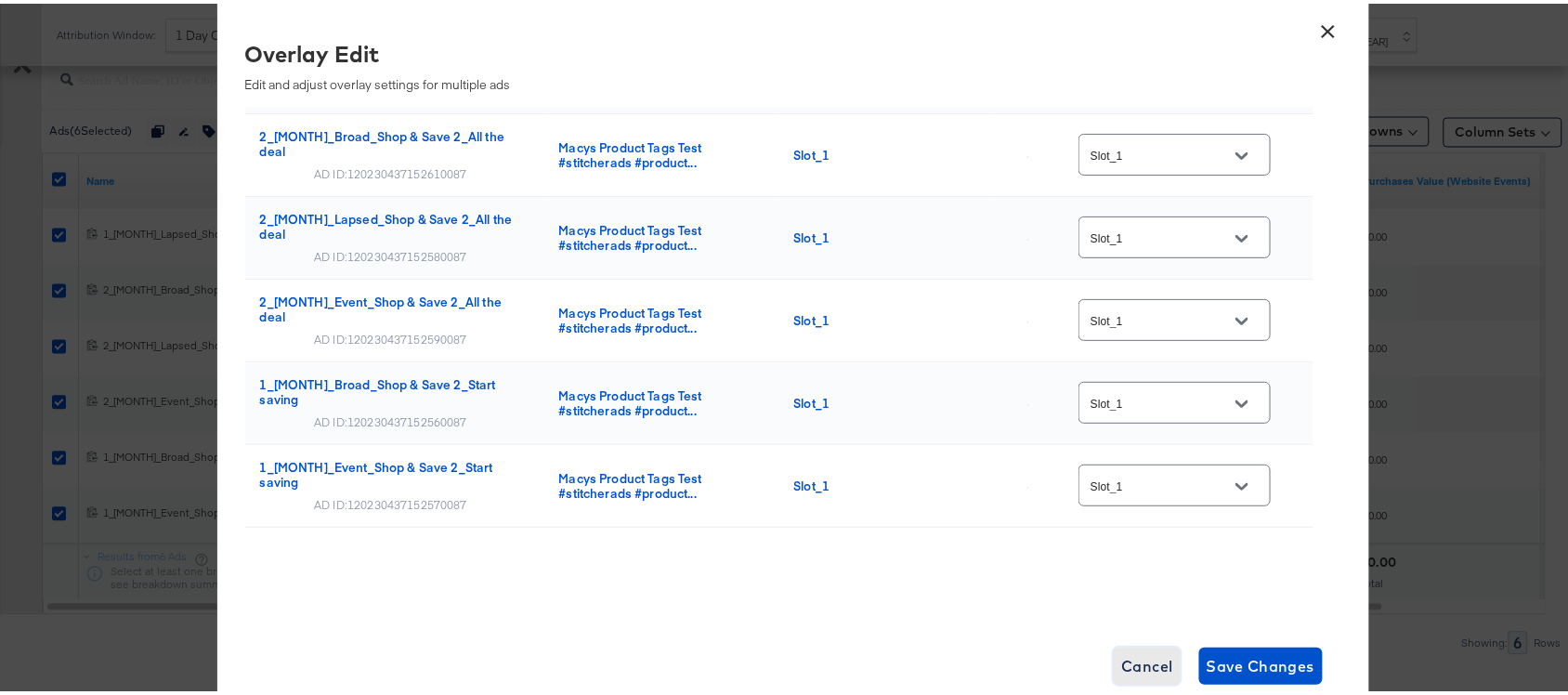 click on "Cancel" at bounding box center (1147, 662) 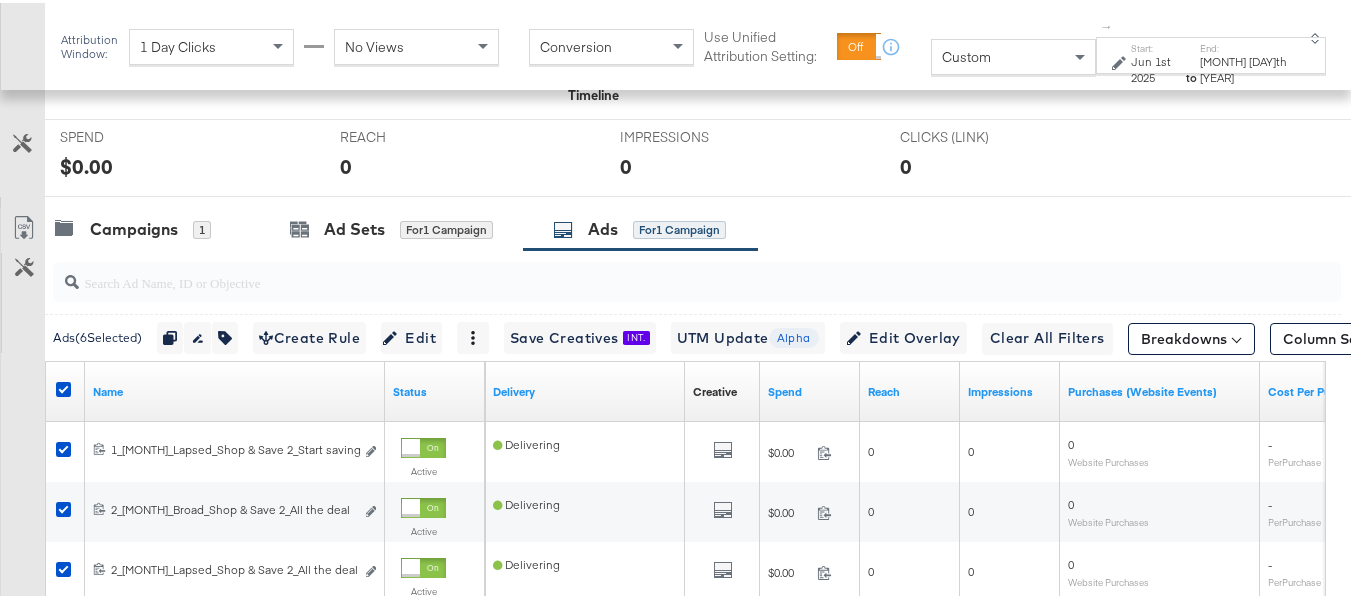 scroll, scrollTop: 820, scrollLeft: 0, axis: vertical 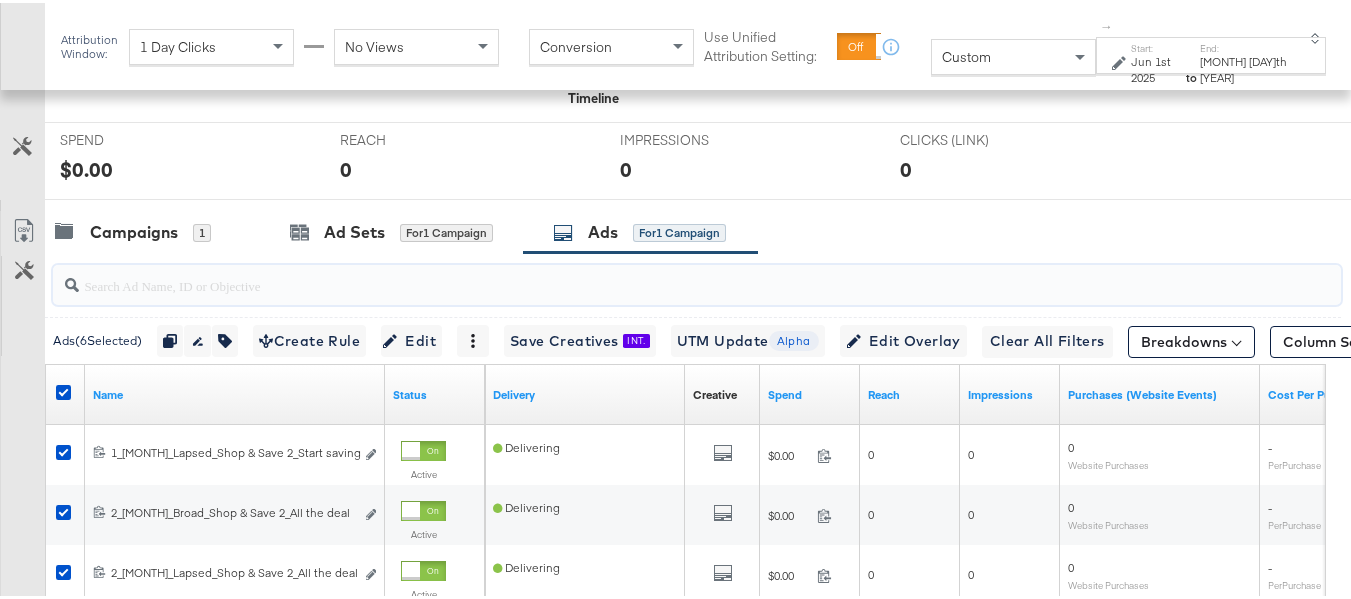click at bounding box center [653, 274] 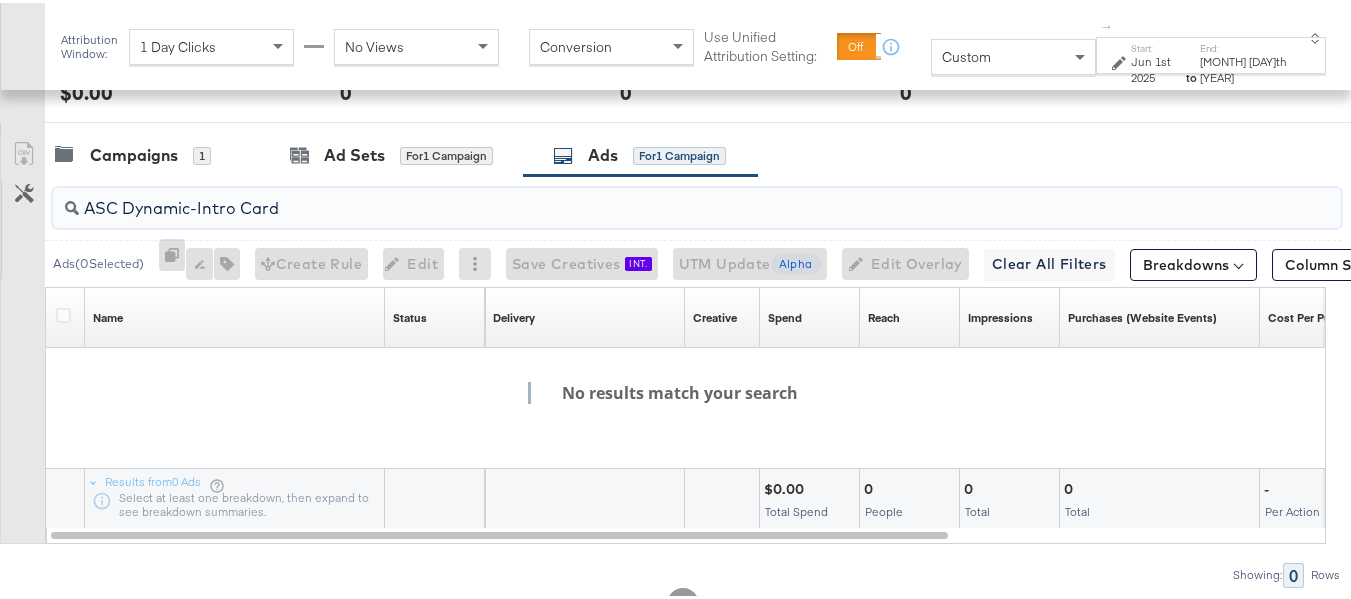 scroll, scrollTop: 920, scrollLeft: 0, axis: vertical 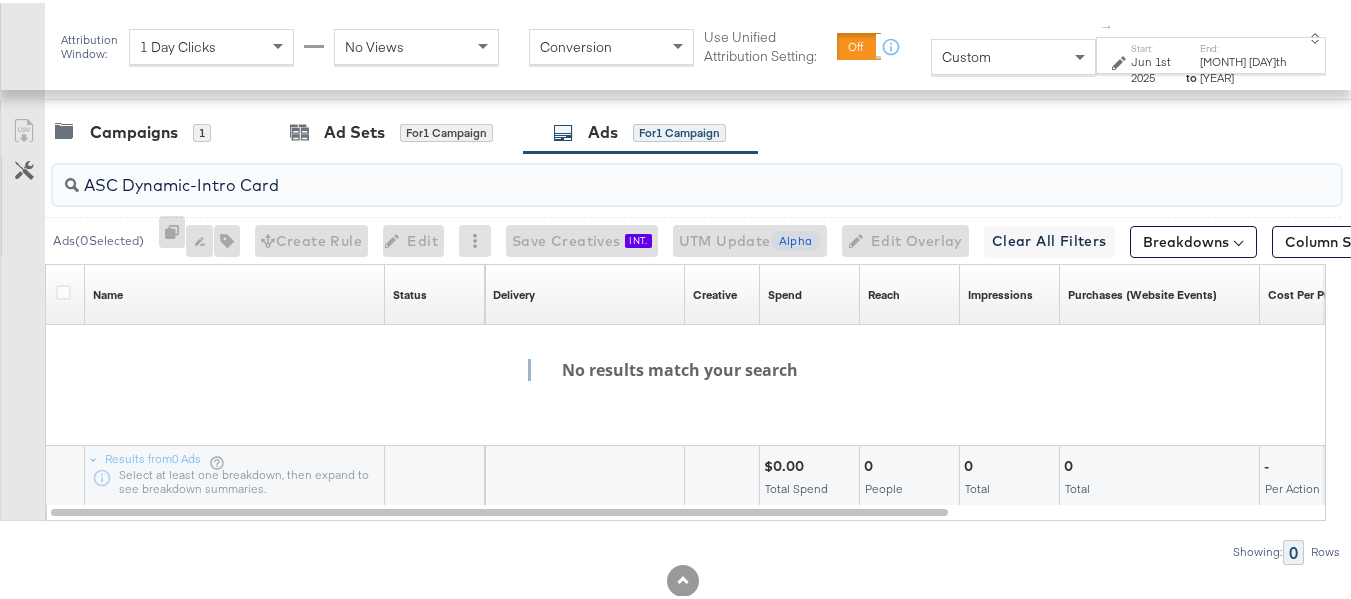 drag, startPoint x: 195, startPoint y: 221, endPoint x: 0, endPoint y: 200, distance: 196.1275 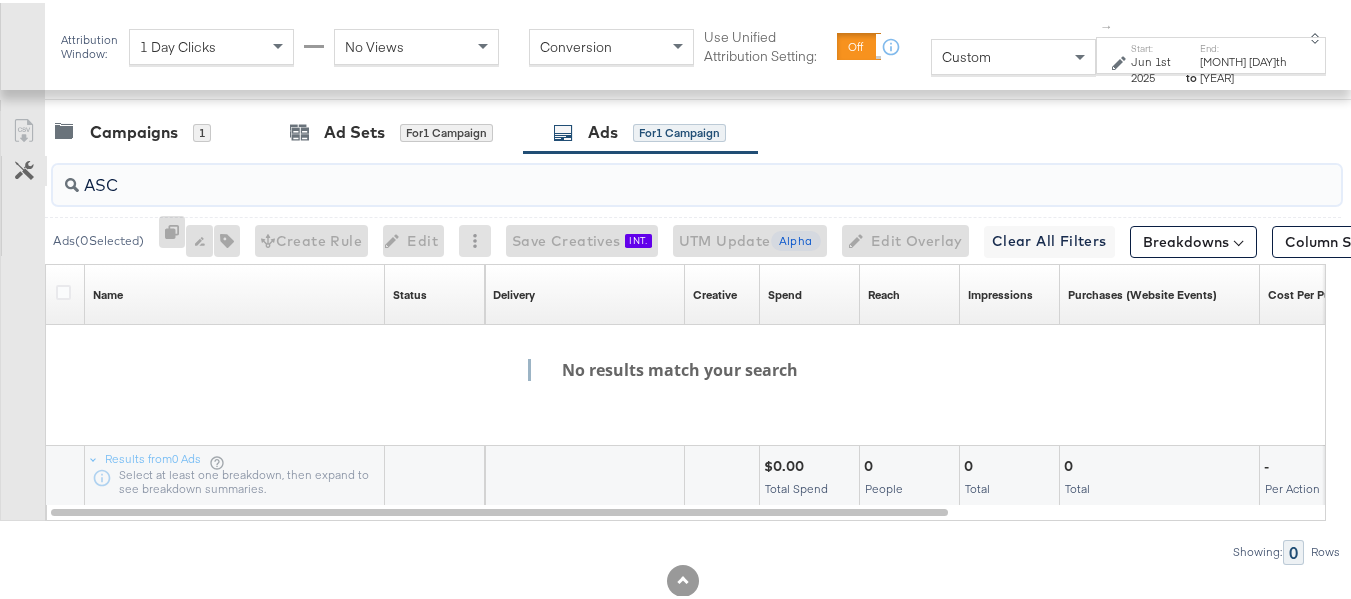 drag, startPoint x: 138, startPoint y: 228, endPoint x: 20, endPoint y: 210, distance: 119.36499 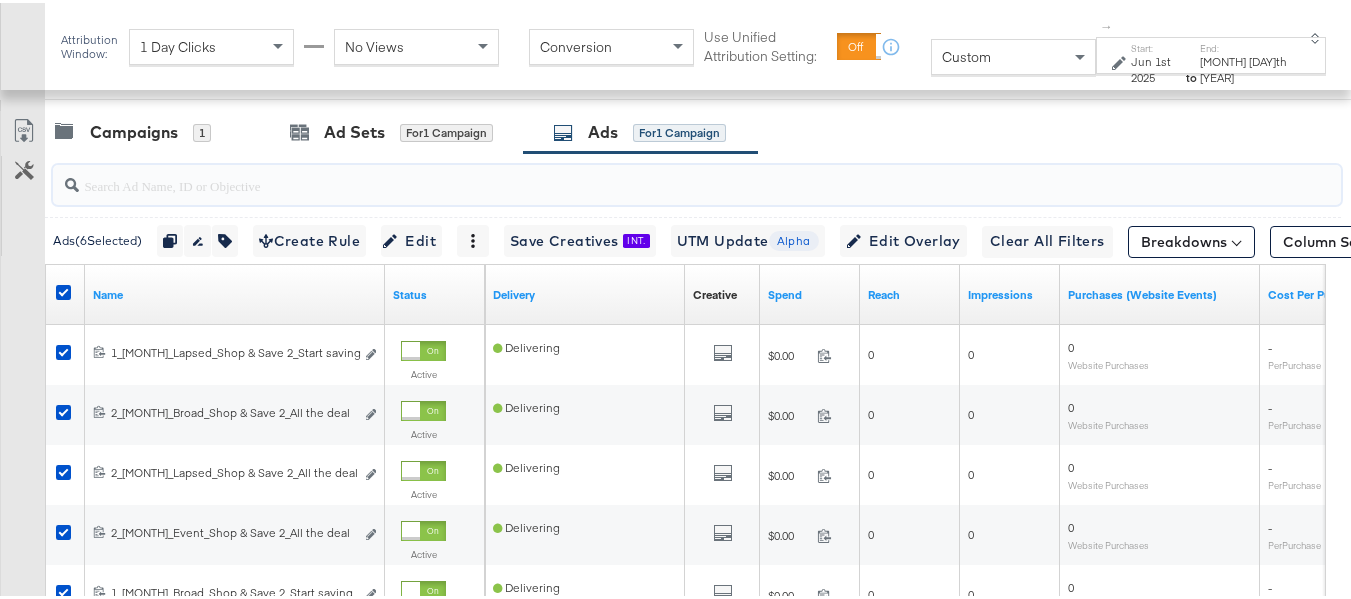 paste on "ASC Dynamic-Intro Card" 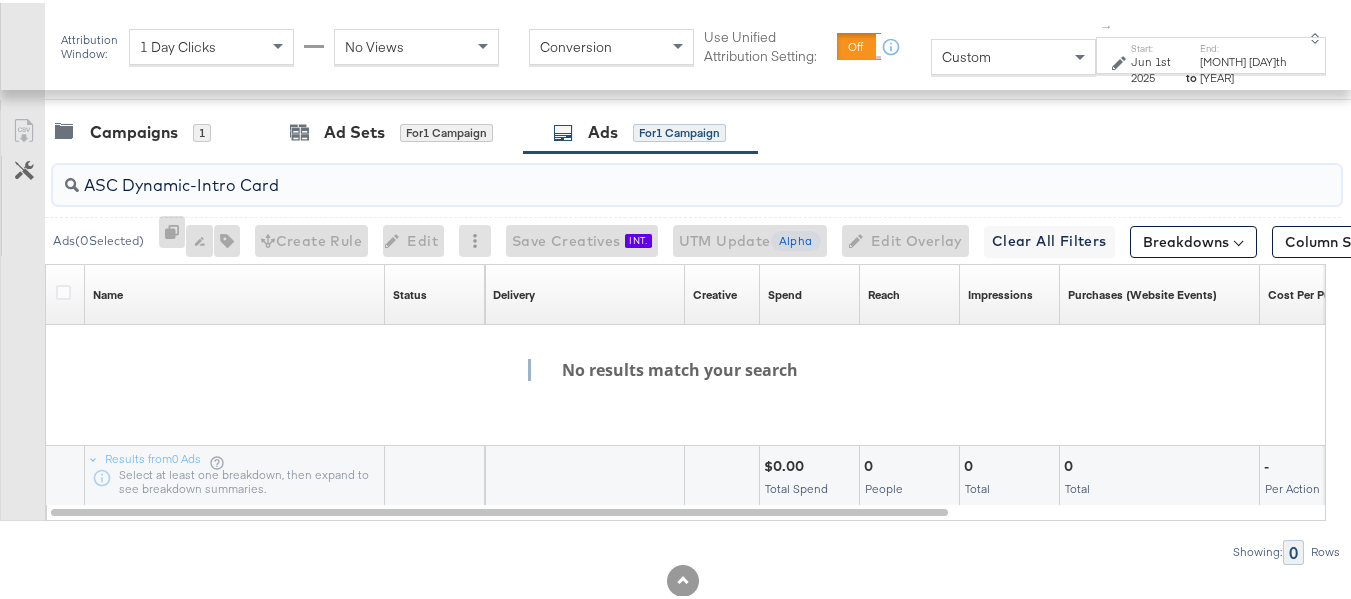 drag, startPoint x: 202, startPoint y: 225, endPoint x: 0, endPoint y: 194, distance: 204.36487 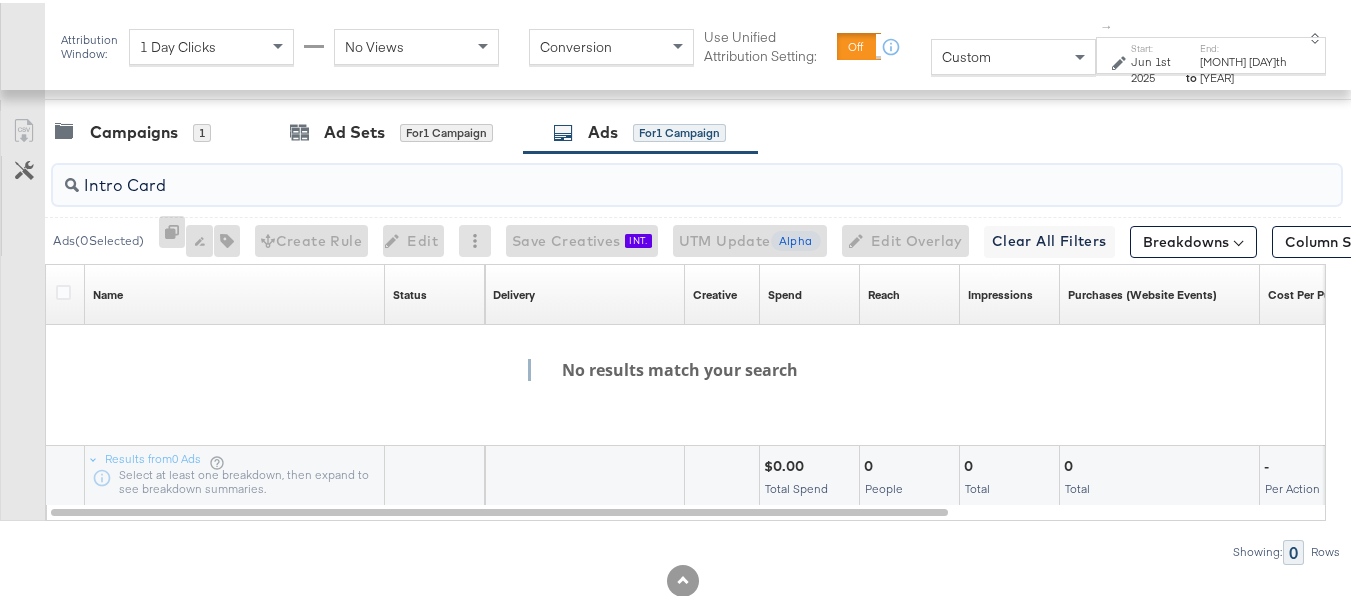 drag, startPoint x: 124, startPoint y: 224, endPoint x: 298, endPoint y: 229, distance: 174.07182 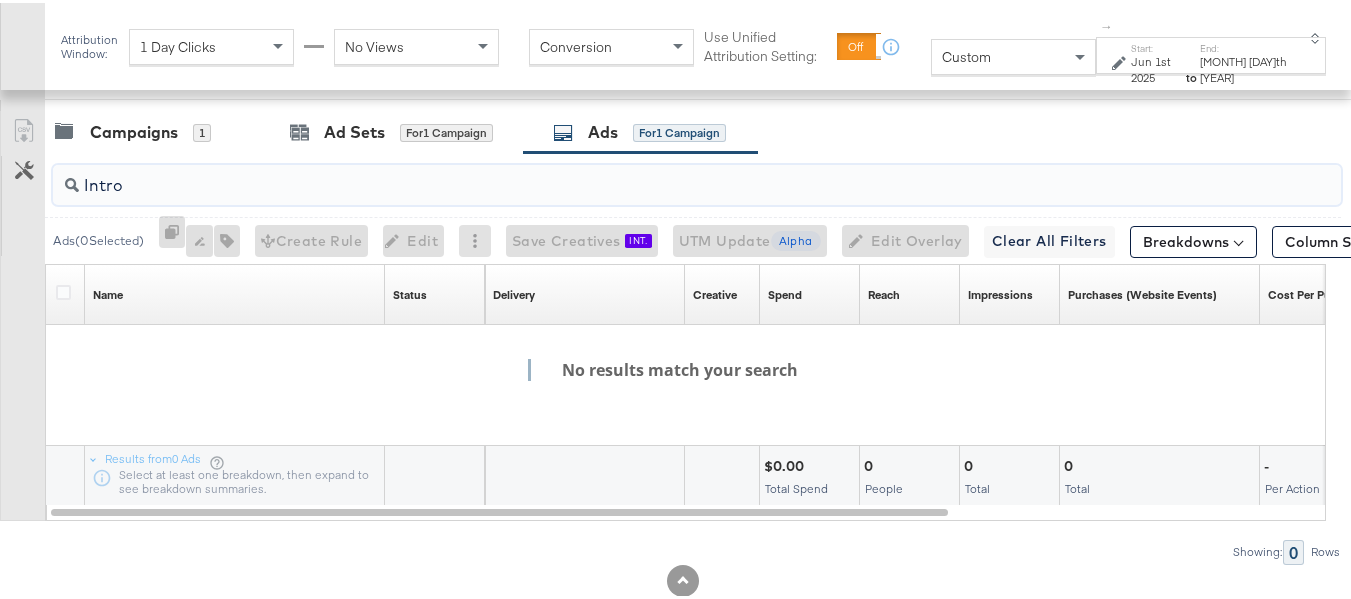 type on "Intro" 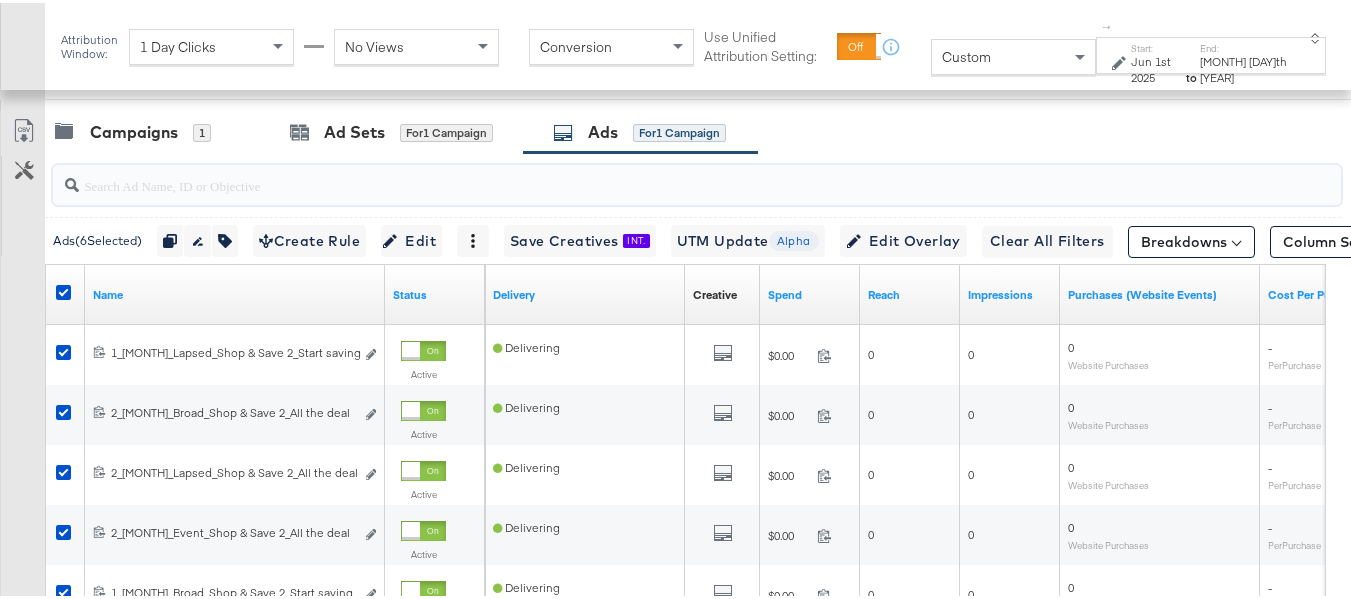 paste on "ASC Dynamic-Intro Card" 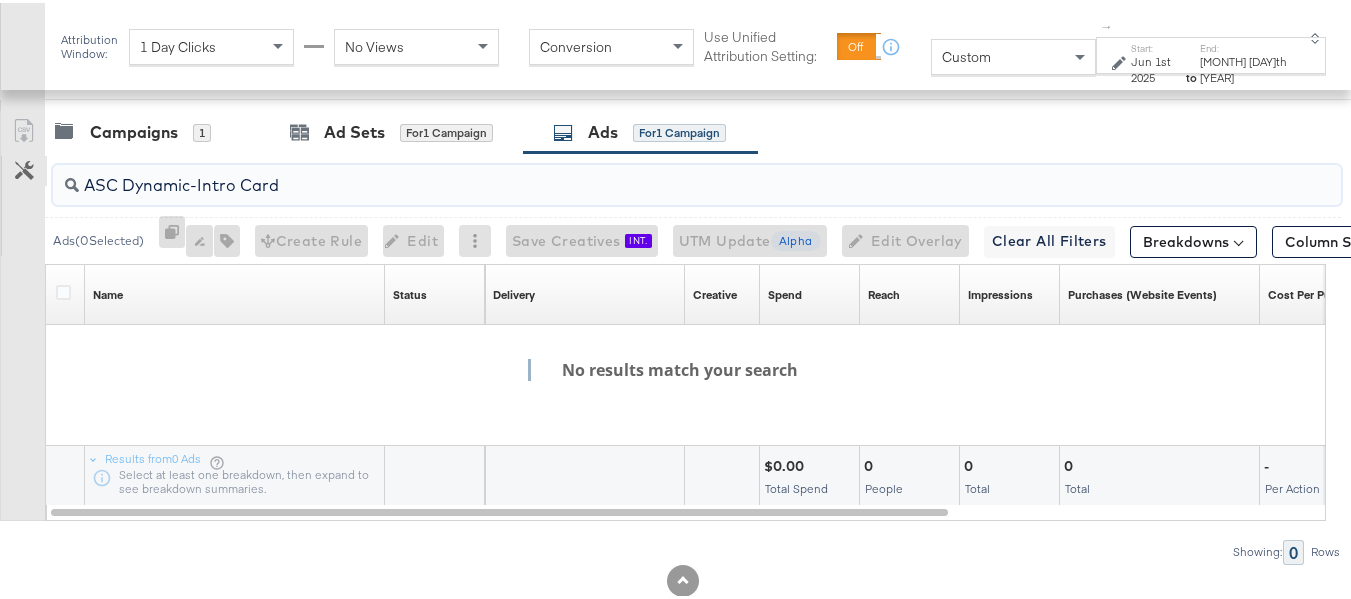 drag, startPoint x: 238, startPoint y: 227, endPoint x: 4, endPoint y: 211, distance: 234.54637 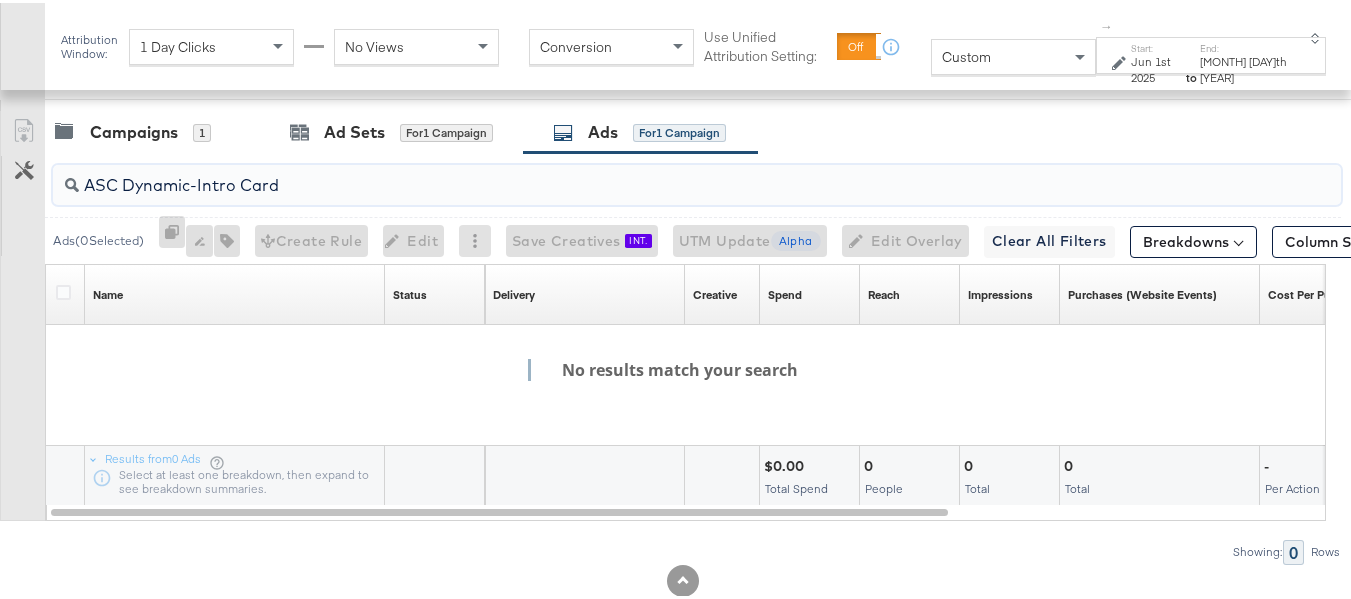 type on "Card" 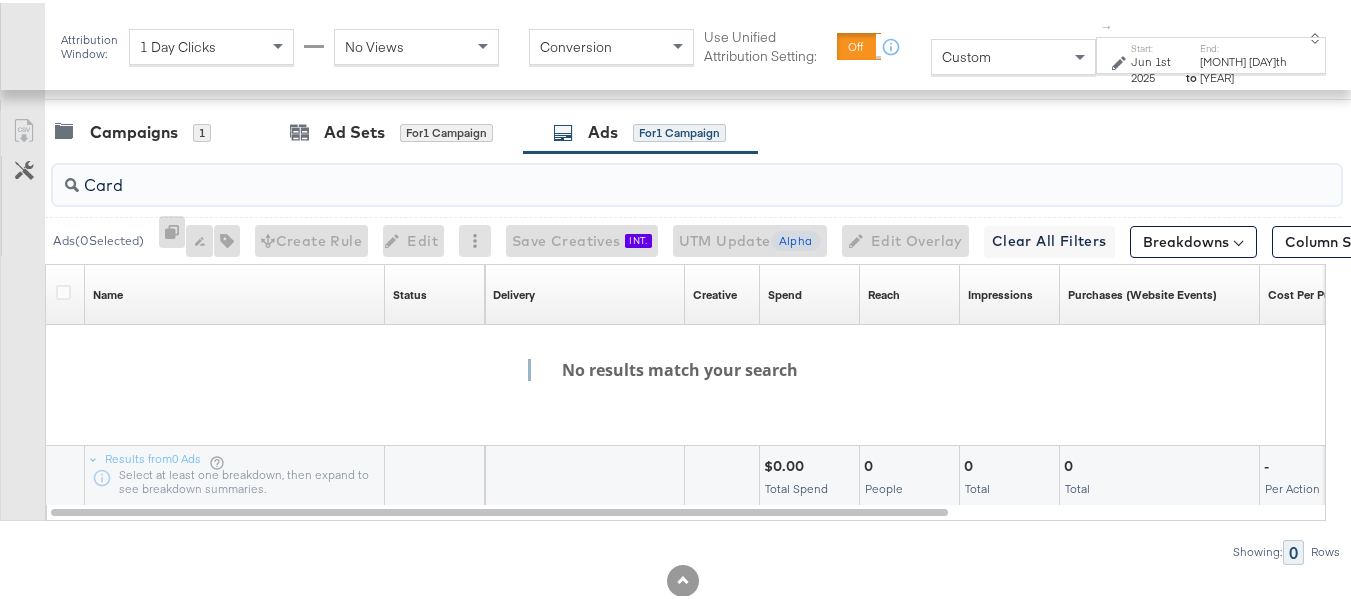 click on "Card Ads  ( 0  Selected) 0 Rename  0 ads Tags for  0 campaigns   Create Rule Edit 0 ads Edit Save Creatives    INT. Generate Saved Creatives UTM Update   Alpha Update UTMs for  0 ads Edit Overlay Edit up to 50 ads Clear All Filters This clears all applied filters Breakdowns Column Sets Customize KPIs Export as CSV No results match your search Name Sorting Unavailable Status Sorting Unavailable Delivery Sorting Unavailable Creative Sorting Unavailable Spend Sorting Unavailable Reach Sorting Unavailable Impressions Sorting Unavailable Purchases (Website Events) Sorting Unavailable Cost Per Purchase (Website Events) Sorting Unavailable Results from  0   Ads Select at least one breakdown, then expand to see breakdown summaries.          $0.00    Total Spend 0    People 0    Total 0    Total -    Per Action Showing:   0    Rows" at bounding box center (670, 355) 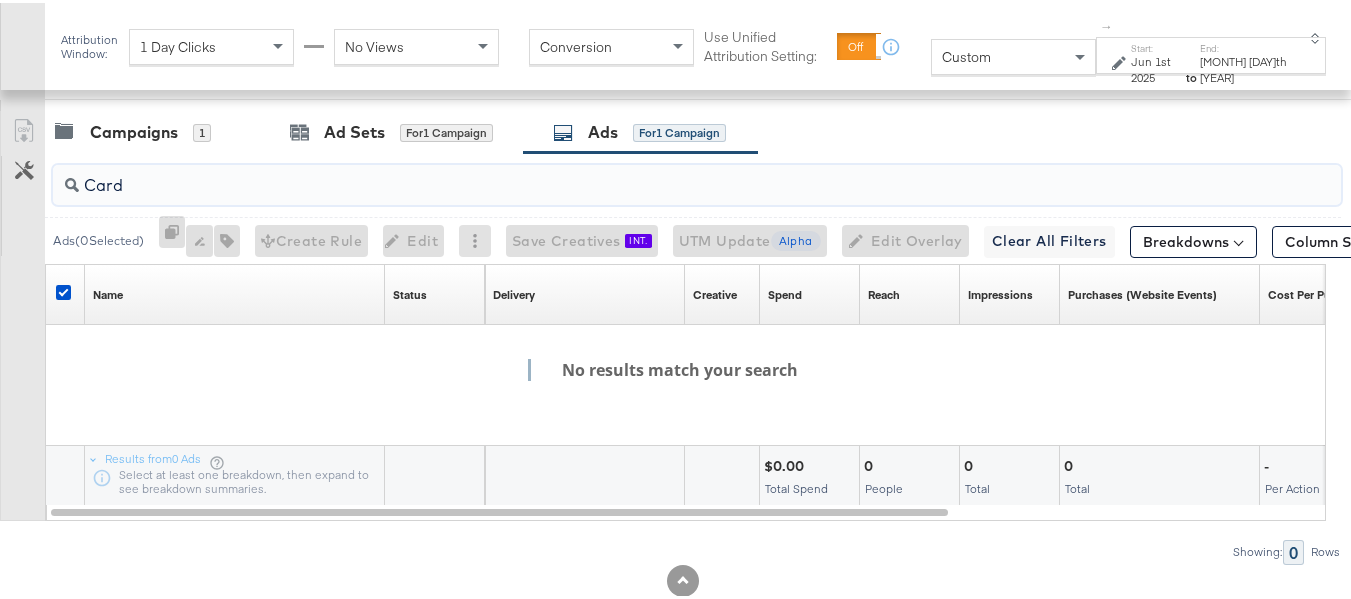 type 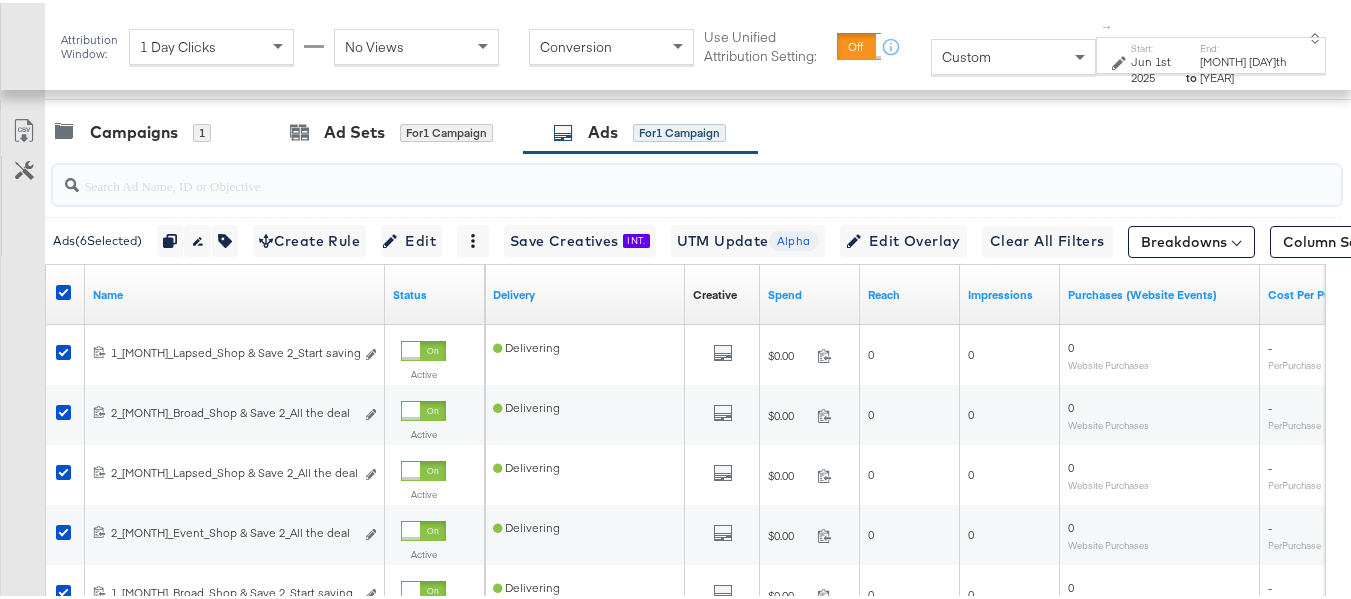 drag, startPoint x: 0, startPoint y: 368, endPoint x: 430, endPoint y: 259, distance: 443.60004 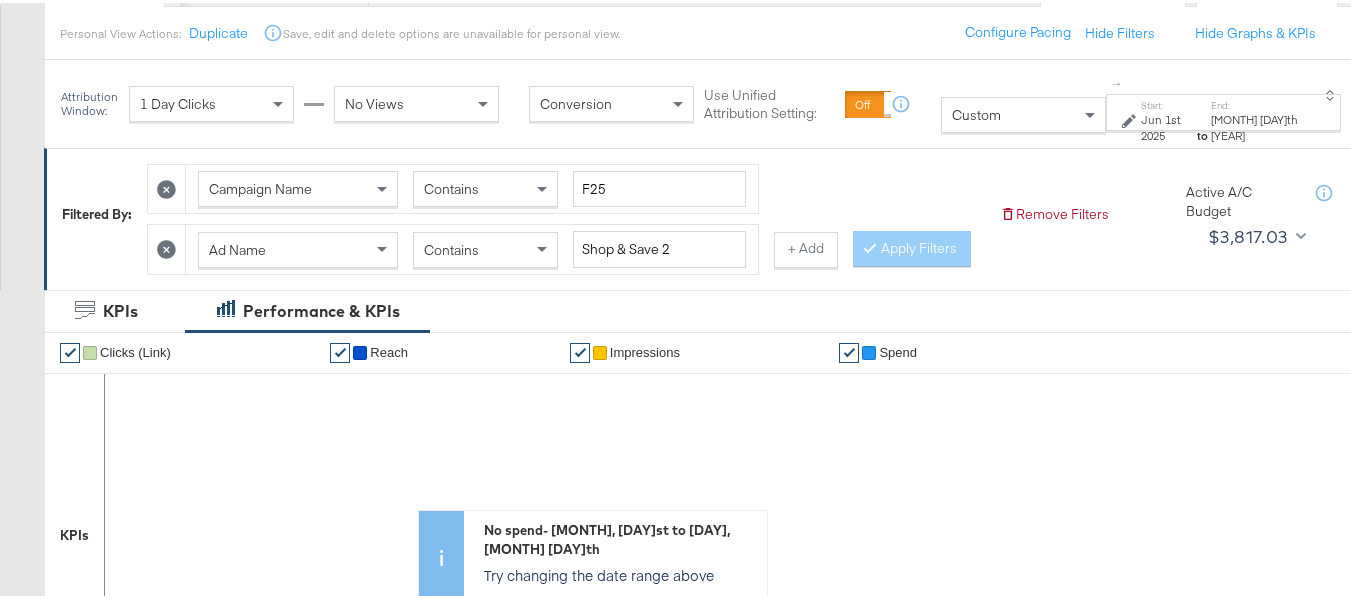 scroll, scrollTop: 0, scrollLeft: 0, axis: both 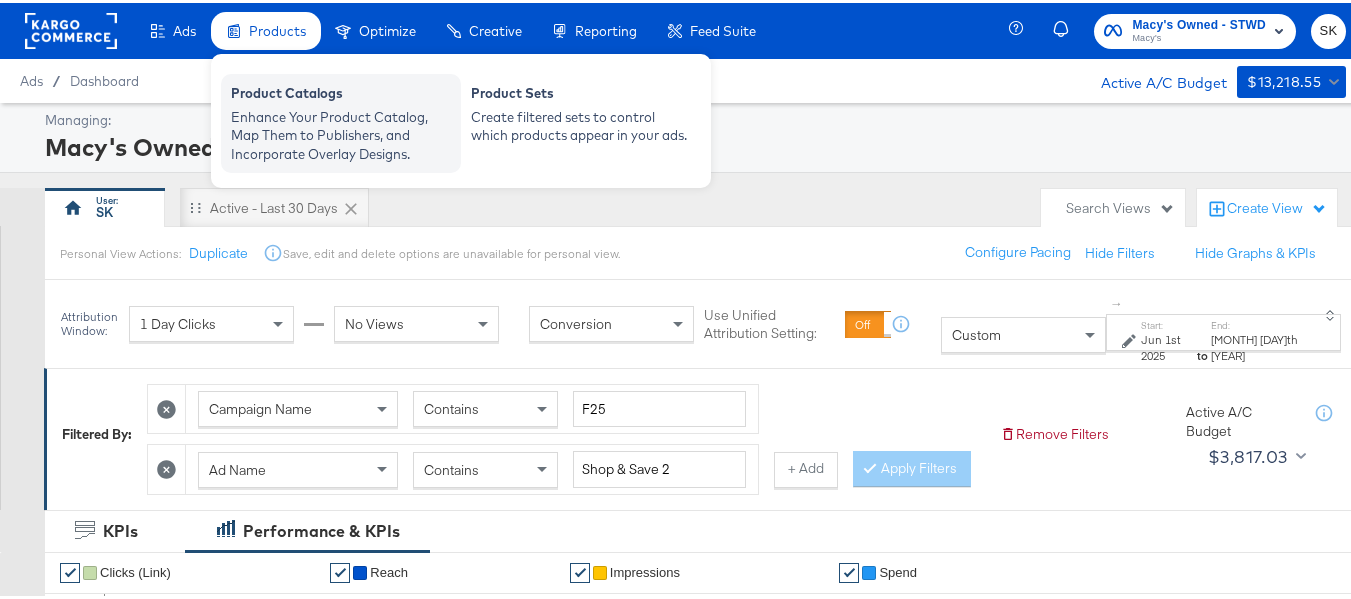 click on "Enhance Your Product Catalog, Map Them to Publishers, and Incorporate Overlay Designs." at bounding box center [341, 133] 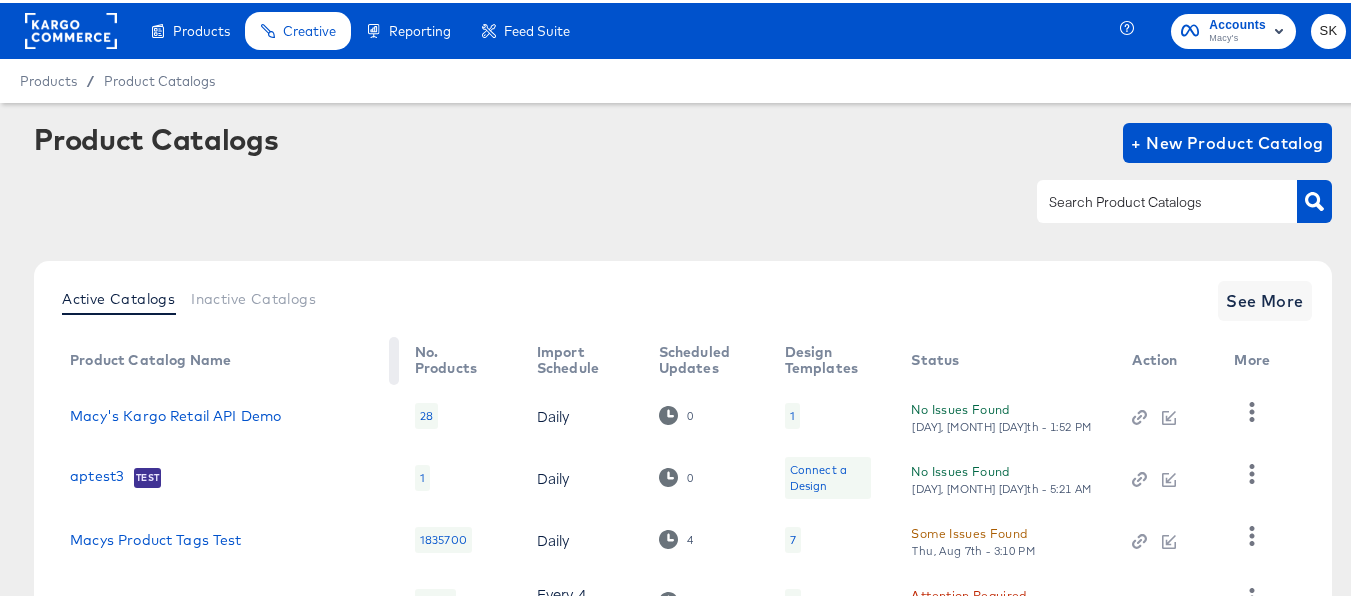 scroll, scrollTop: 225, scrollLeft: 0, axis: vertical 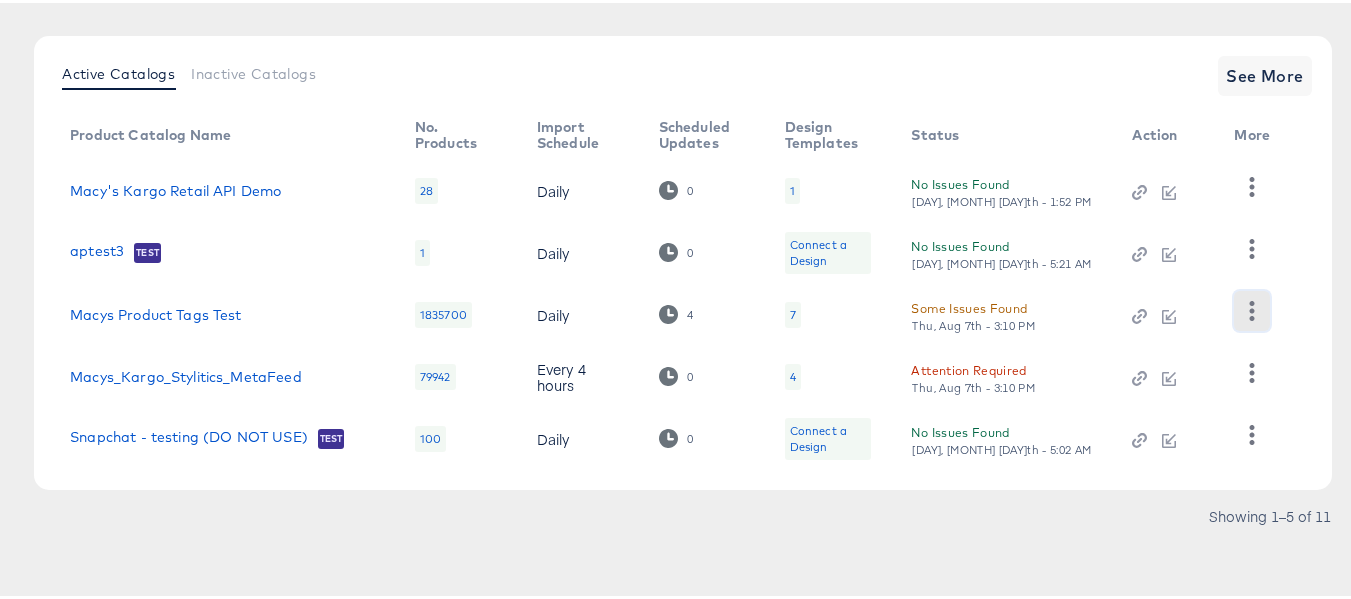 click 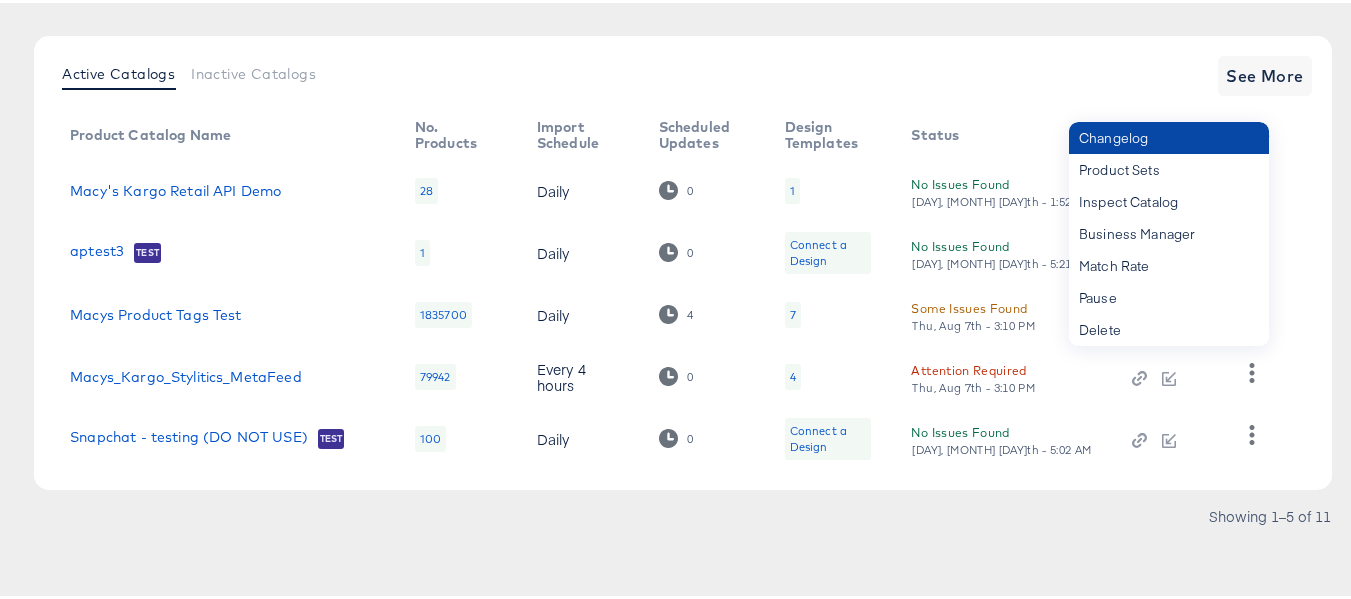 click on "Changelog" at bounding box center (1169, 135) 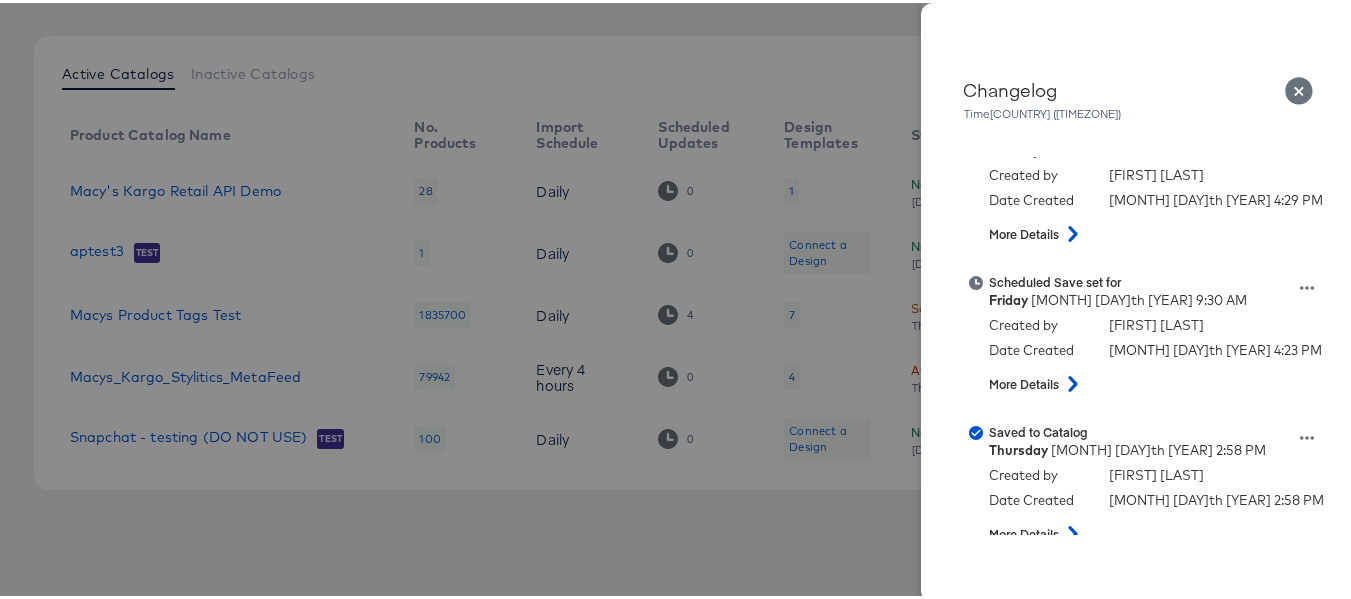 scroll, scrollTop: 400, scrollLeft: 0, axis: vertical 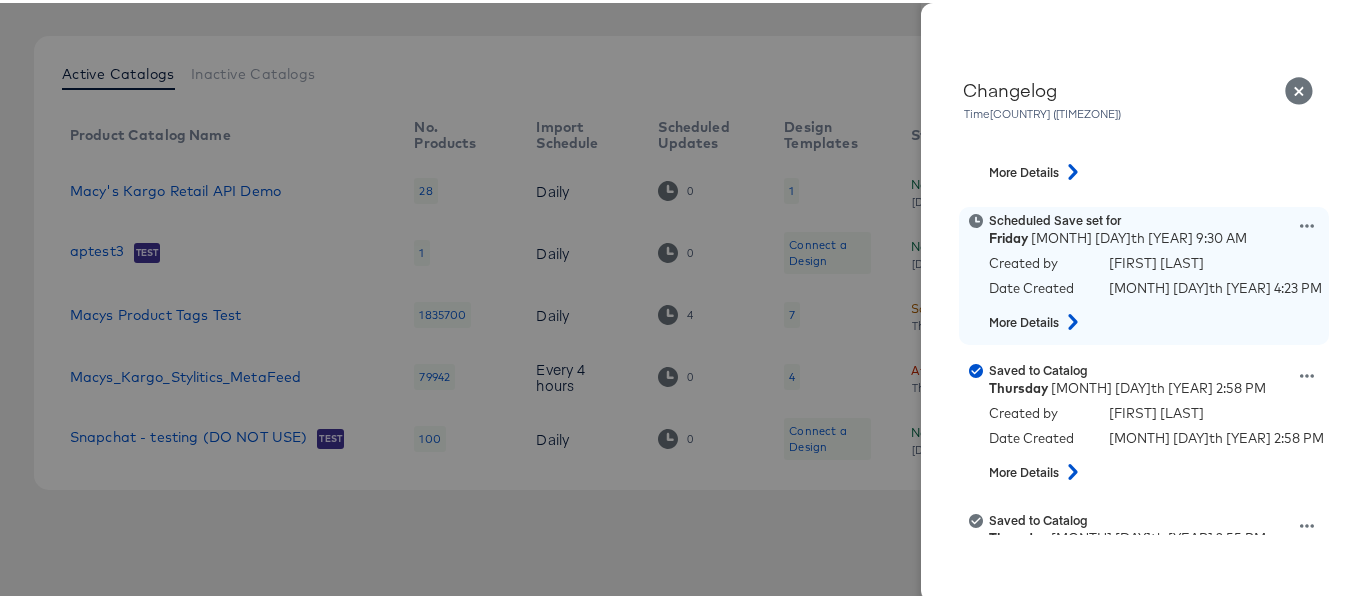click 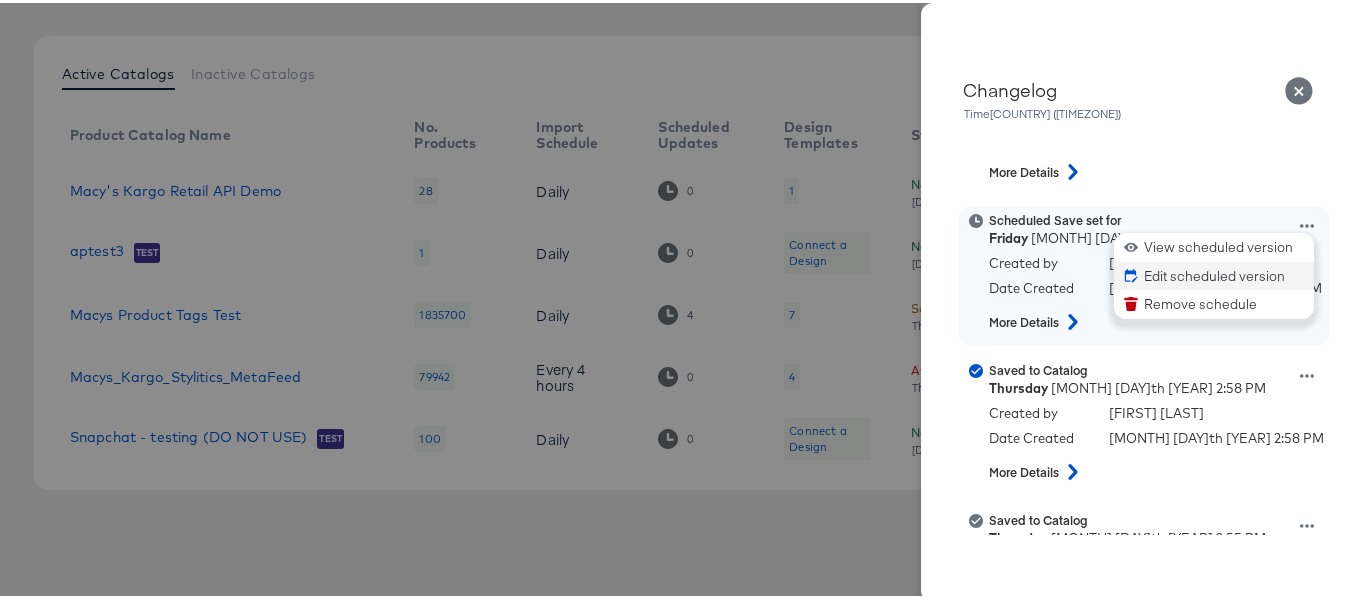 click on "Edit scheduled version" at bounding box center (1214, 273) 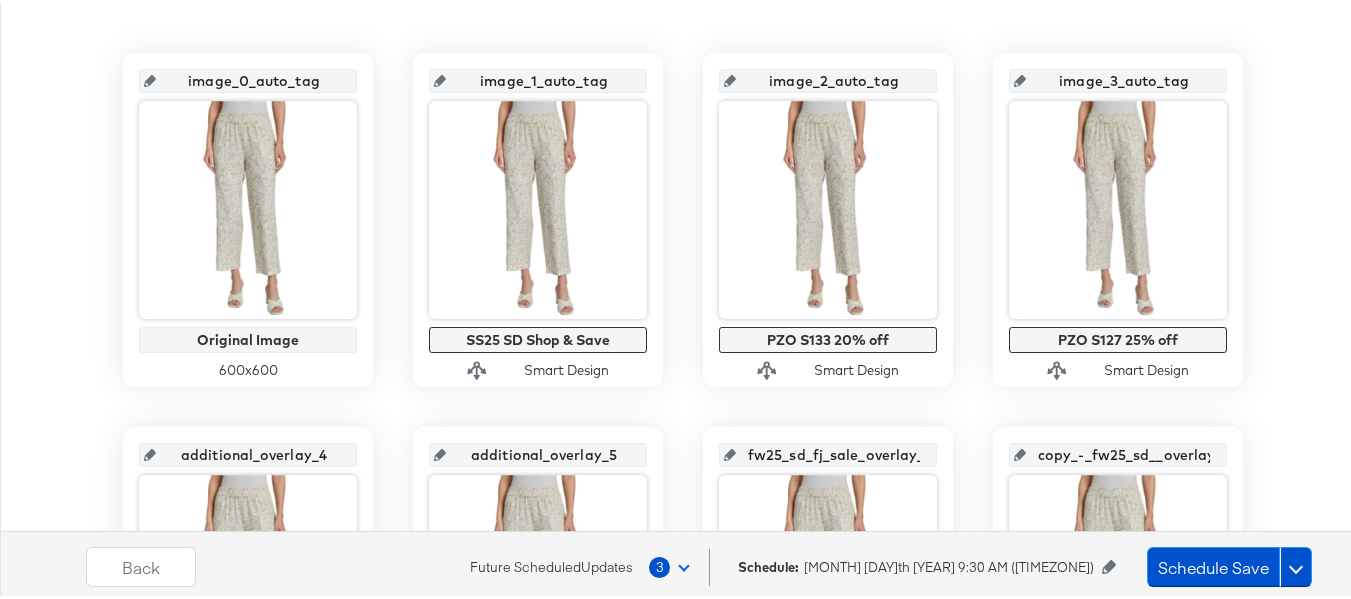 scroll, scrollTop: 400, scrollLeft: 0, axis: vertical 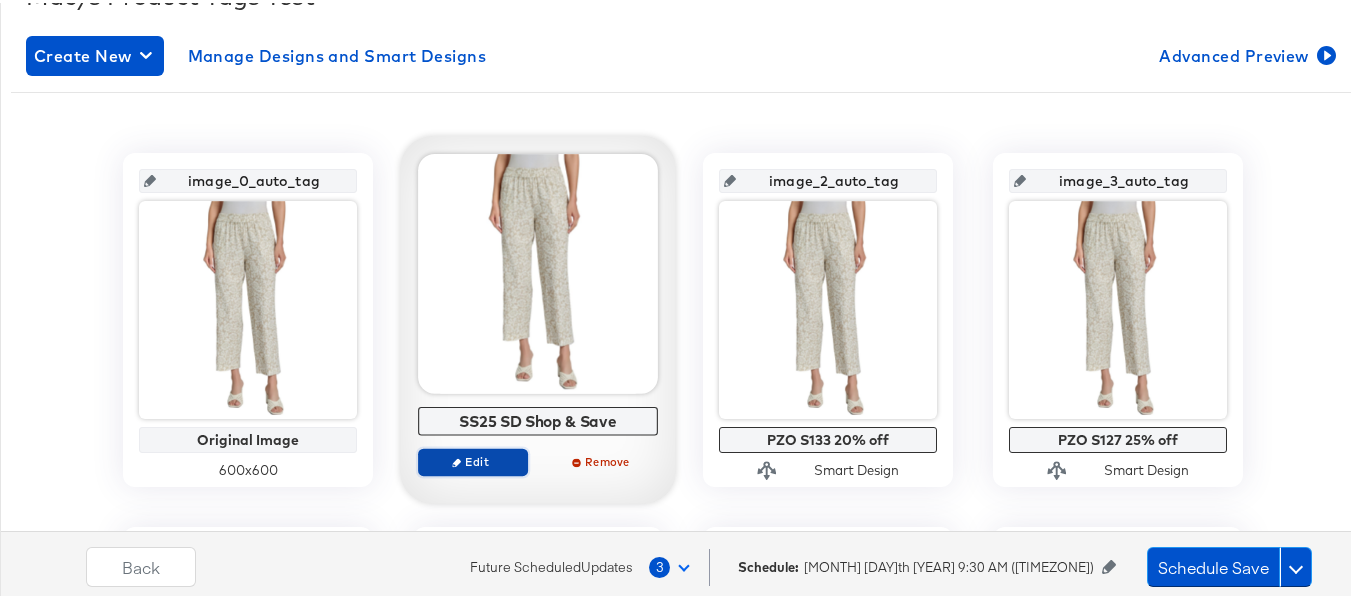 click on "Edit" at bounding box center [473, 458] 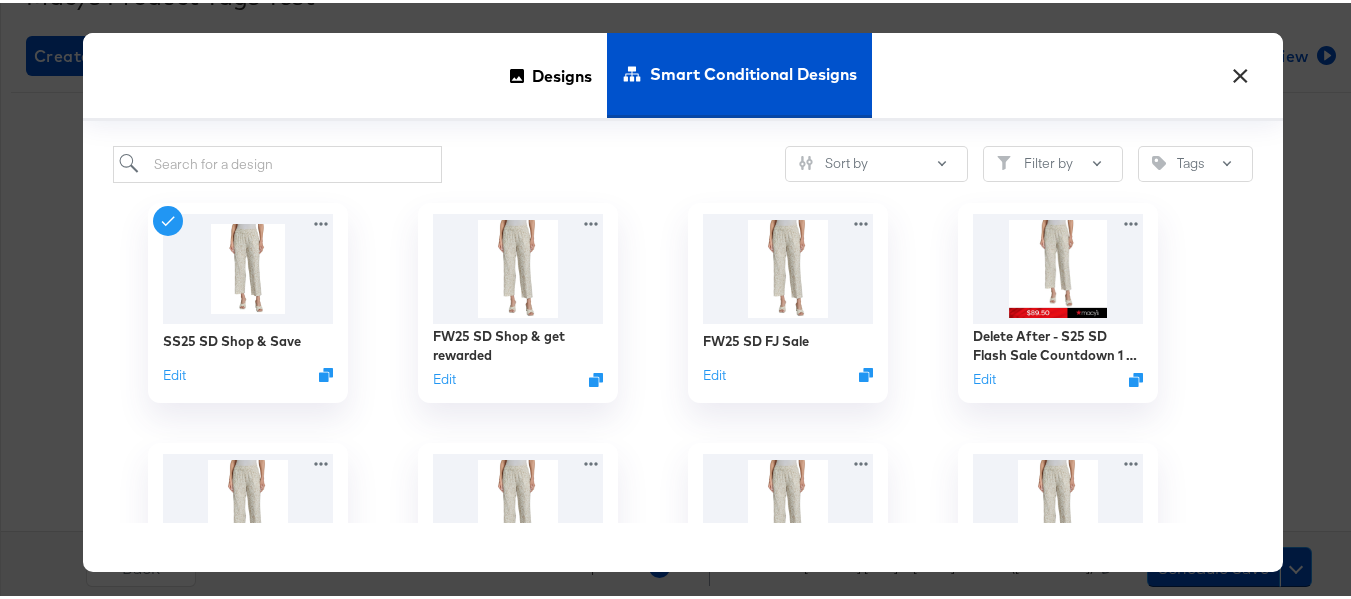 click on "×" at bounding box center (1240, 68) 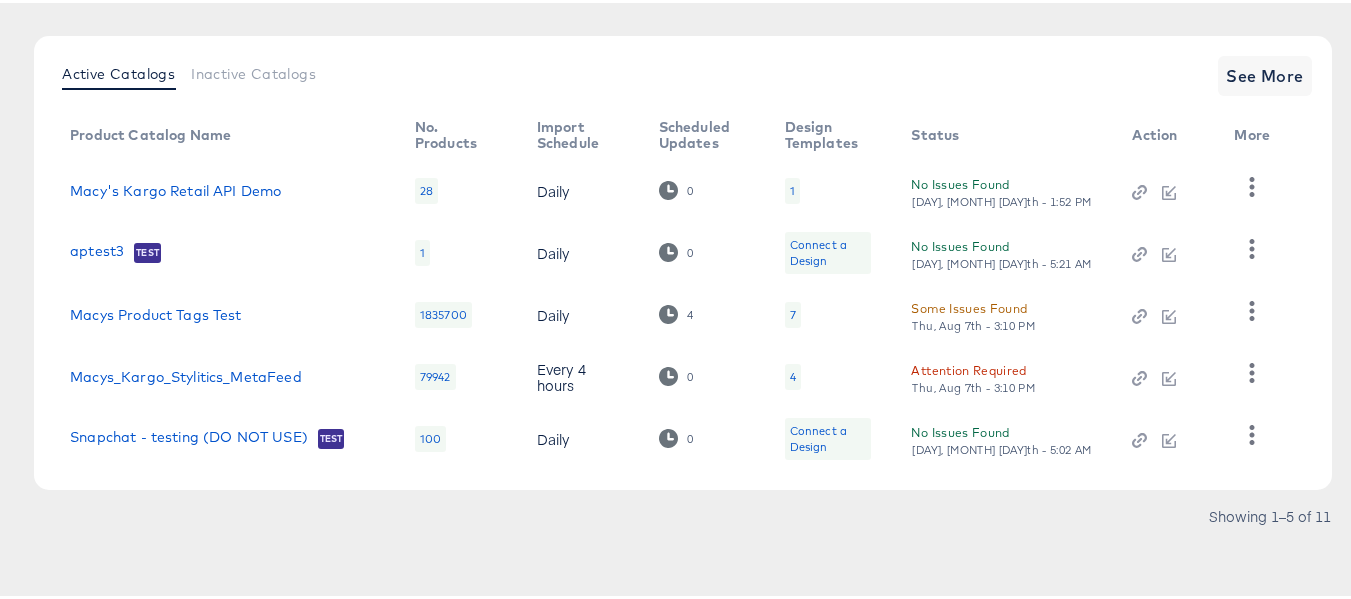 scroll, scrollTop: 209, scrollLeft: 0, axis: vertical 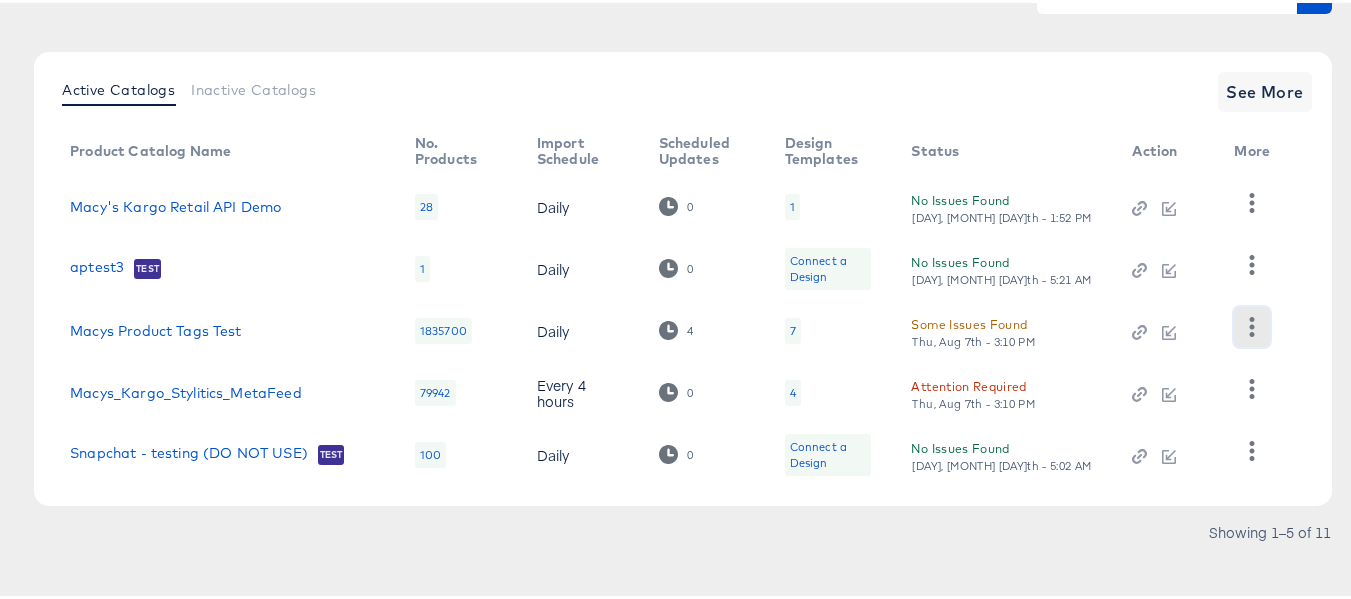 click 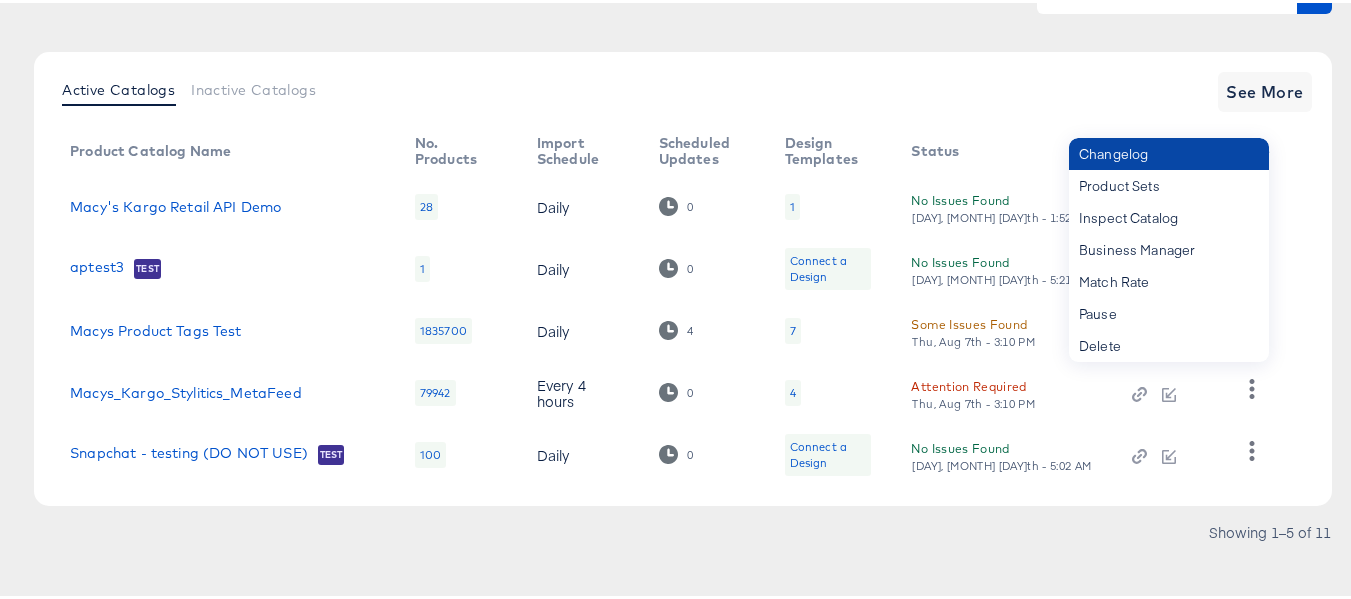 click on "Changelog" at bounding box center (1169, 151) 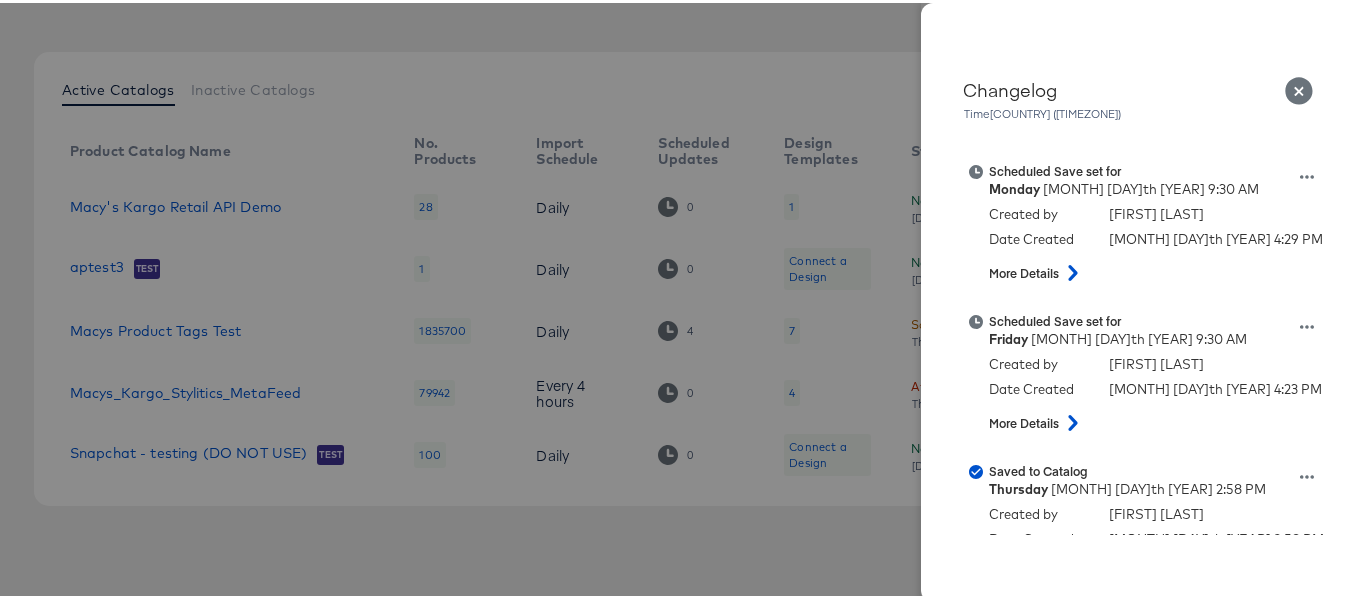 scroll, scrollTop: 300, scrollLeft: 0, axis: vertical 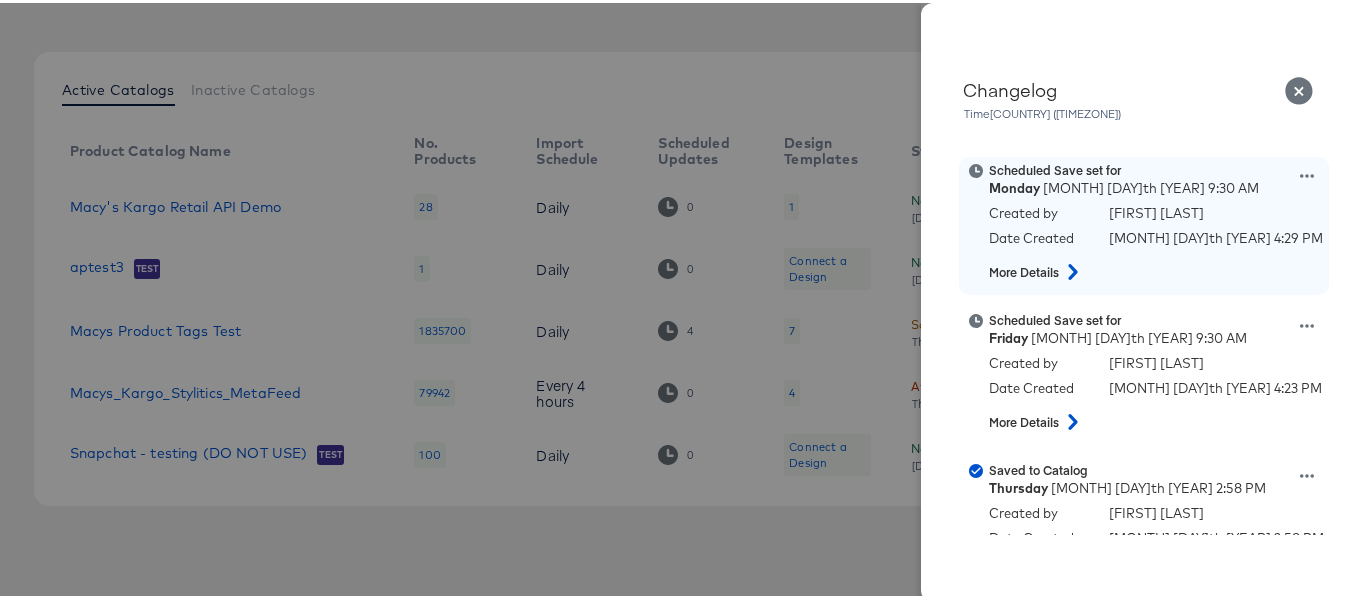 click 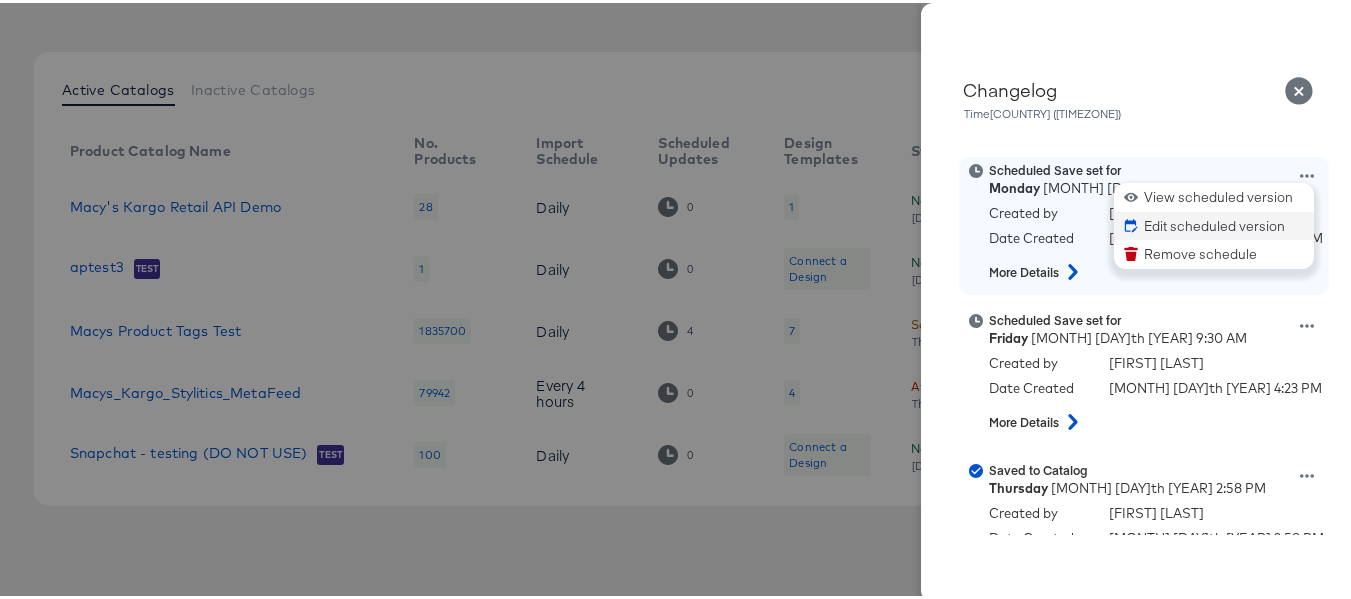 click on "Edit scheduled version" at bounding box center [1214, 223] 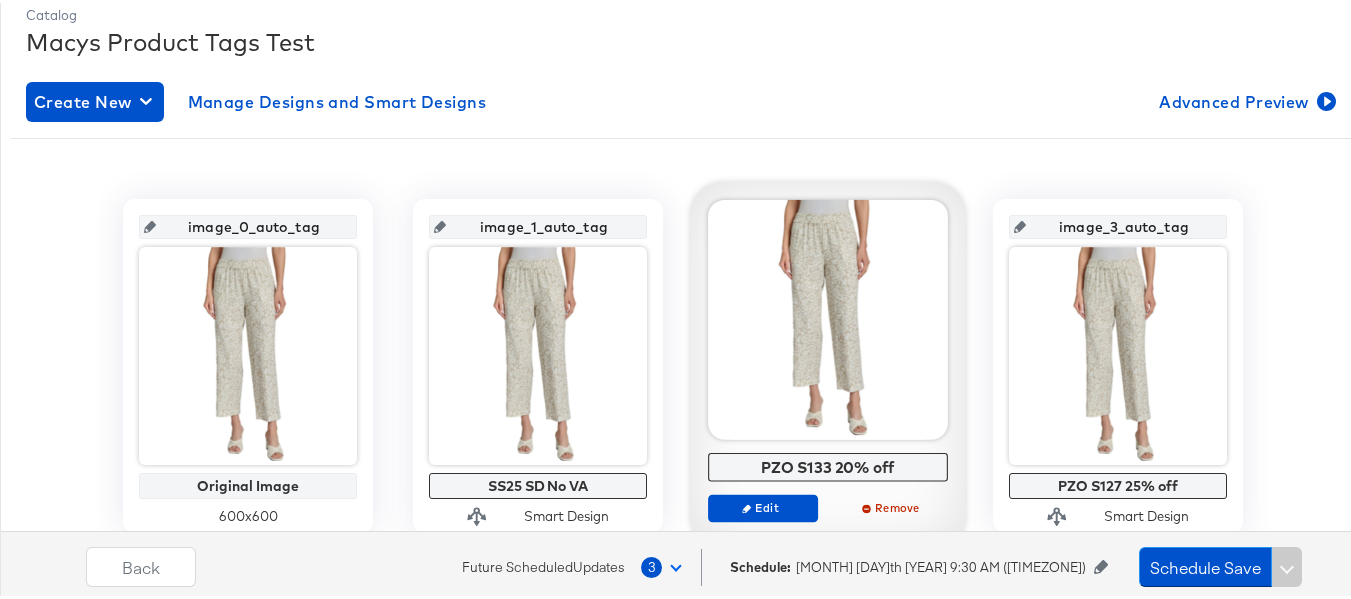 scroll, scrollTop: 400, scrollLeft: 0, axis: vertical 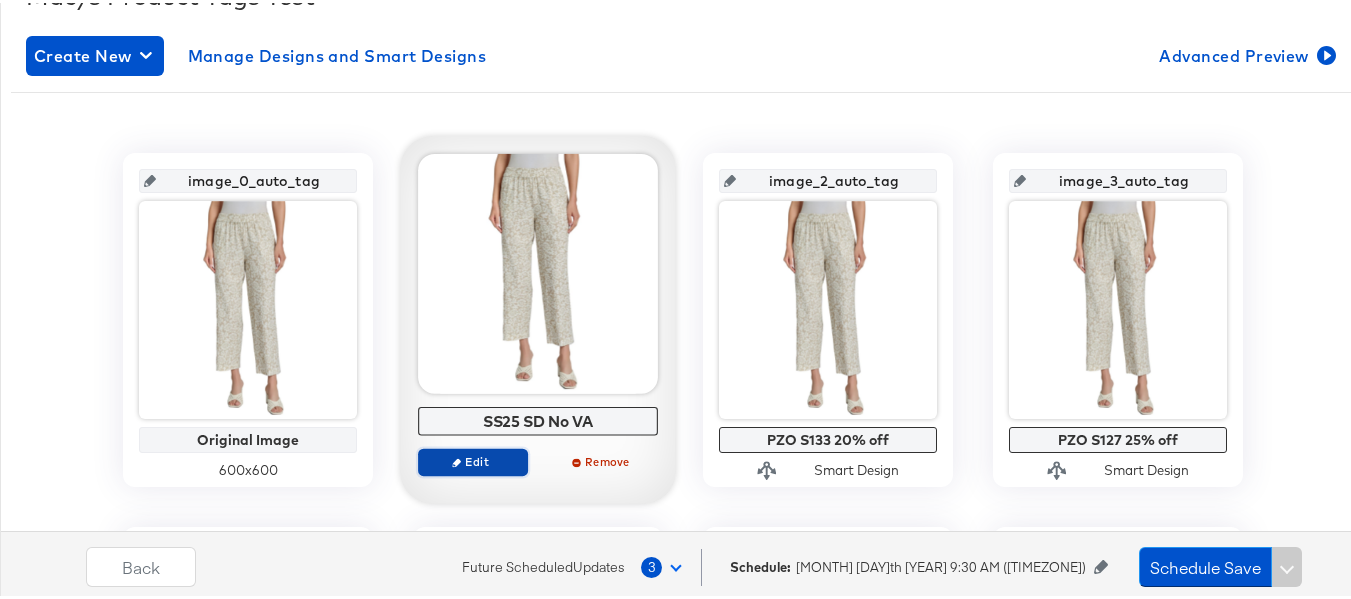 click 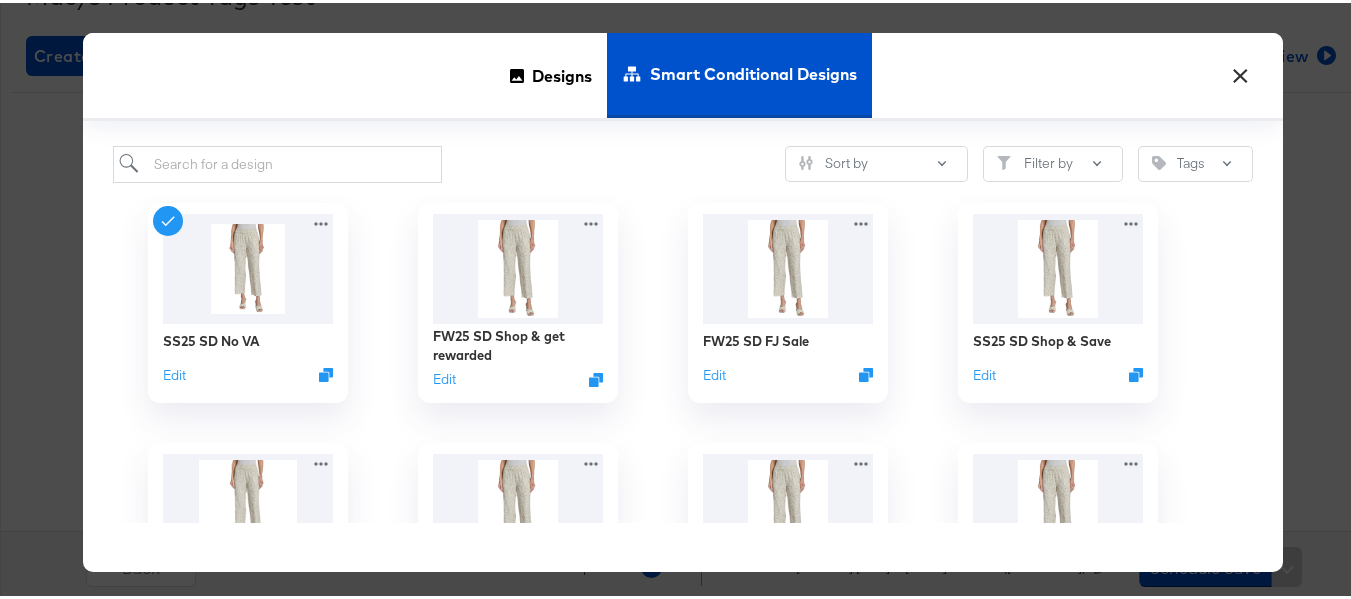 click on "×" at bounding box center [1240, 68] 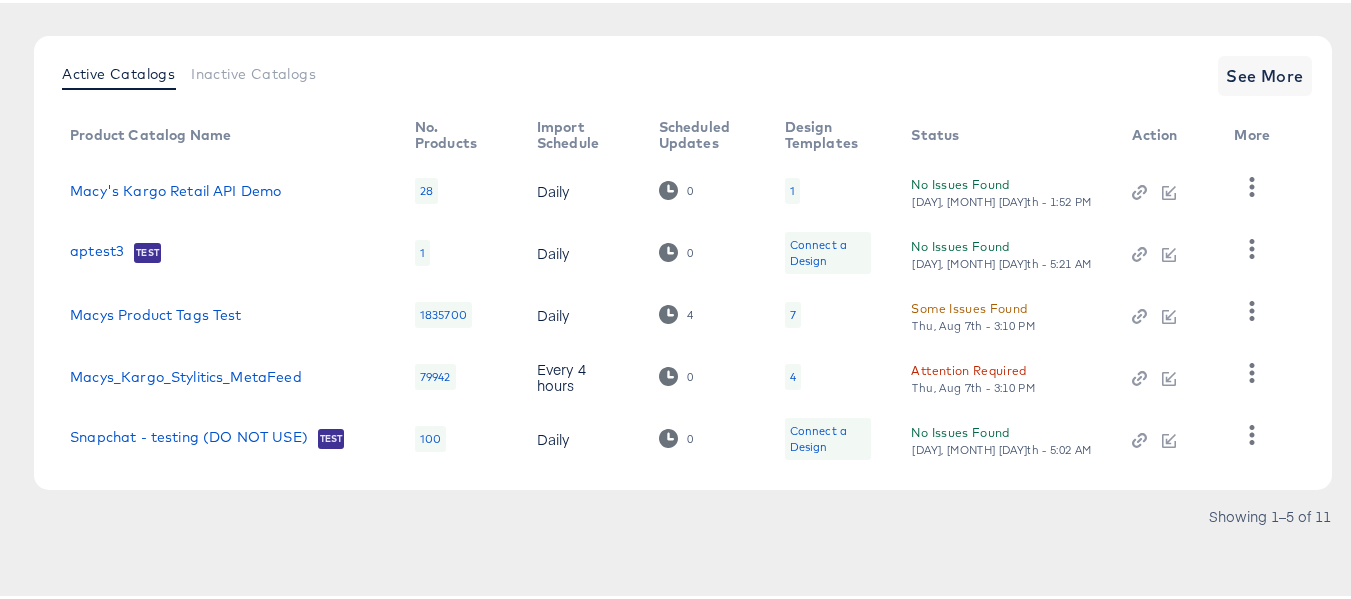 scroll, scrollTop: 209, scrollLeft: 0, axis: vertical 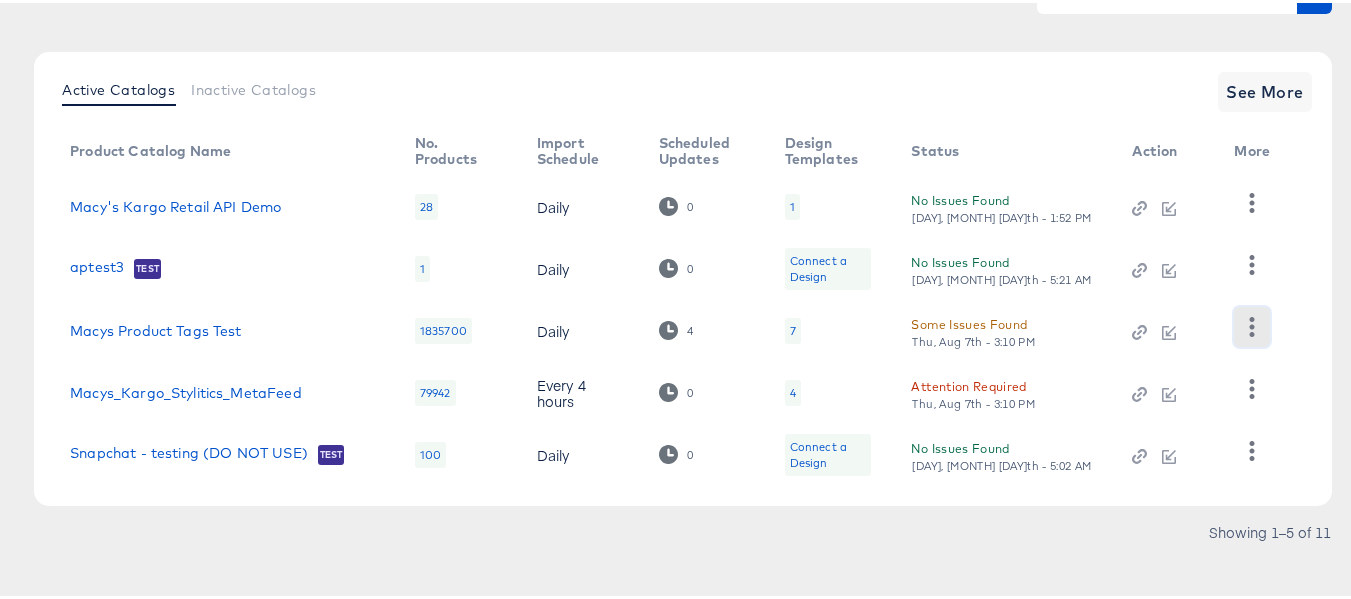 click 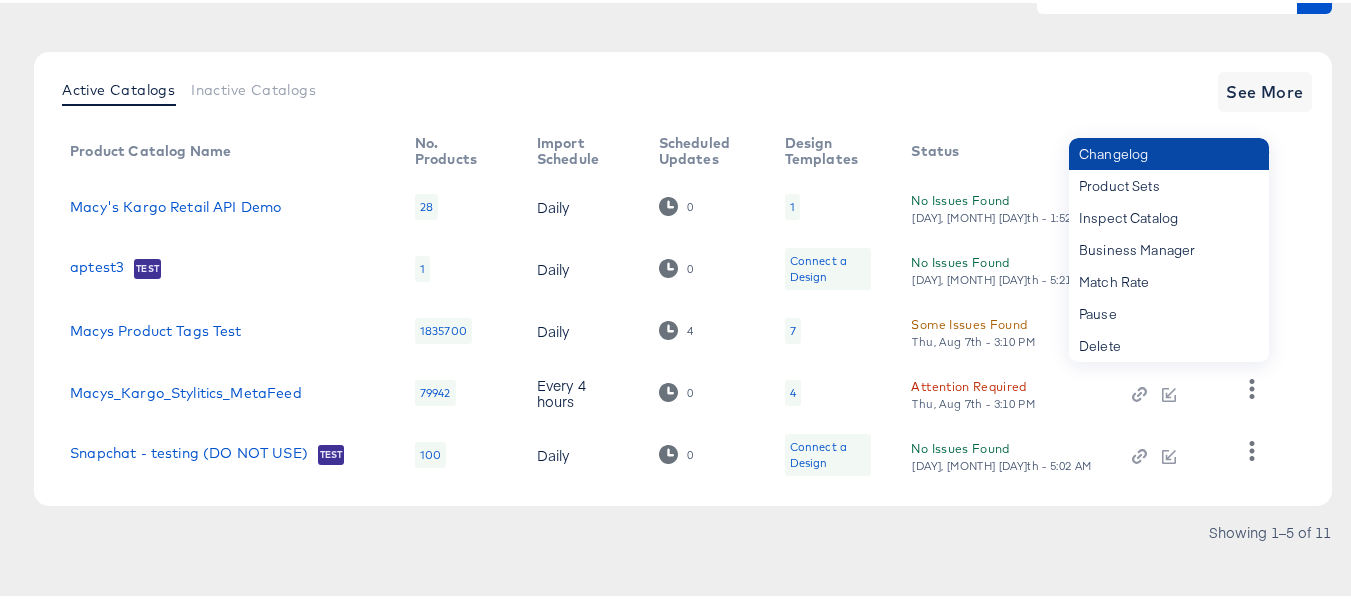 click on "Changelog" at bounding box center (1169, 151) 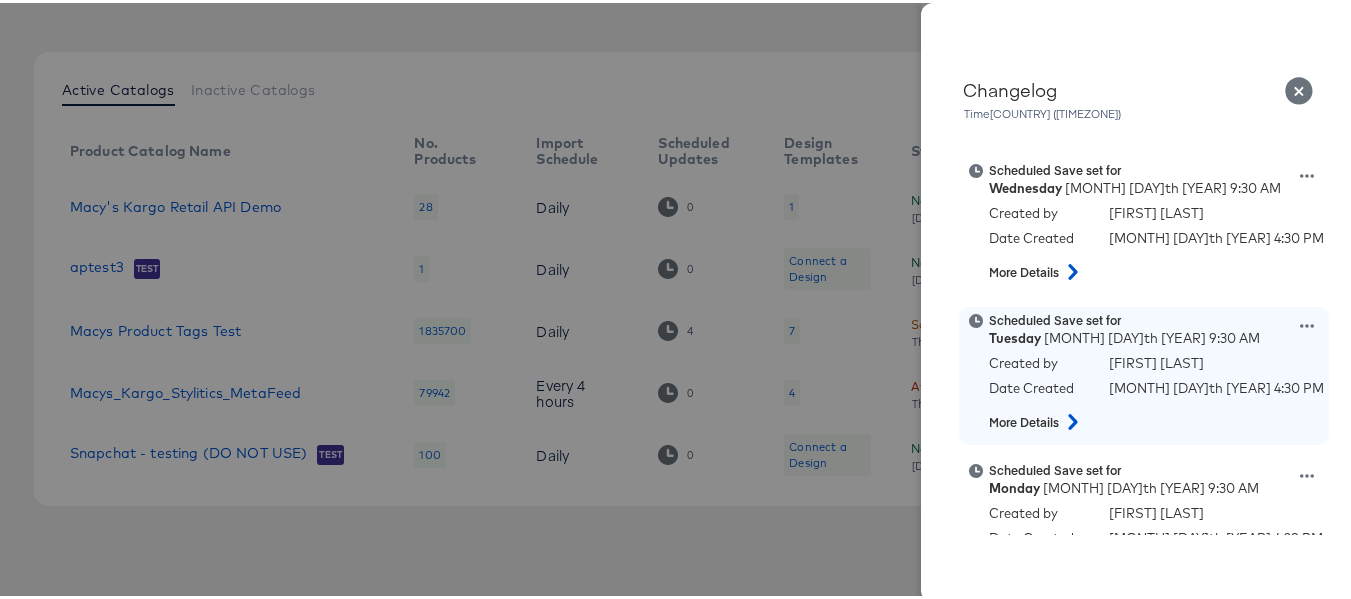 click 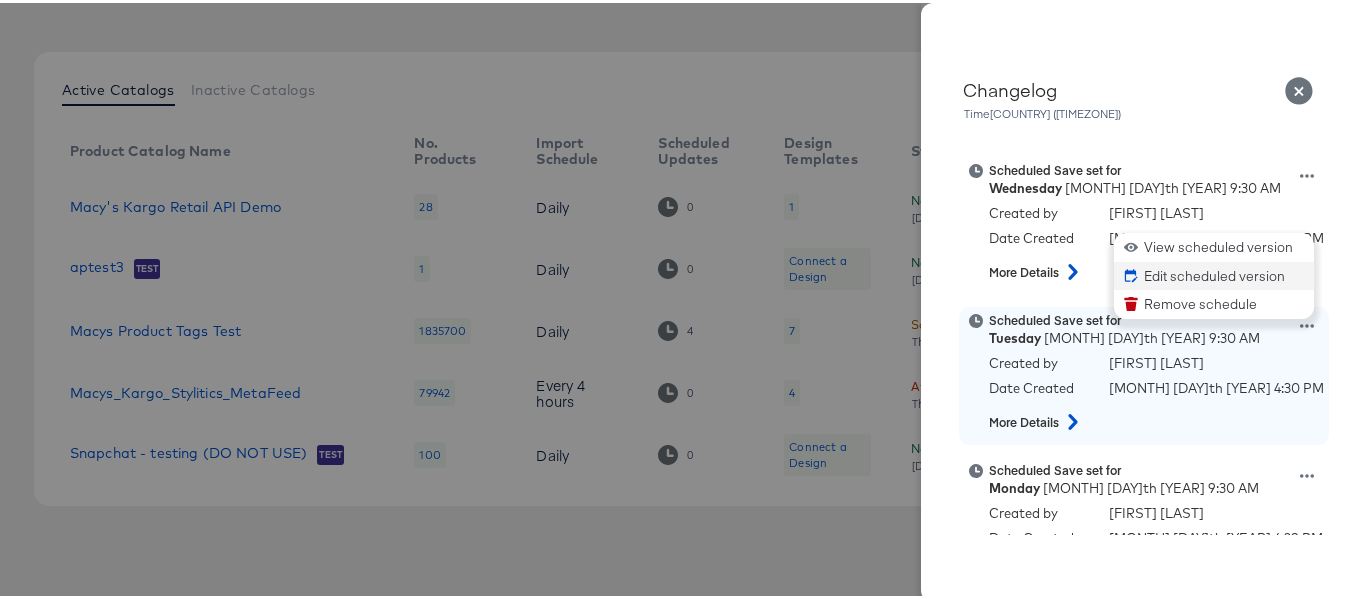 click on "Edit scheduled version" at bounding box center (1214, 273) 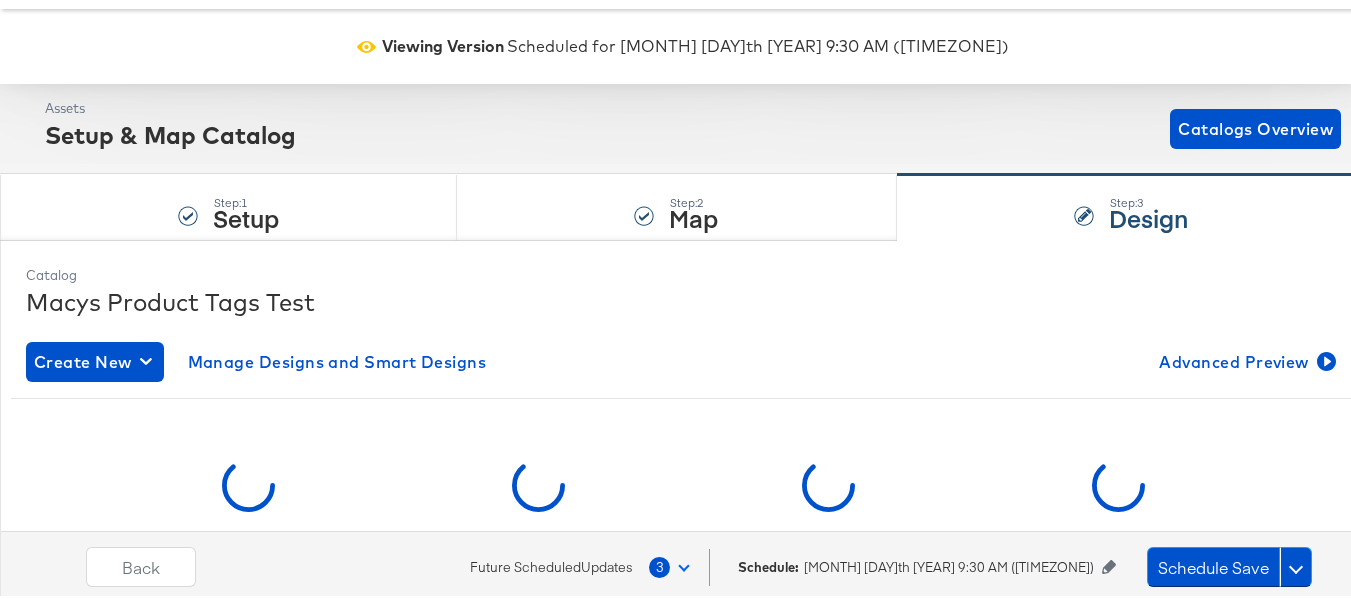 scroll, scrollTop: 400, scrollLeft: 0, axis: vertical 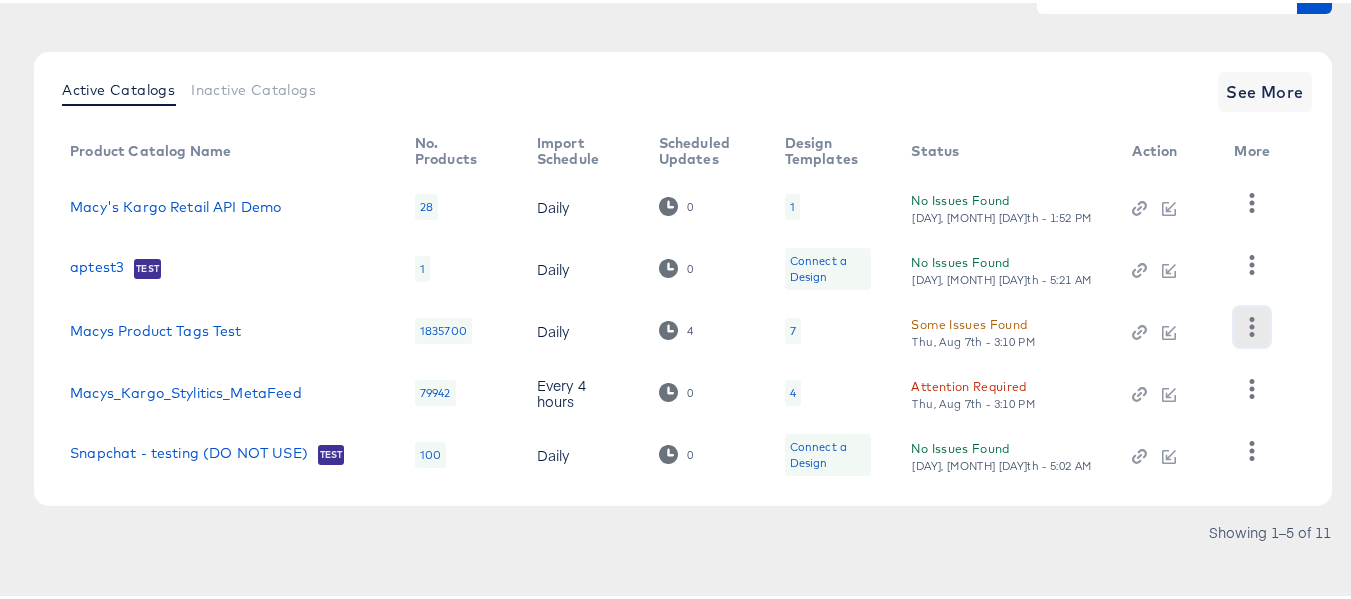 click 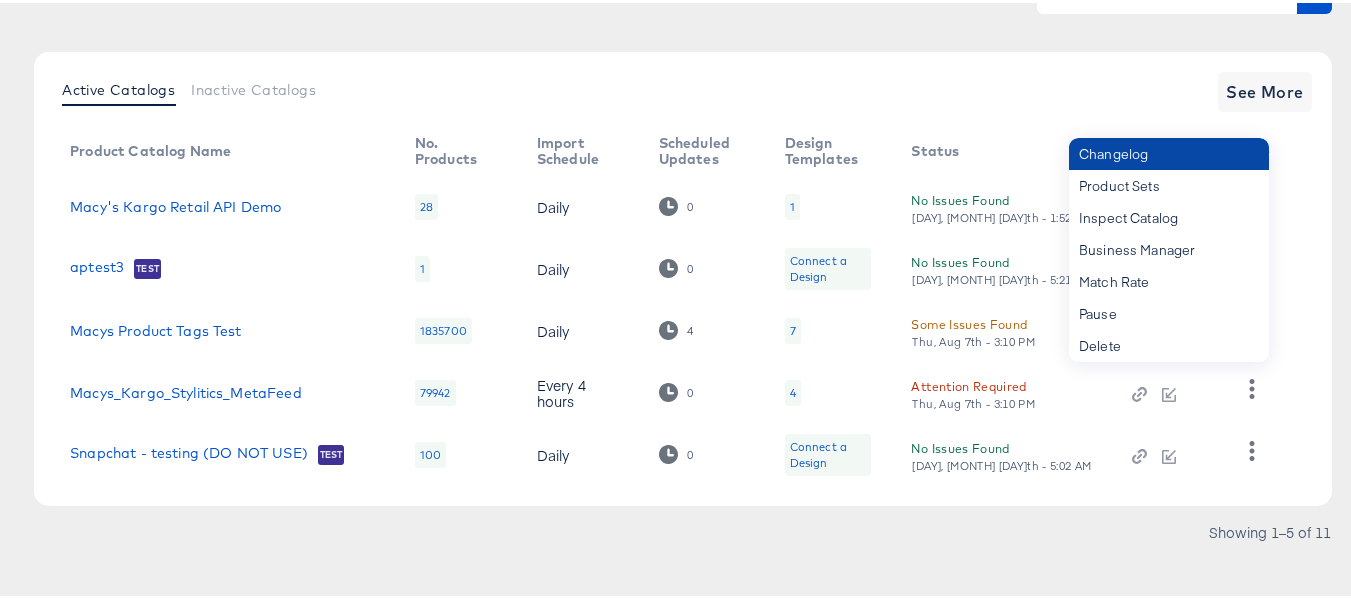 click on "Changelog" at bounding box center [1169, 151] 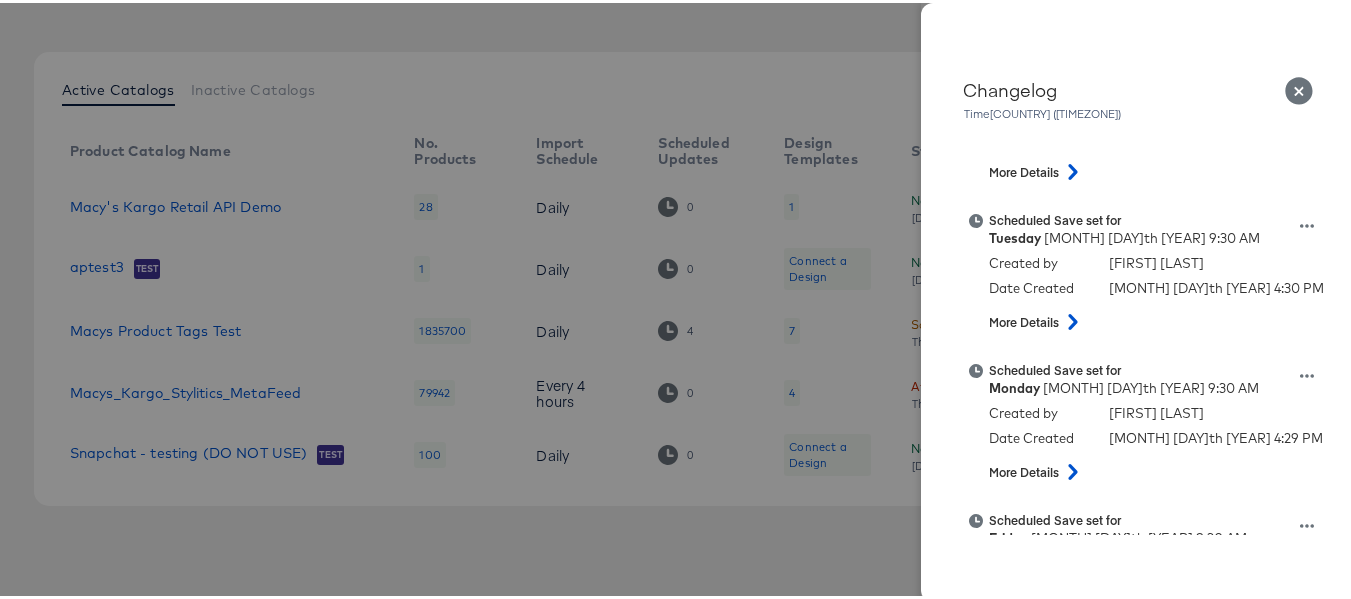 scroll, scrollTop: 0, scrollLeft: 0, axis: both 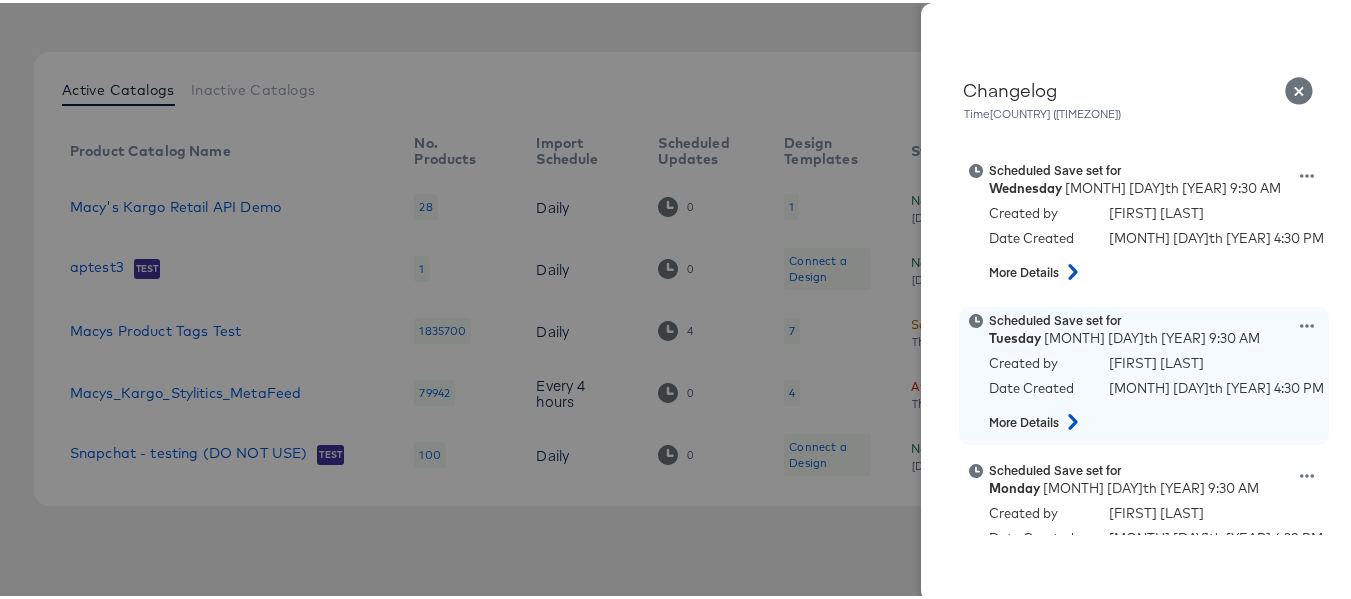 click 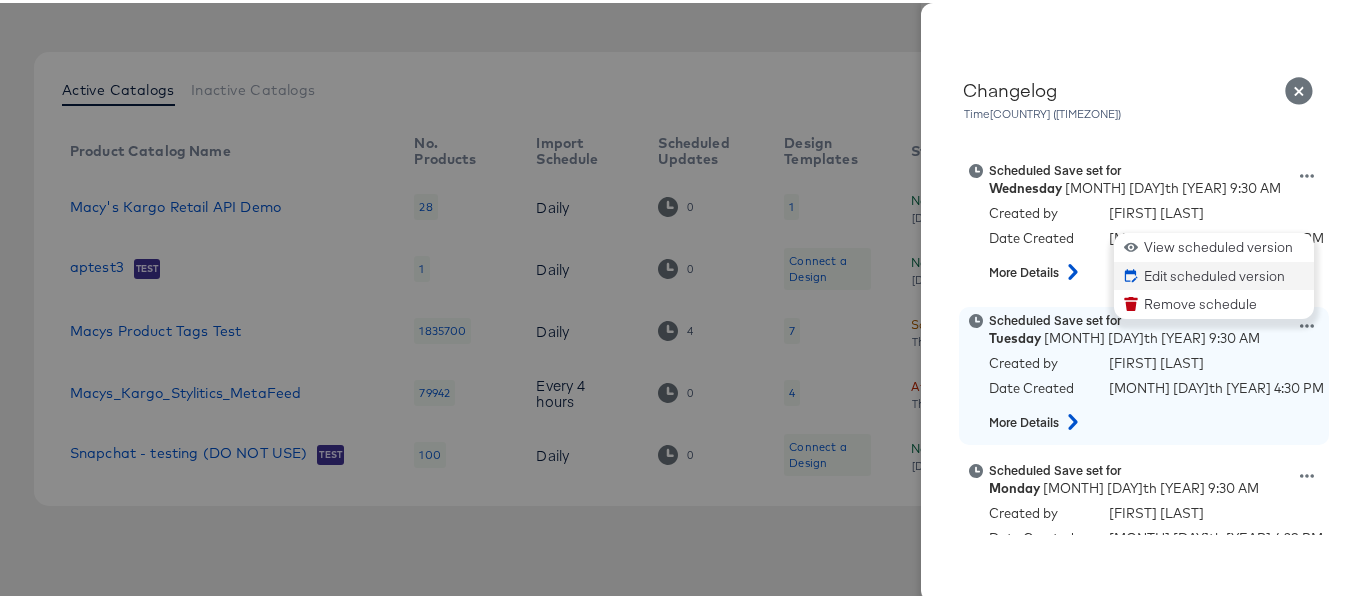 click on "Edit scheduled version" at bounding box center [1214, 273] 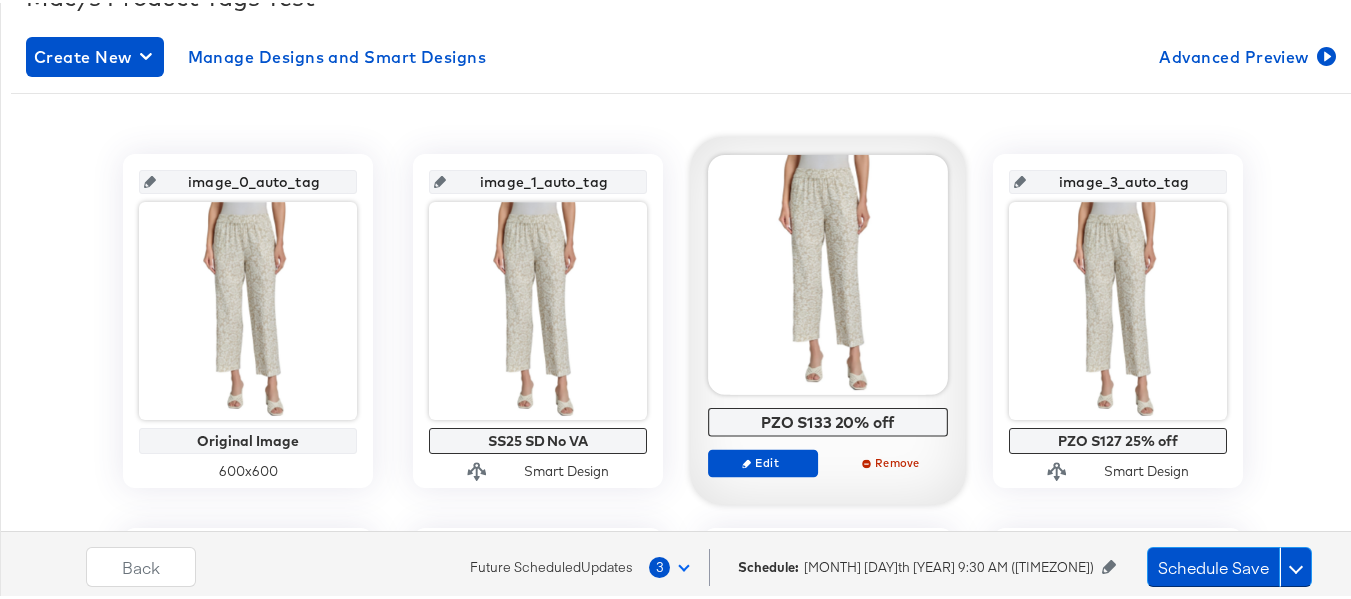 scroll, scrollTop: 400, scrollLeft: 0, axis: vertical 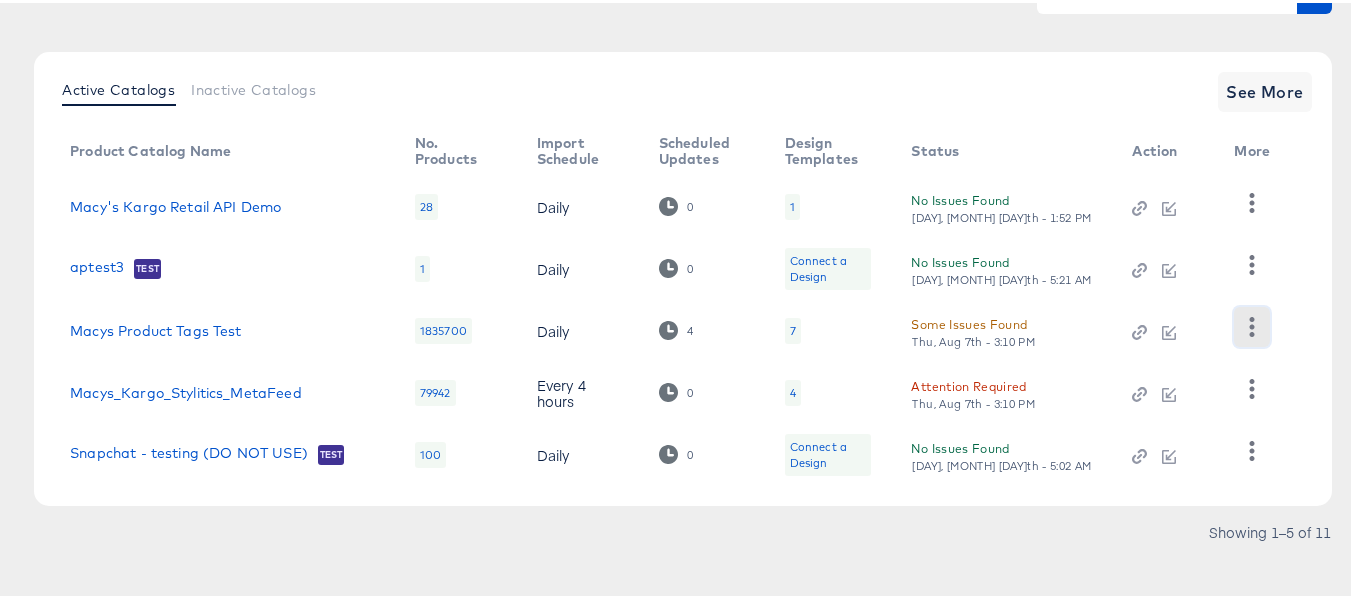 click 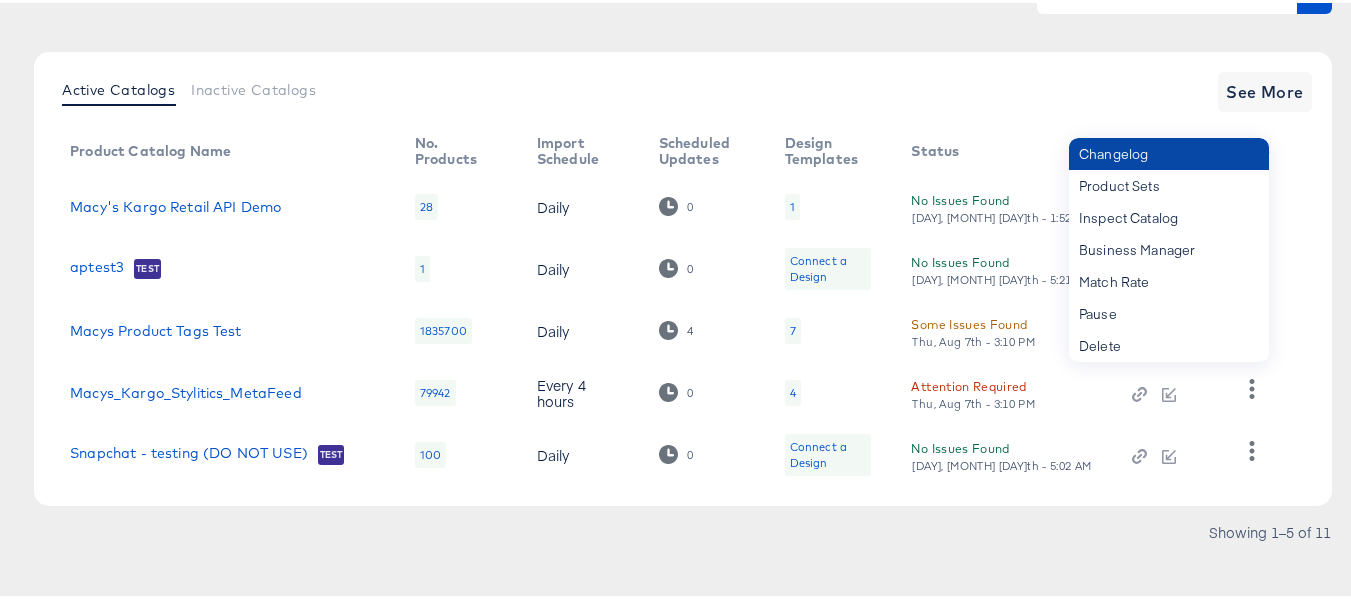 click on "Changelog" at bounding box center (1169, 151) 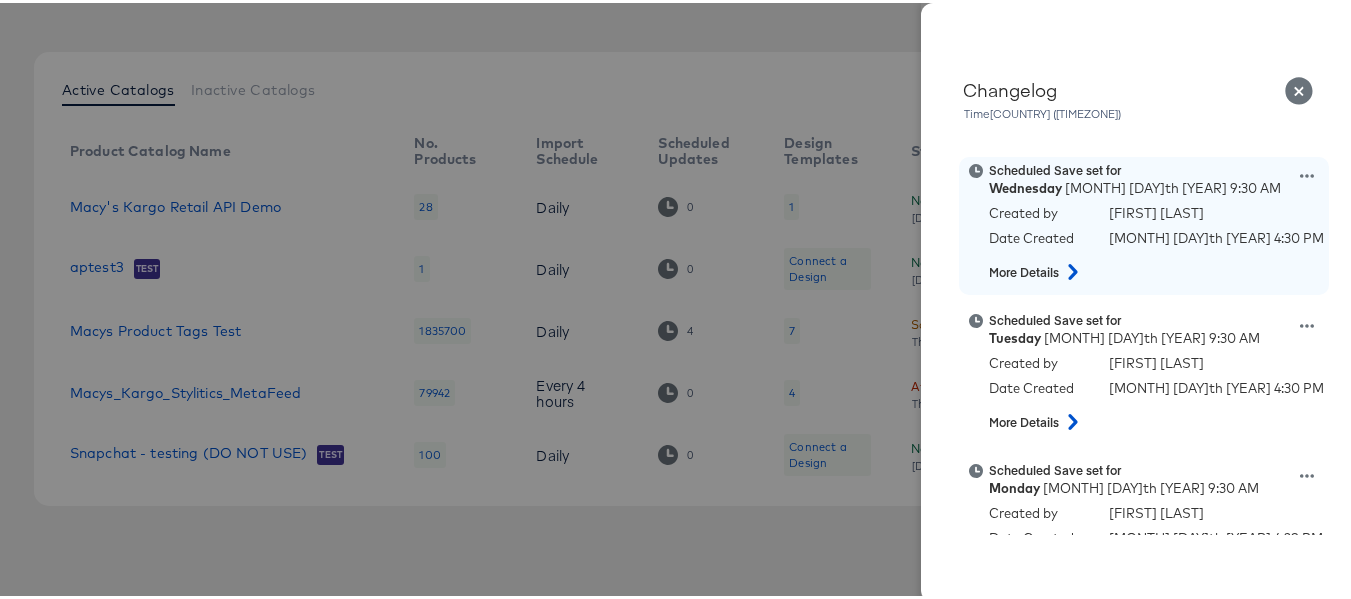 click 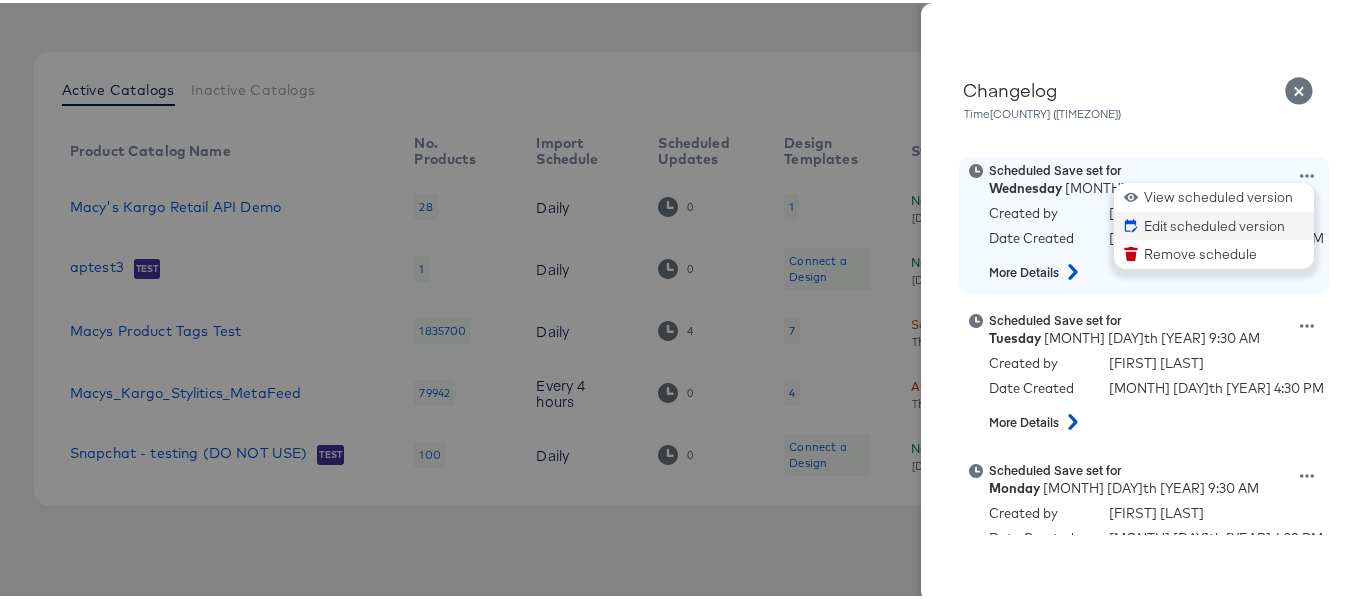 click on "Edit scheduled version" at bounding box center [1214, 223] 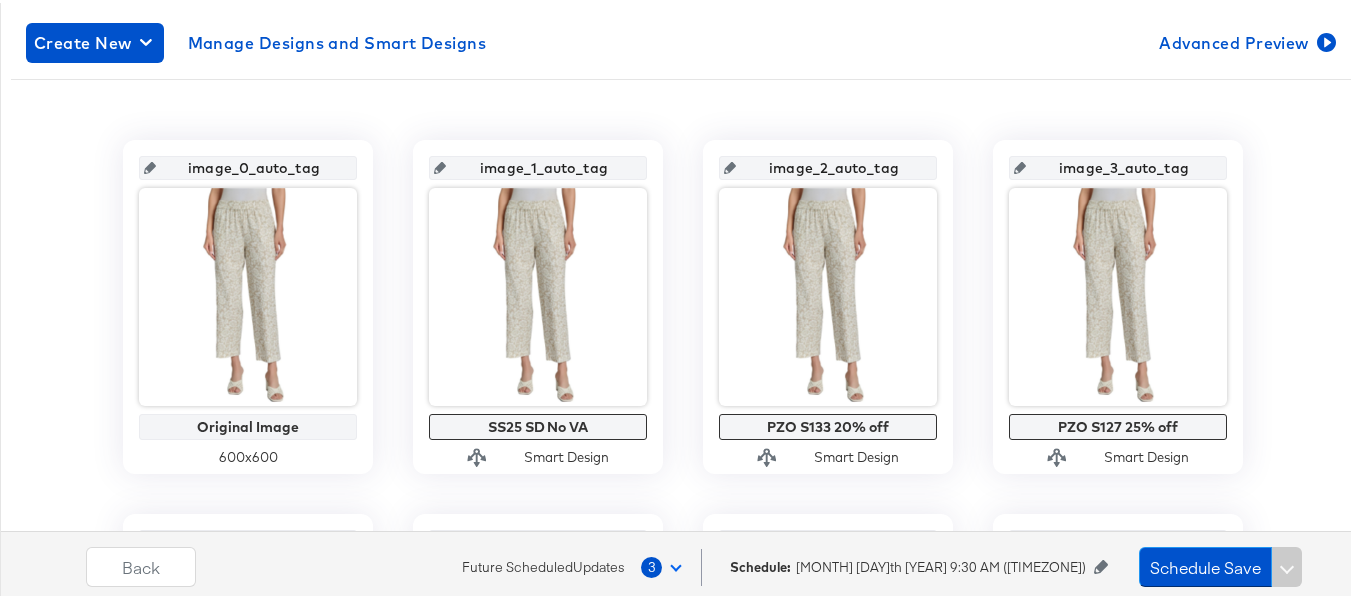 scroll, scrollTop: 500, scrollLeft: 0, axis: vertical 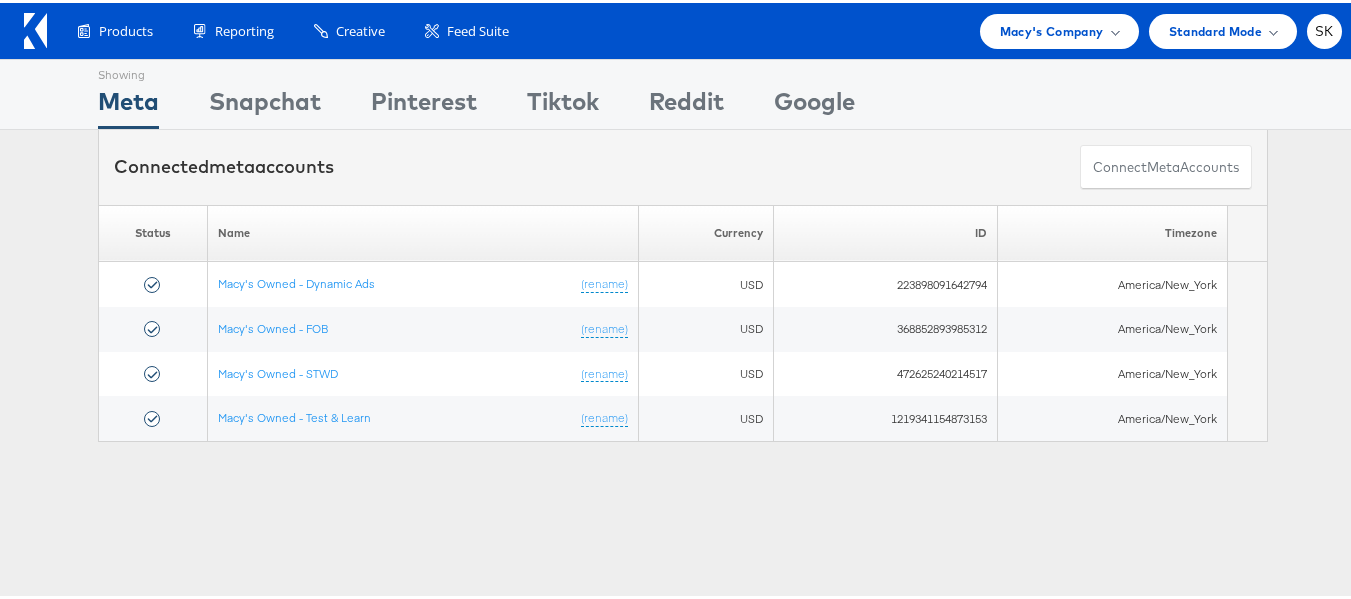 click 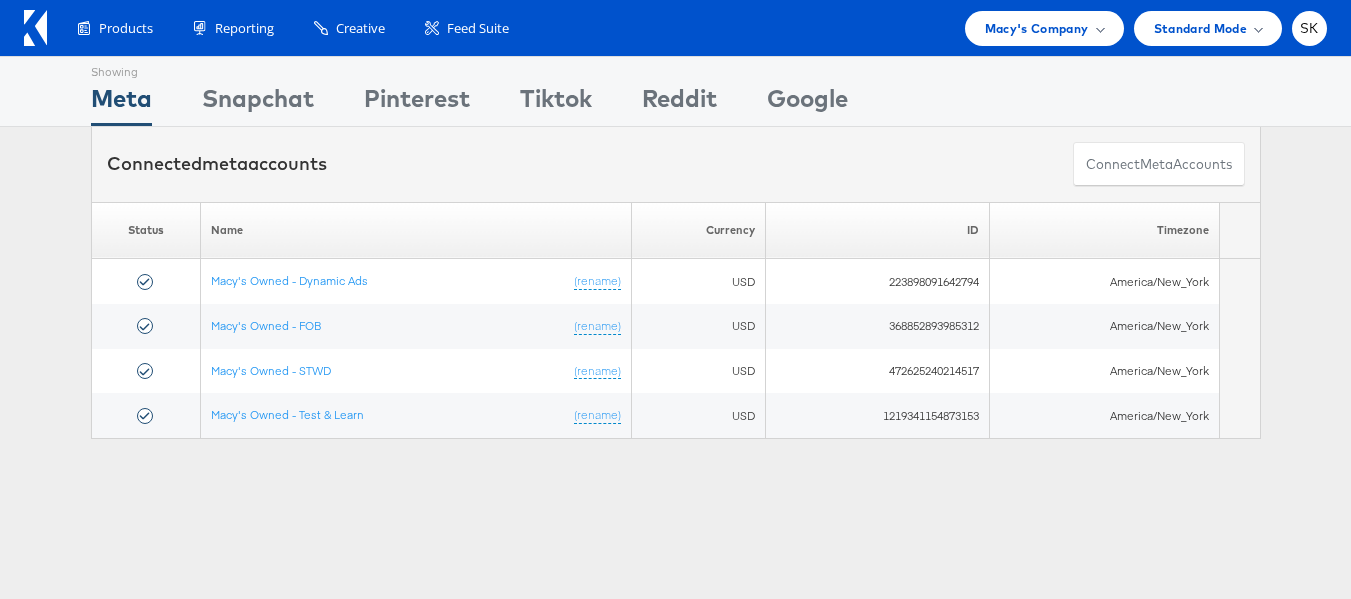 scroll, scrollTop: 0, scrollLeft: 0, axis: both 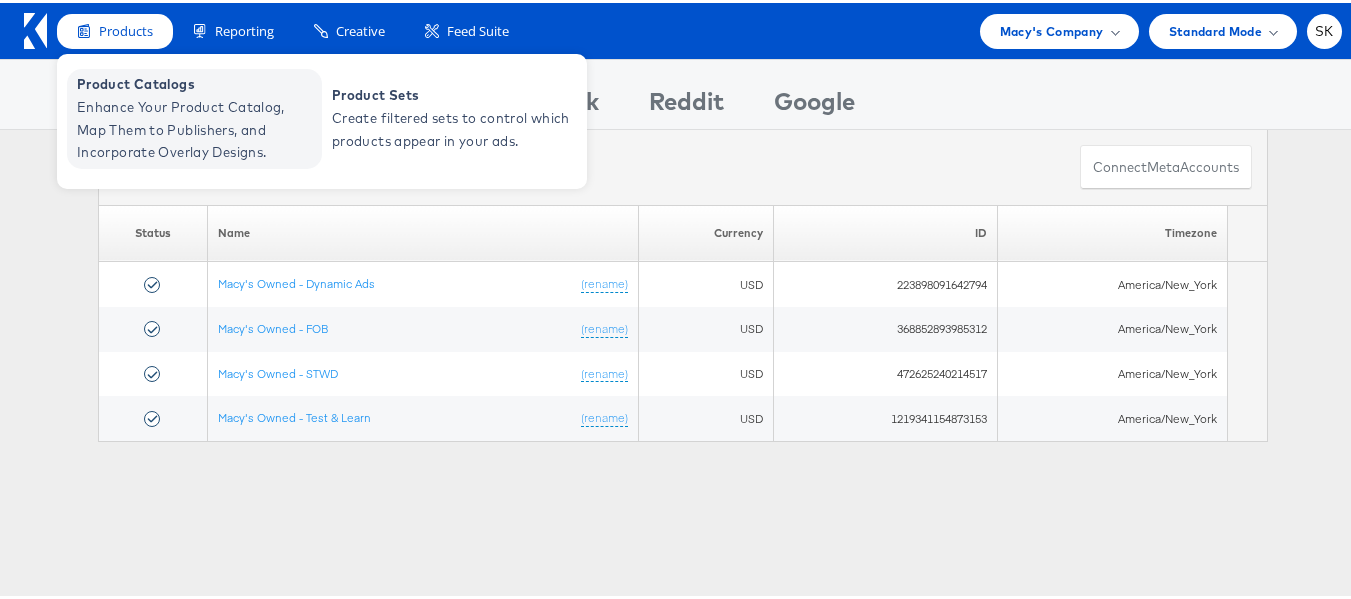 click on "Enhance Your Product Catalog, Map Them to Publishers, and Incorporate Overlay Designs." at bounding box center [197, 127] 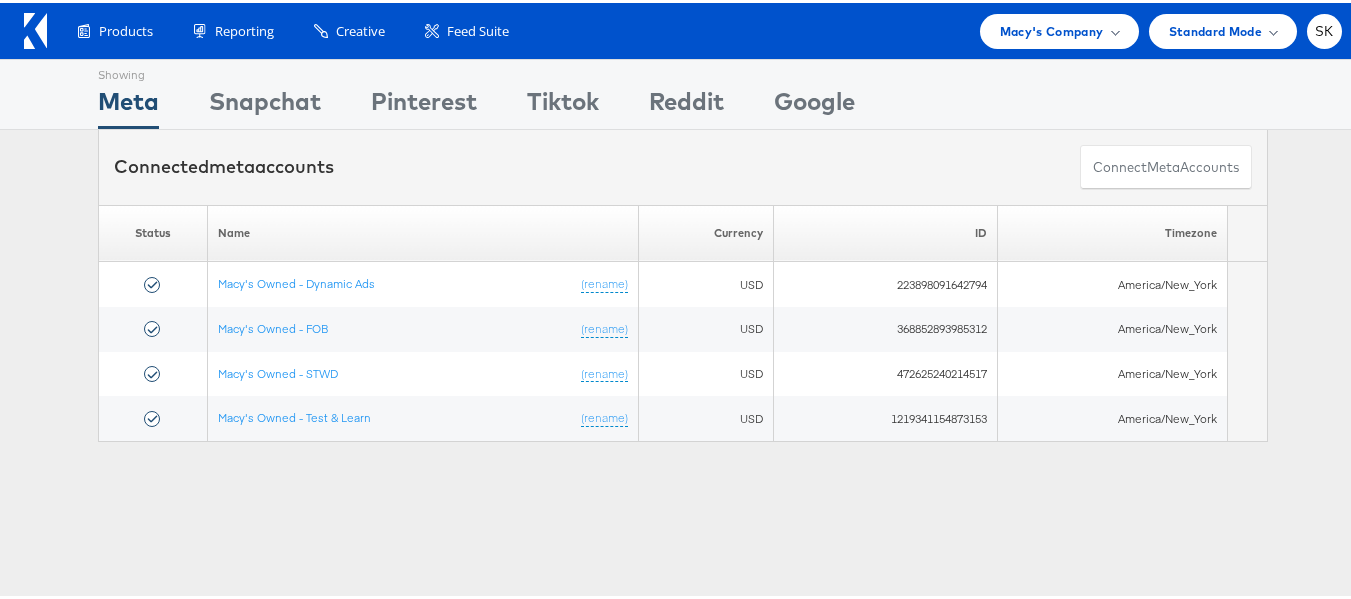 click 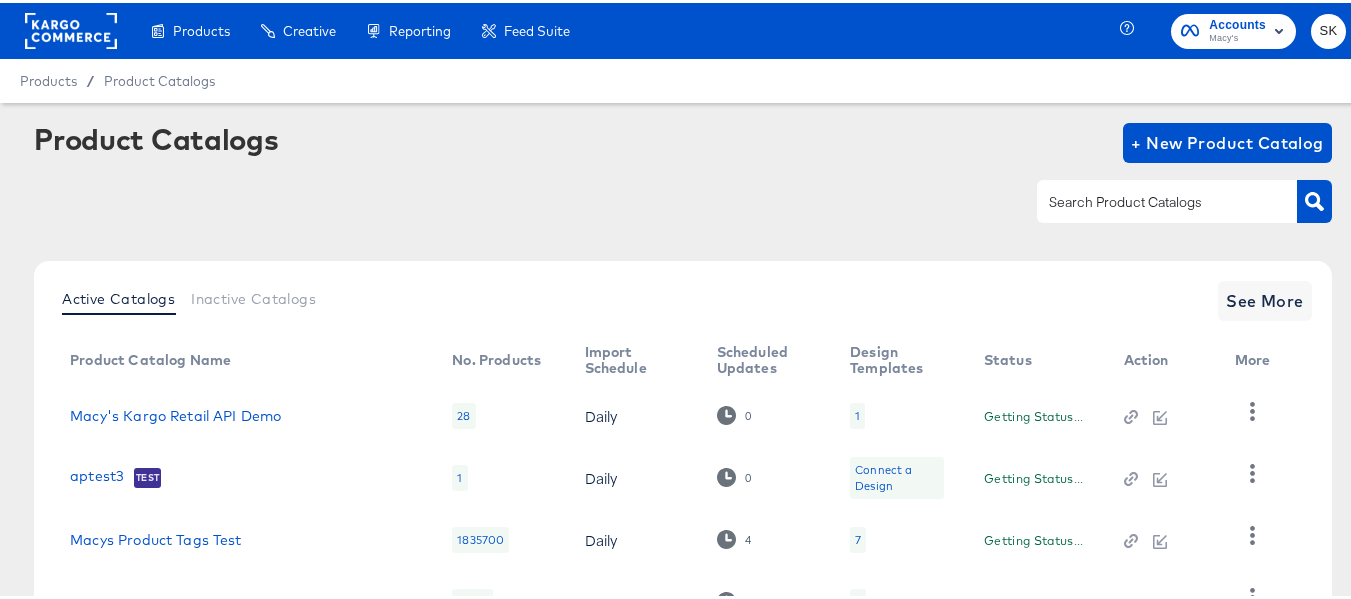 scroll, scrollTop: 225, scrollLeft: 0, axis: vertical 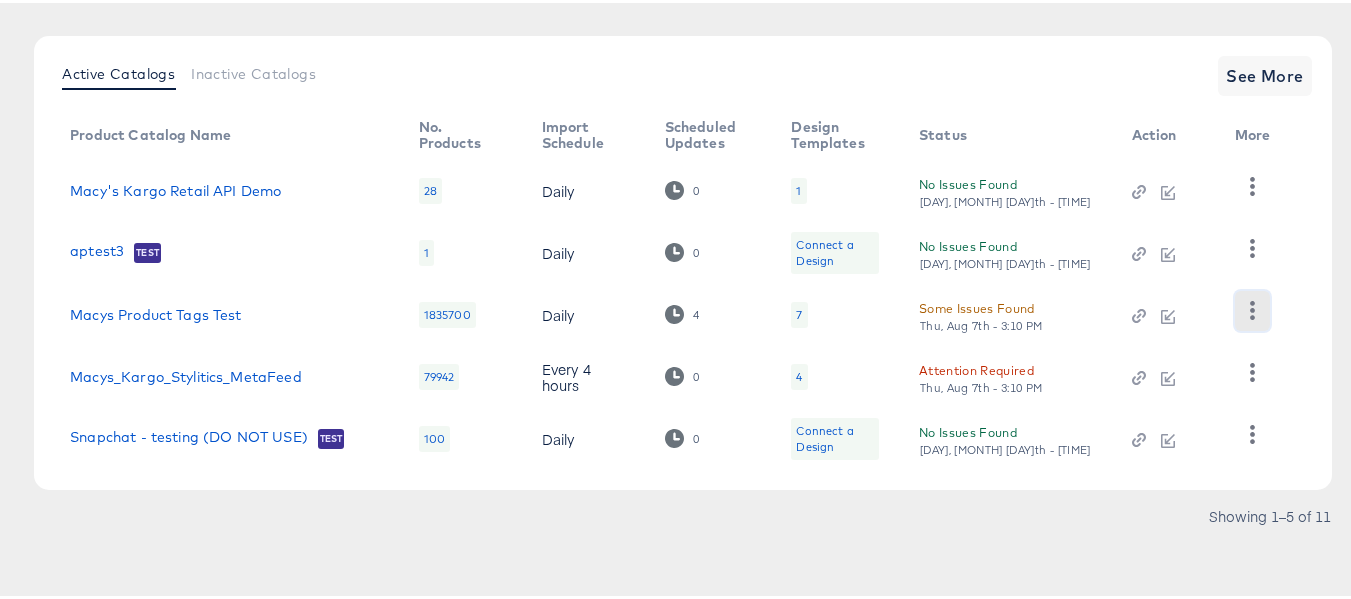 click at bounding box center (1252, 308) 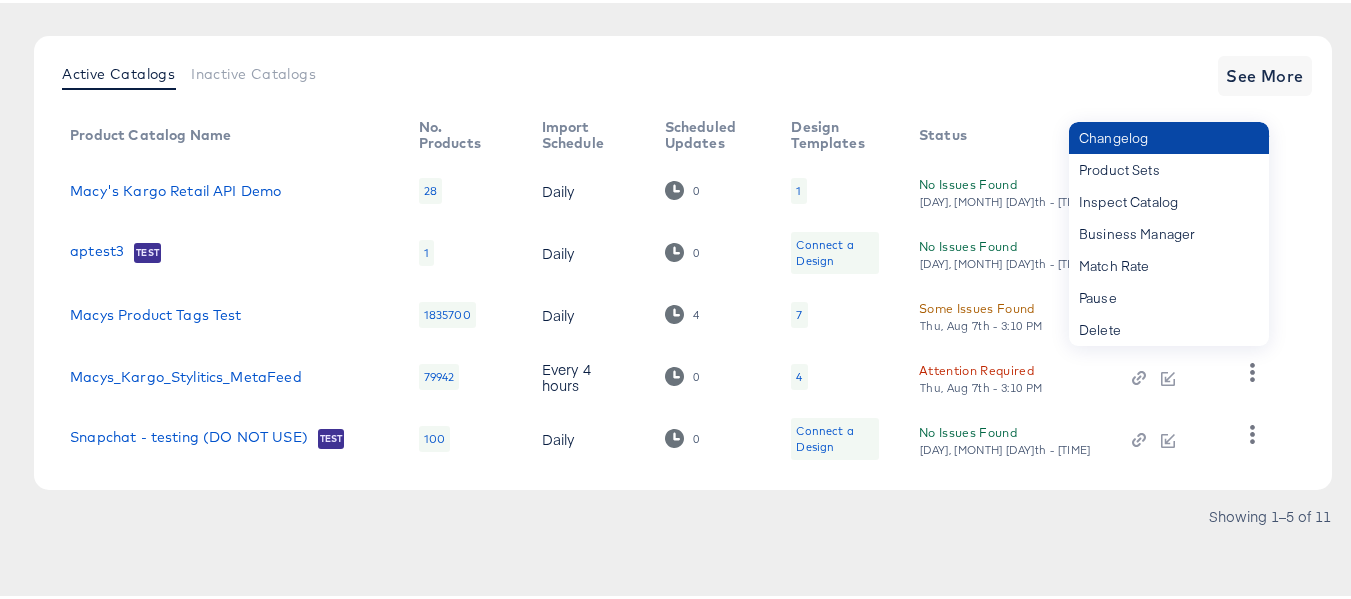 click on "Changelog" at bounding box center (1169, 135) 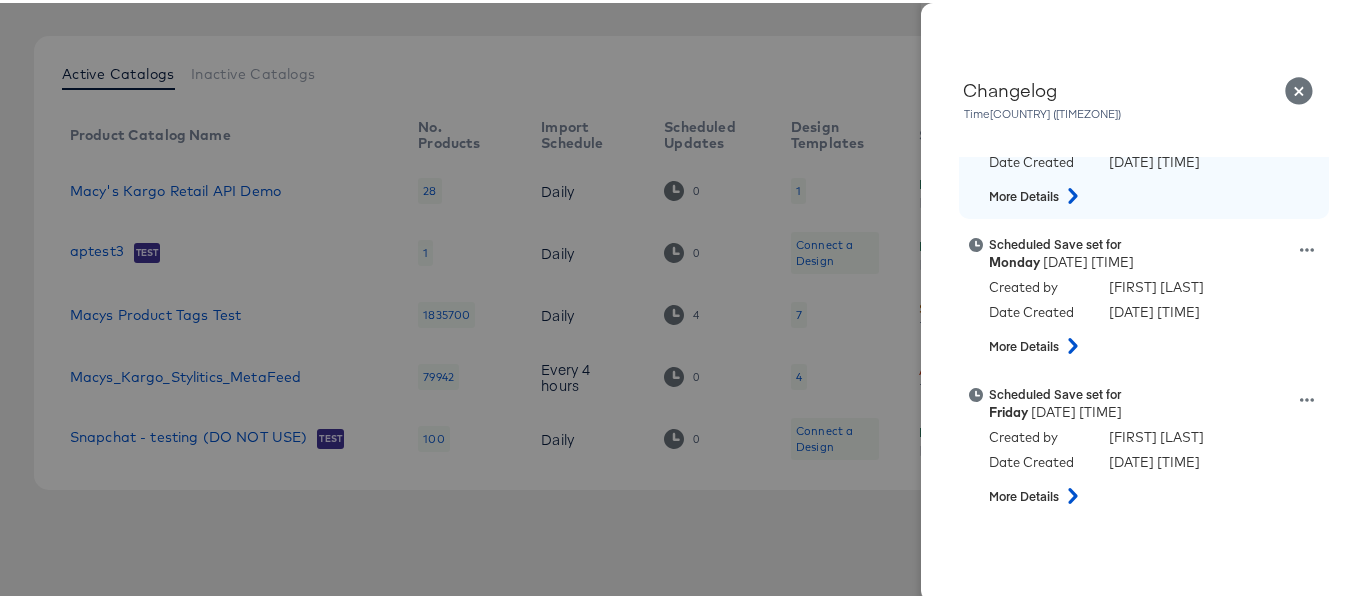 scroll, scrollTop: 300, scrollLeft: 0, axis: vertical 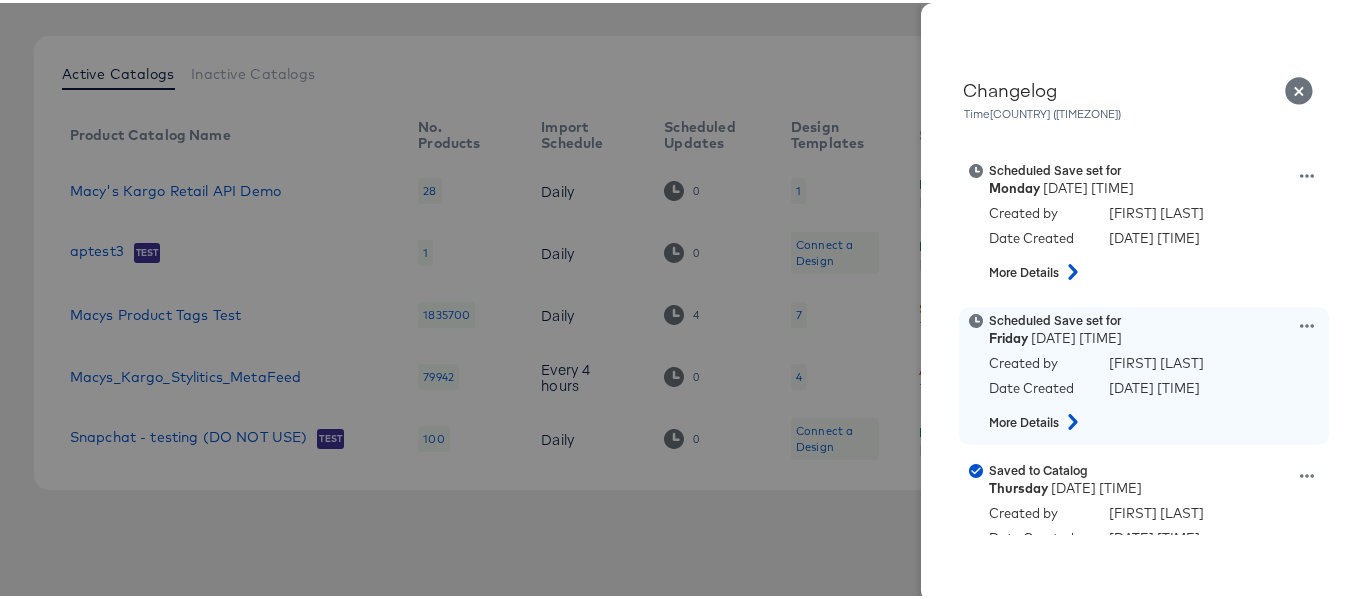 click 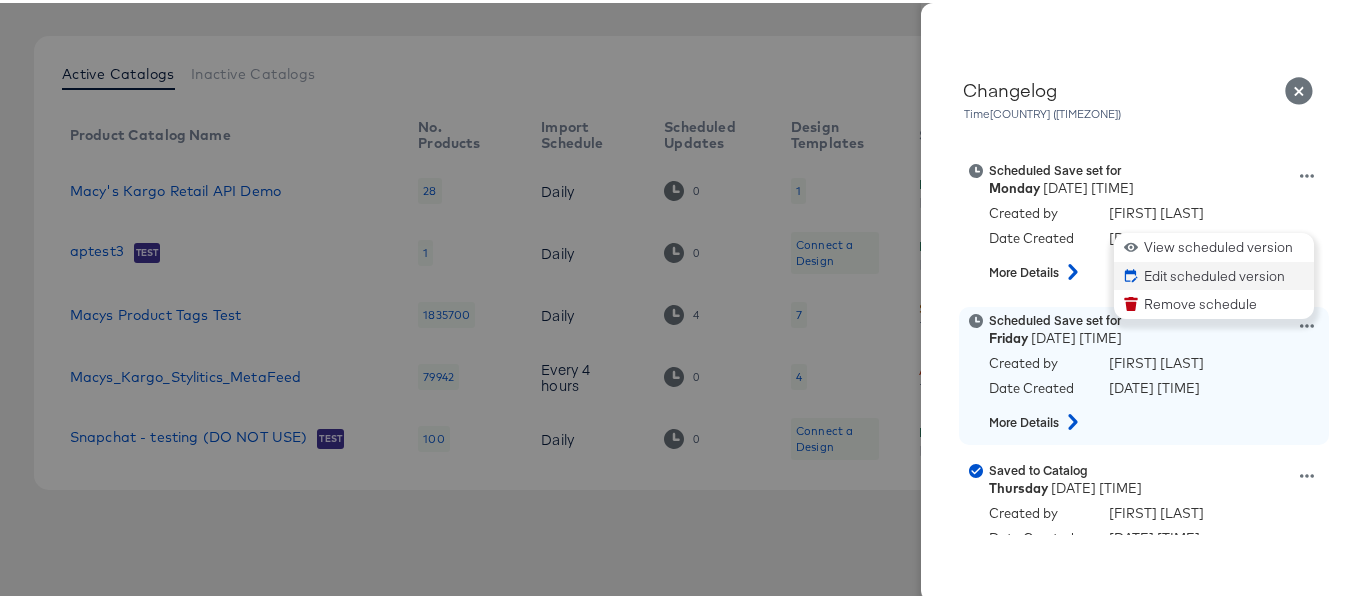 click on "Edit scheduled version" at bounding box center [1214, 273] 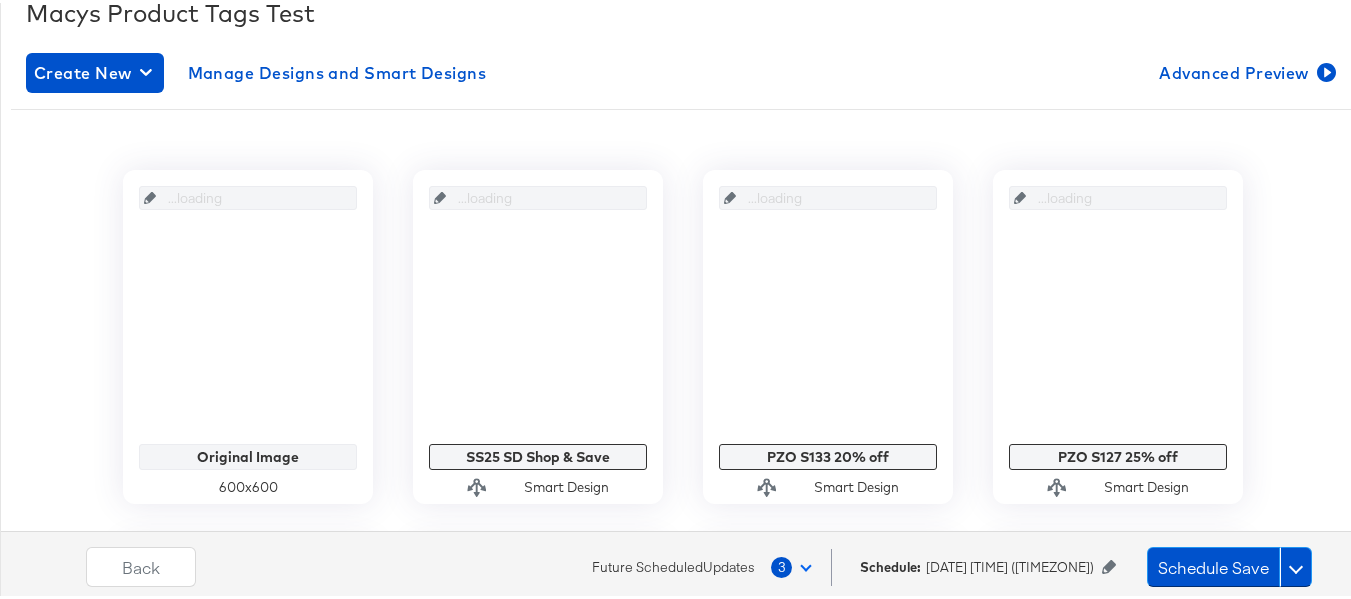 scroll, scrollTop: 400, scrollLeft: 0, axis: vertical 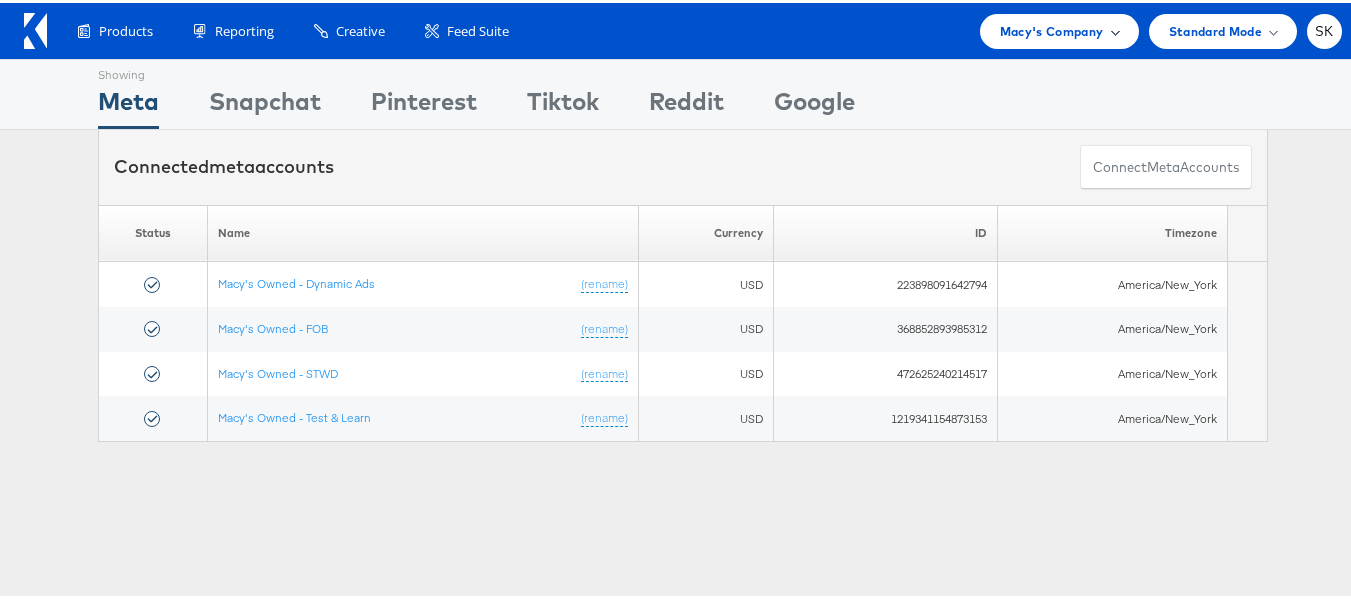 click on "Macy's Company" at bounding box center (1059, 28) 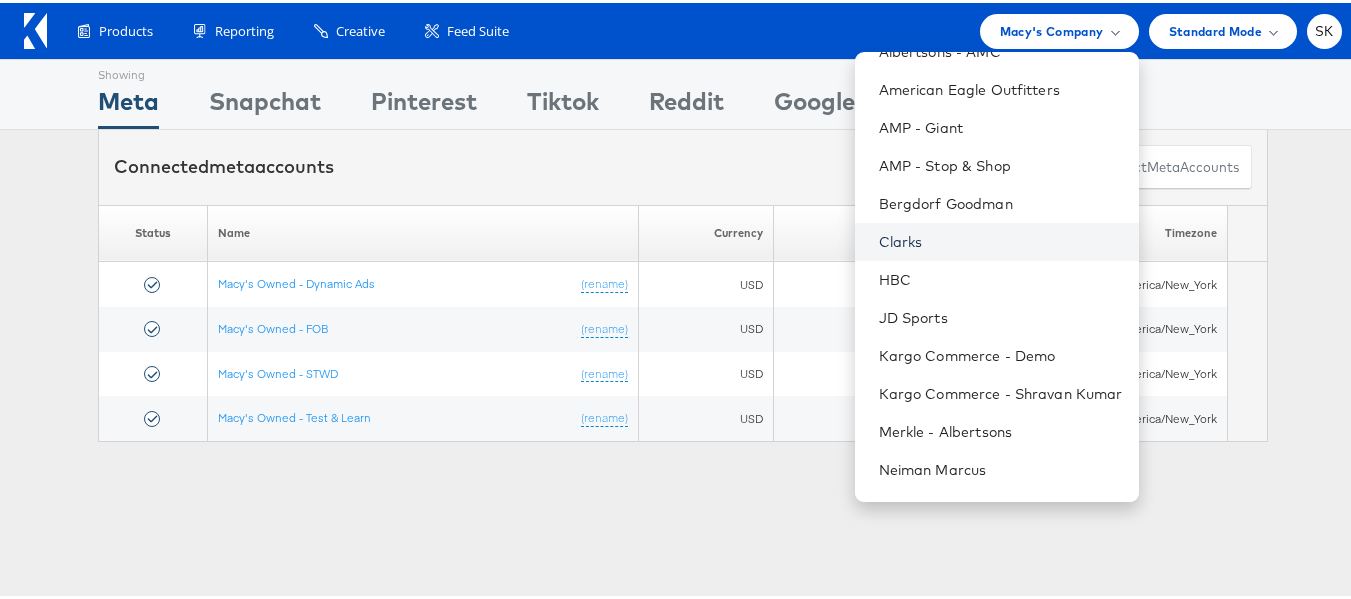 scroll, scrollTop: 248, scrollLeft: 0, axis: vertical 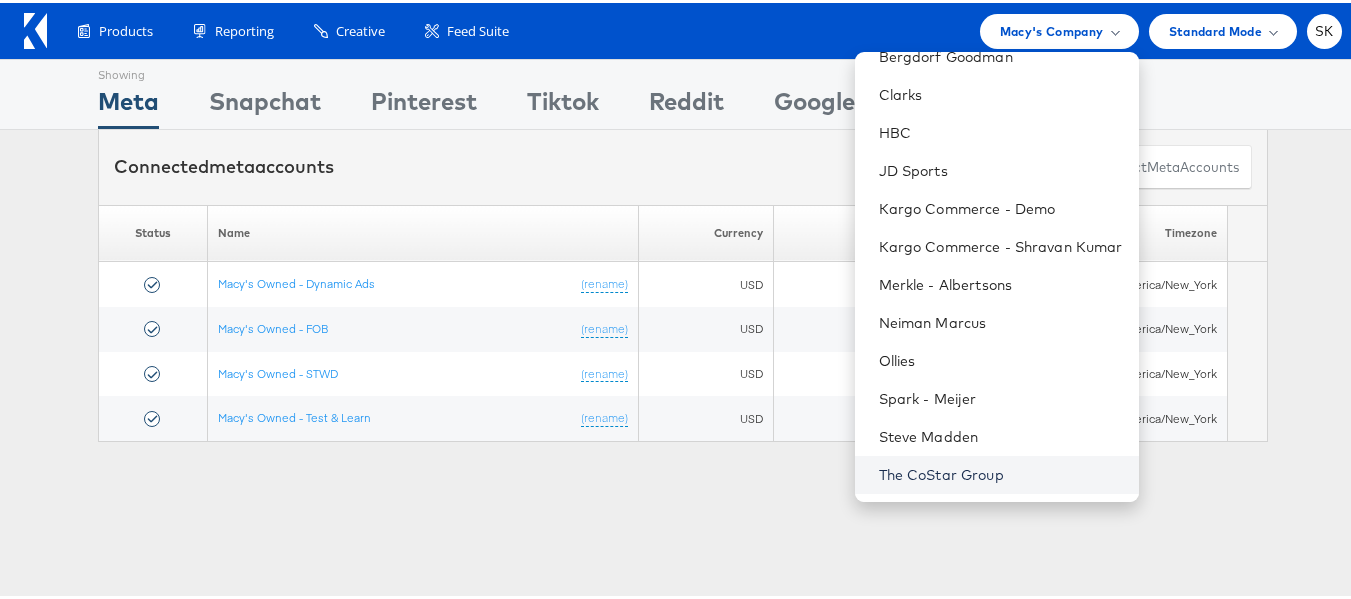 click on "The CoStar Group" at bounding box center [1001, 472] 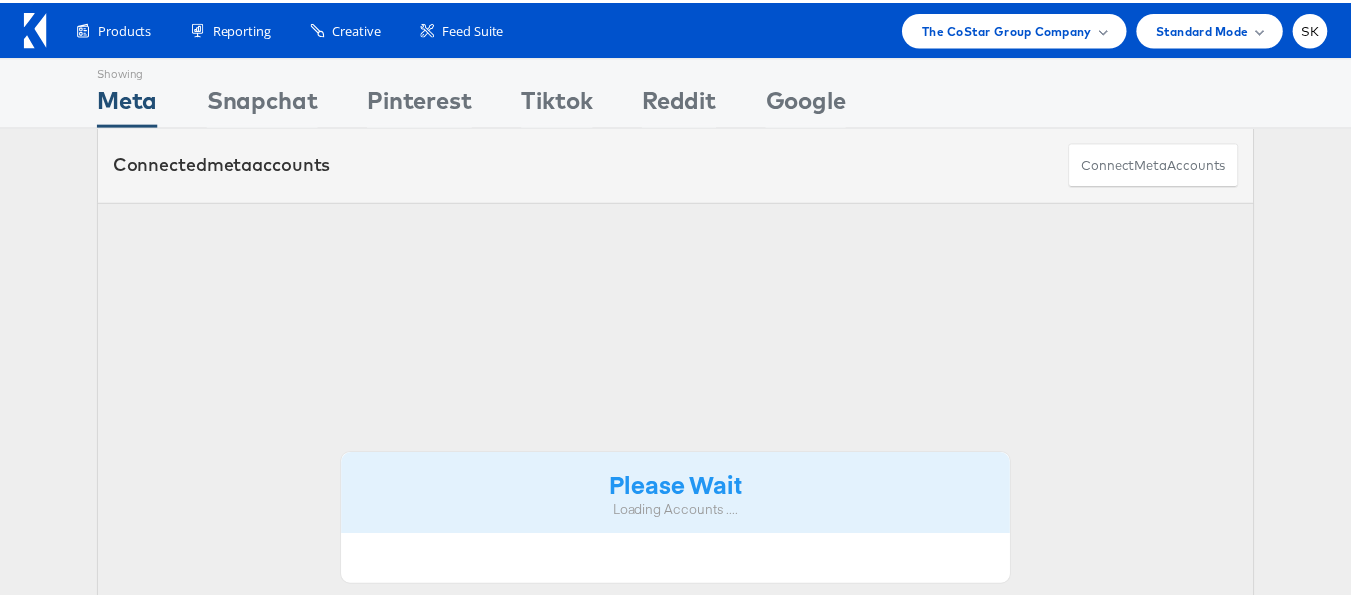 scroll, scrollTop: 0, scrollLeft: 0, axis: both 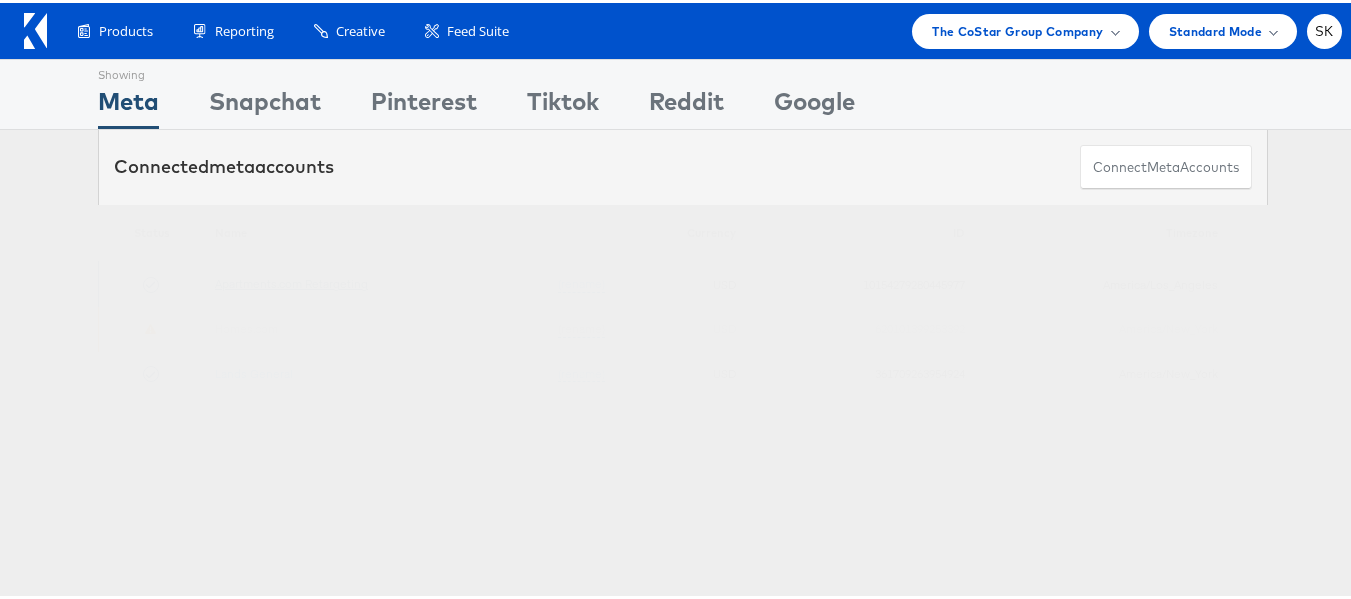 click on "Apartments.com Retargeting" at bounding box center (291, 280) 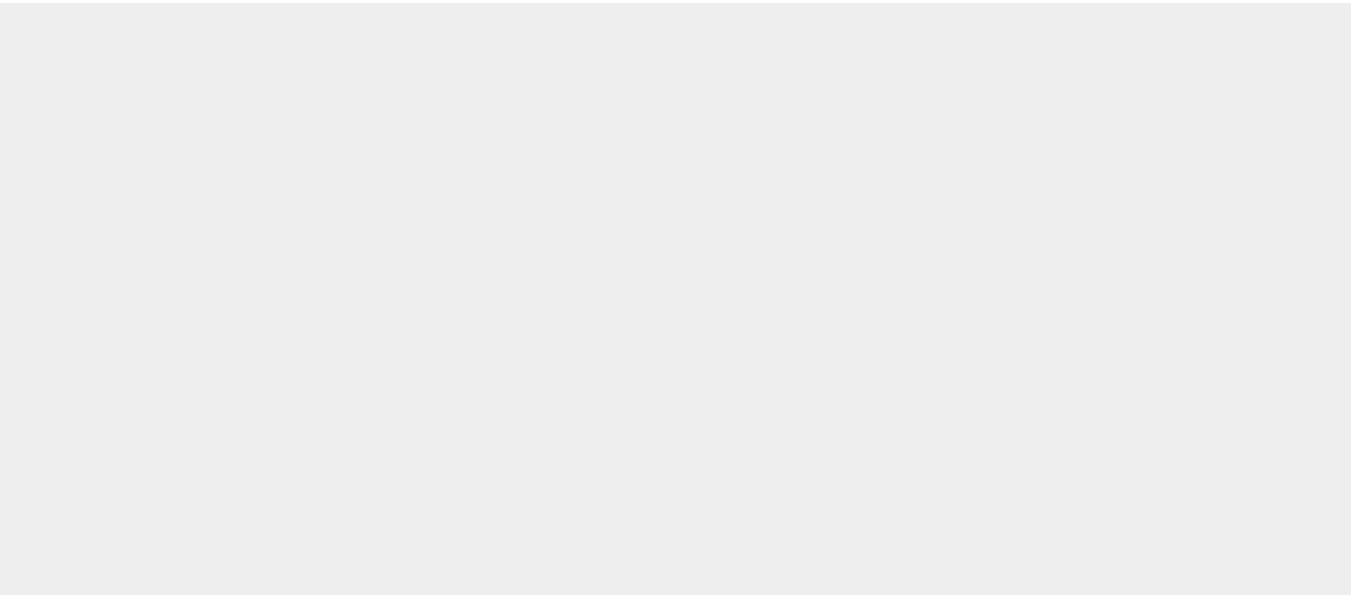 scroll, scrollTop: 0, scrollLeft: 0, axis: both 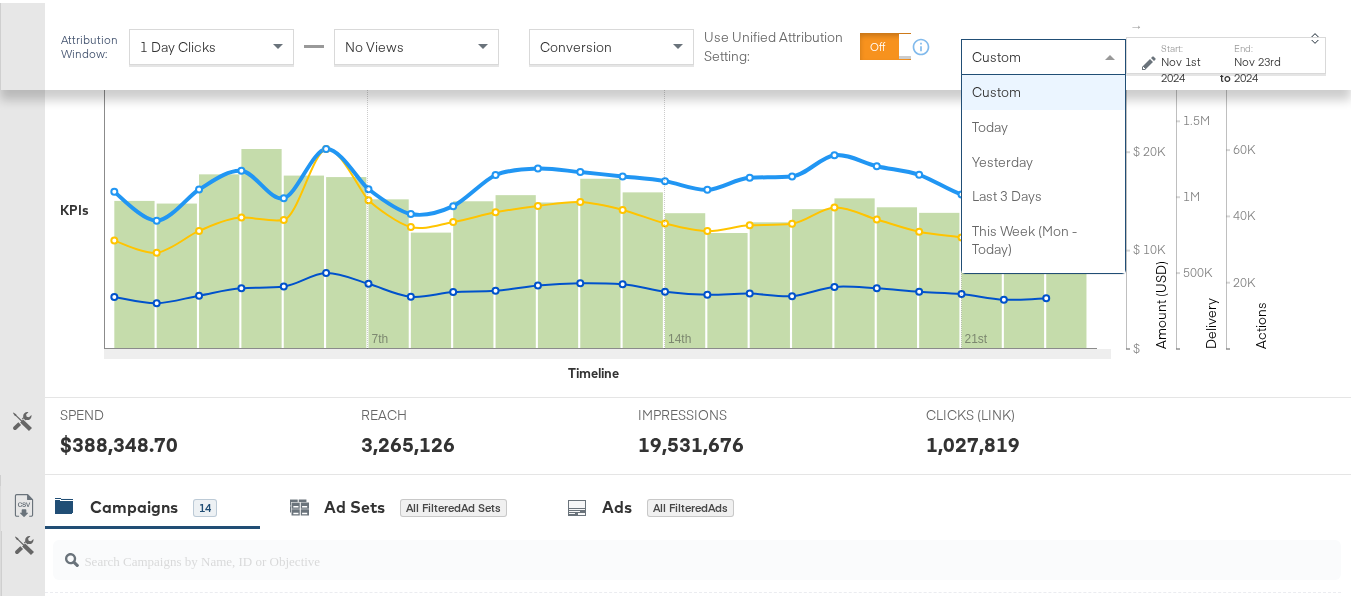 click on "Custom" at bounding box center [1043, 54] 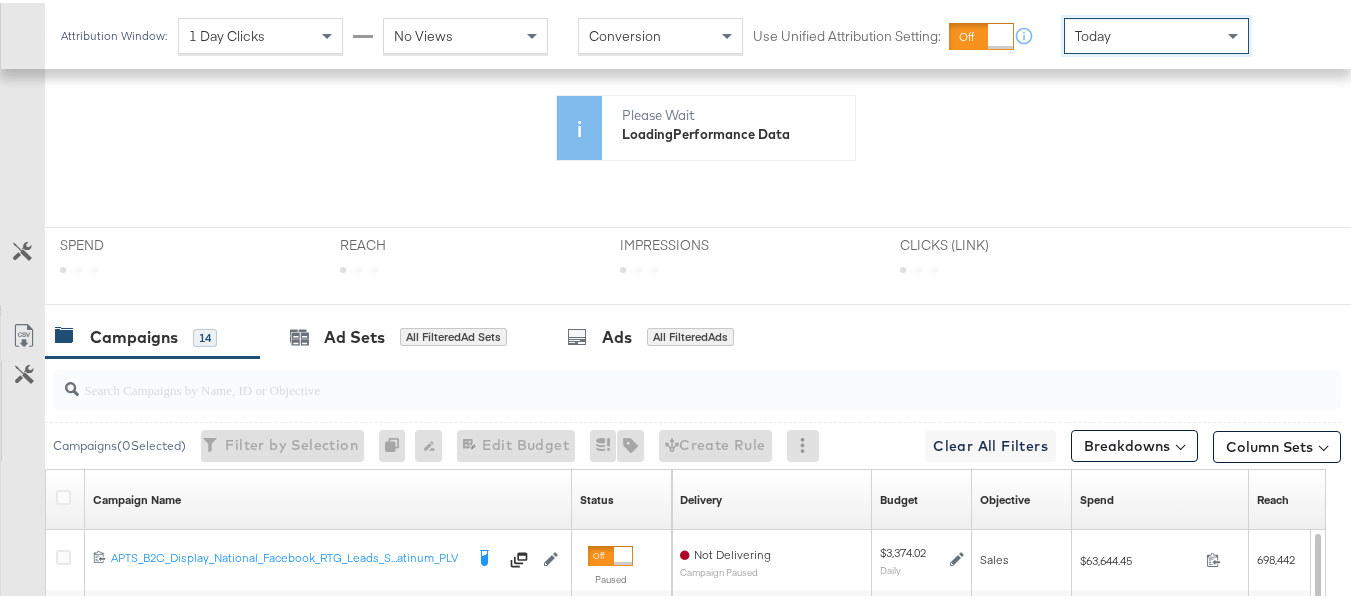 click on "Today" at bounding box center (1156, 33) 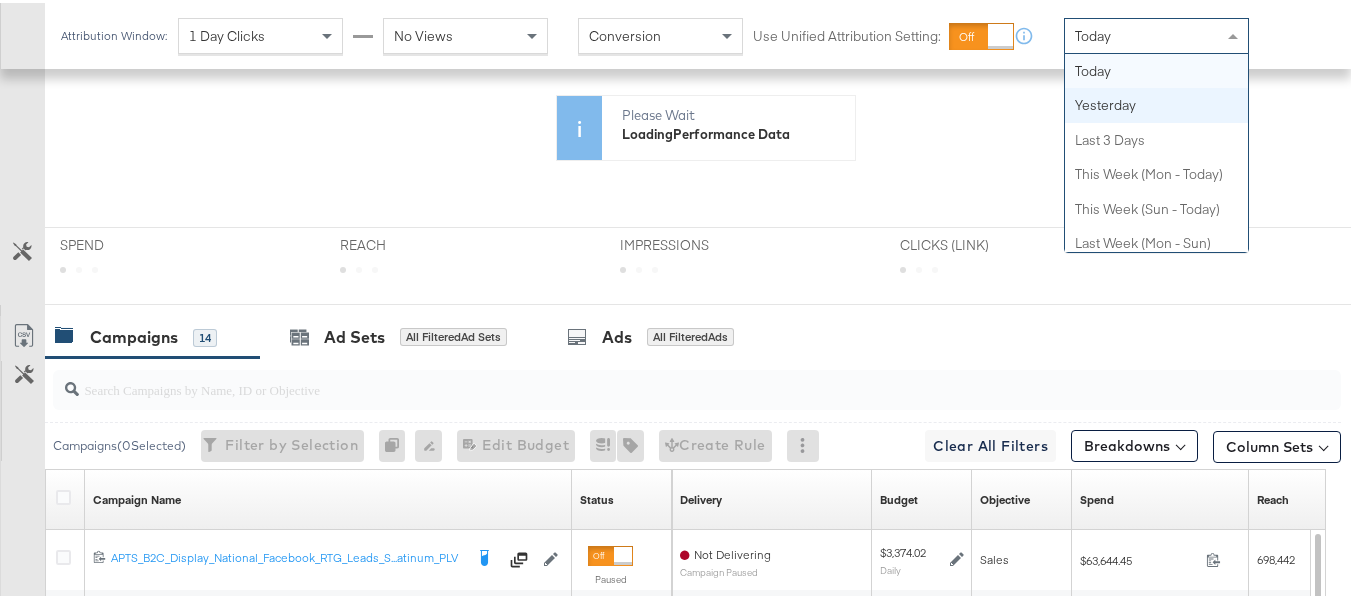 scroll, scrollTop: 4, scrollLeft: 0, axis: vertical 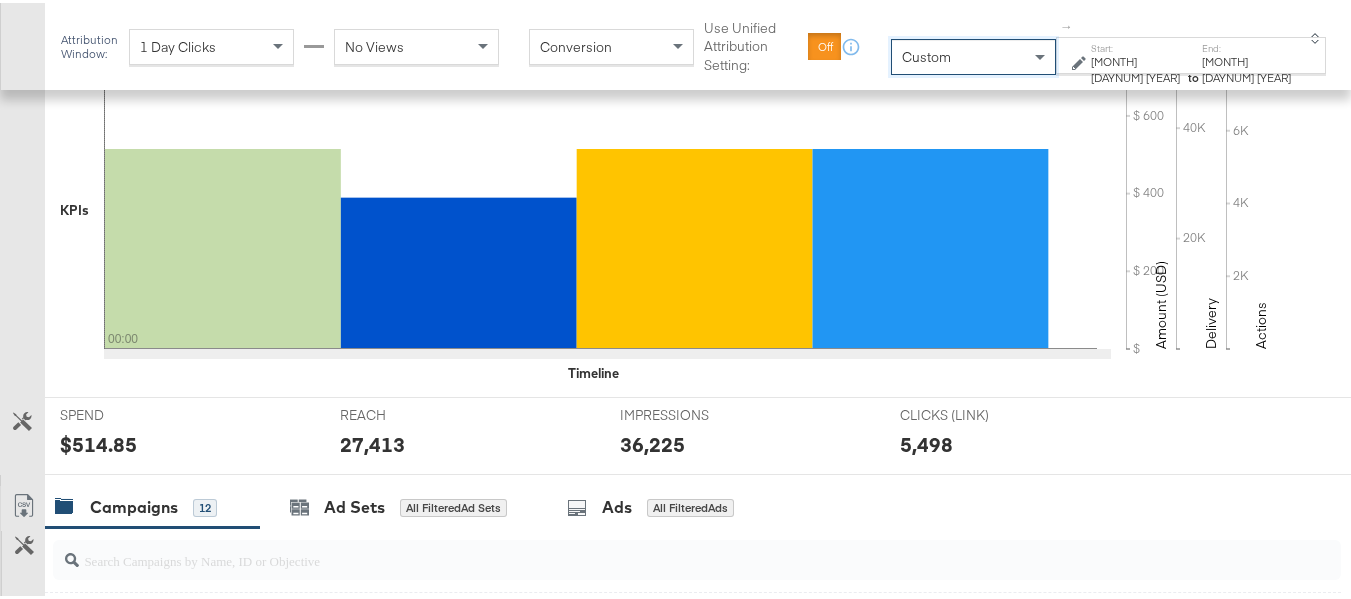 click on "[MONTH] [DAY]th [YEAR]" at bounding box center (1137, 66) 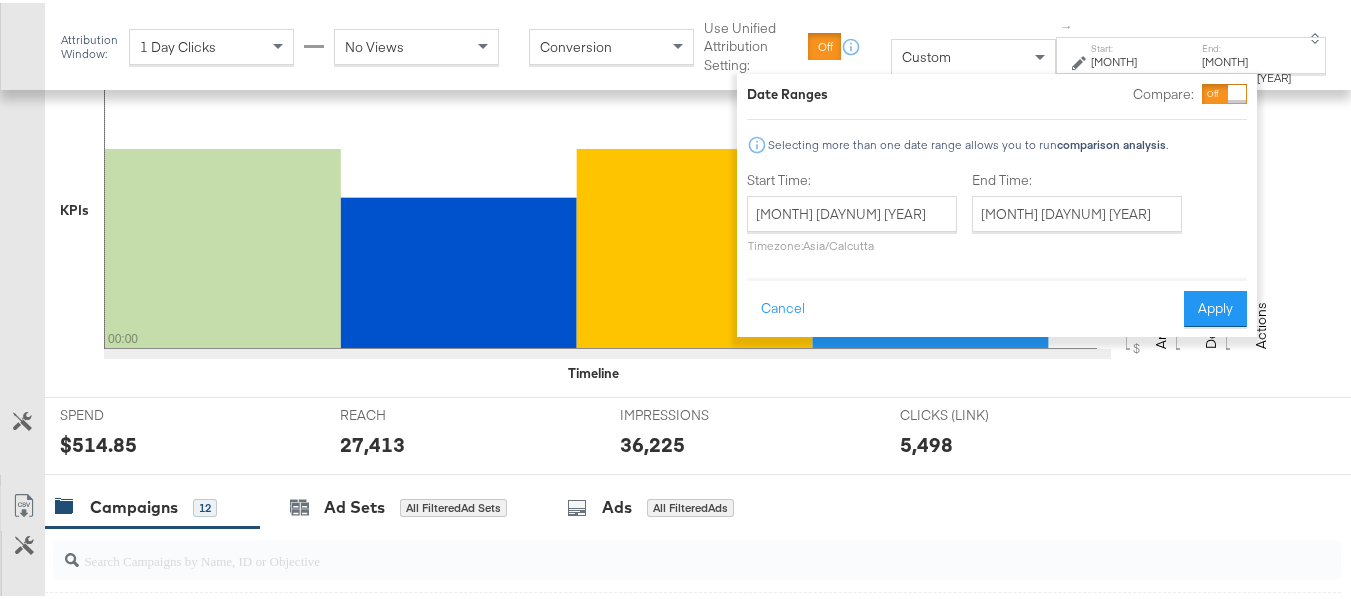 click on "August 7th 2025 ‹ August 2025 › Su Mo Tu We Th Fr Sa 27 28 29 30 31 1 2 3 4 5 6 7 8 9 10 11 12 13 14 15 16 17 18 19 20 21 22 23 24 25 26 27 28 29 30 31 1 2 3 4 5 6 Timezone:  Asia/Calcutta" at bounding box center [852, 221] 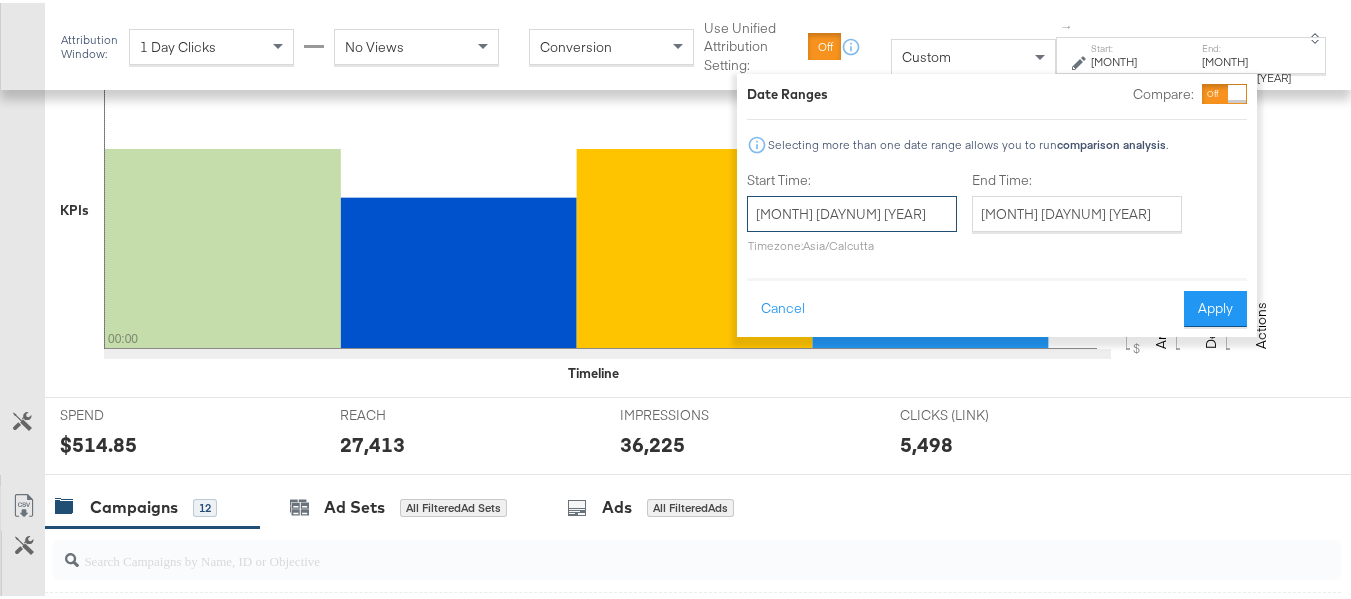 click on "[MONTH] [DAY]th [YEAR]" at bounding box center [852, 211] 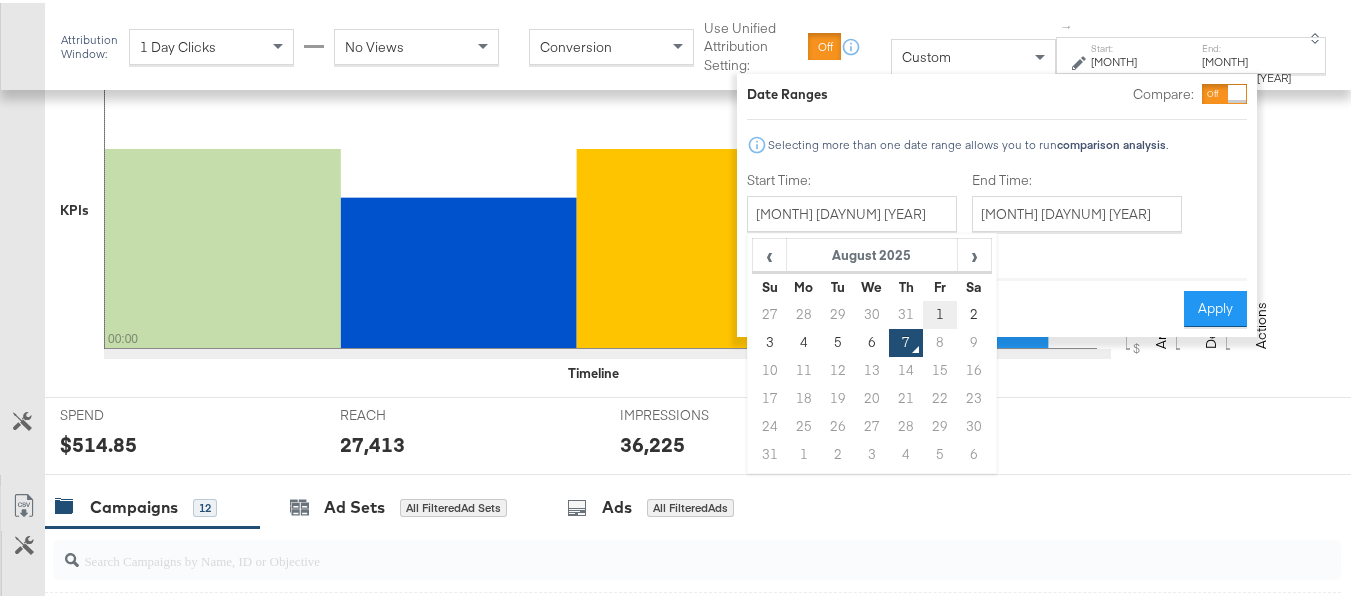 click on "1" at bounding box center [940, 312] 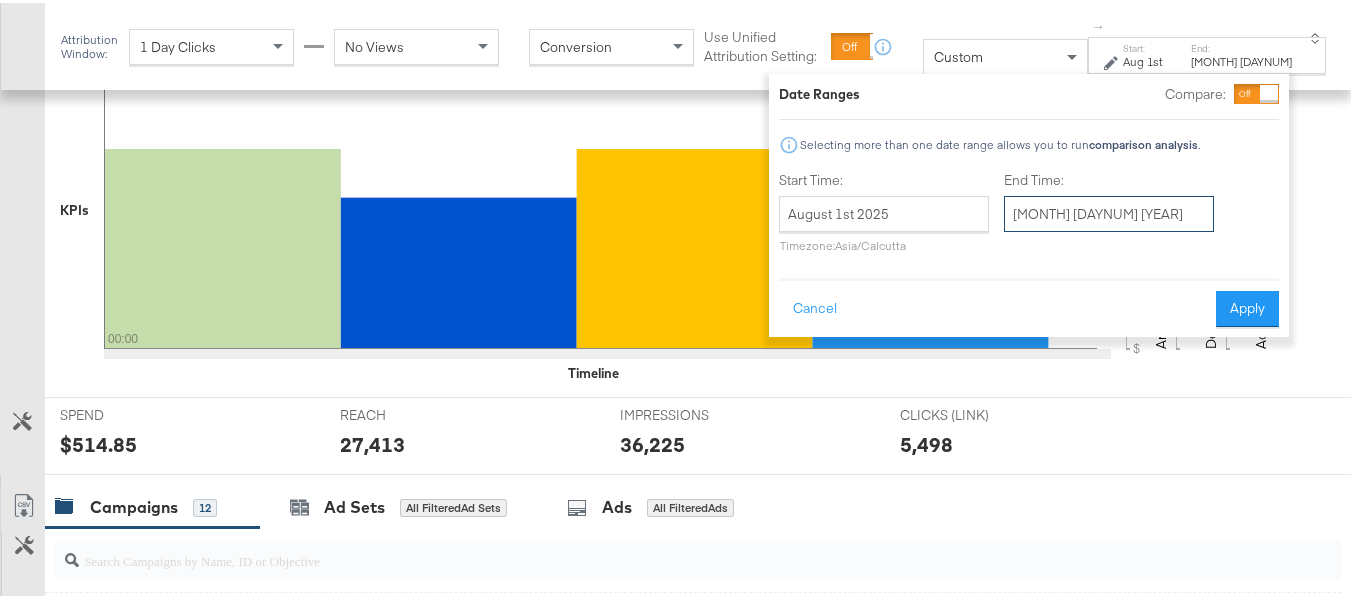 click on "[MONTH] [DAY]th [YEAR]" at bounding box center (1109, 211) 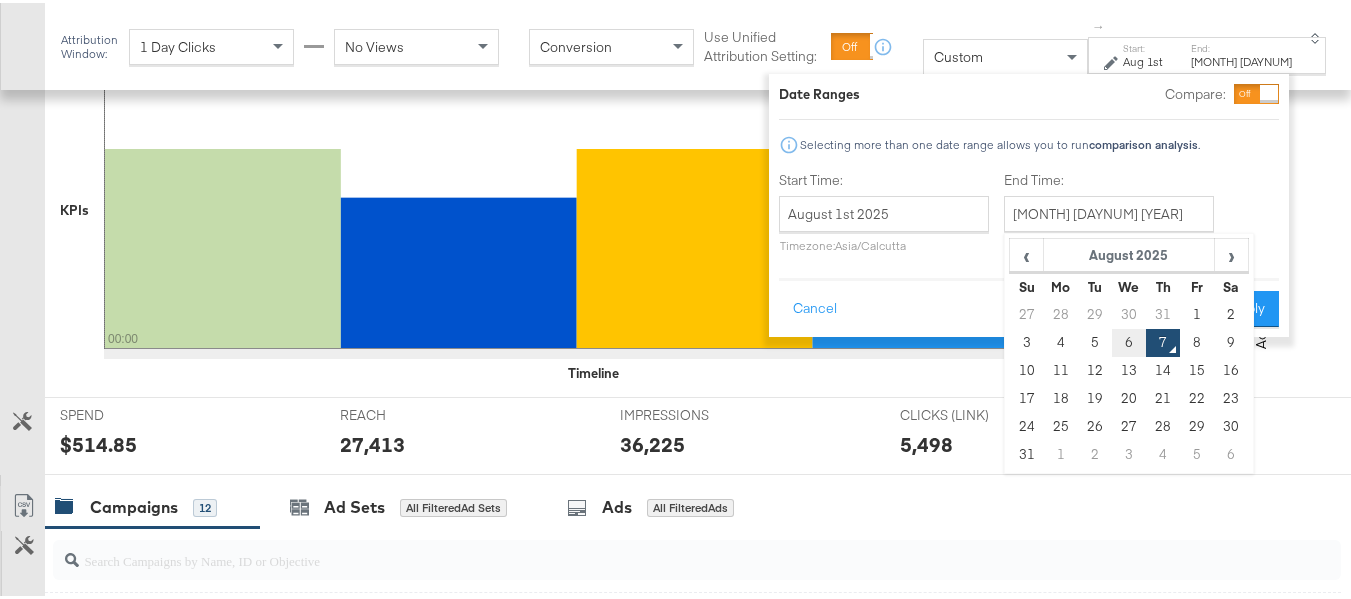 click on "6" at bounding box center [1129, 340] 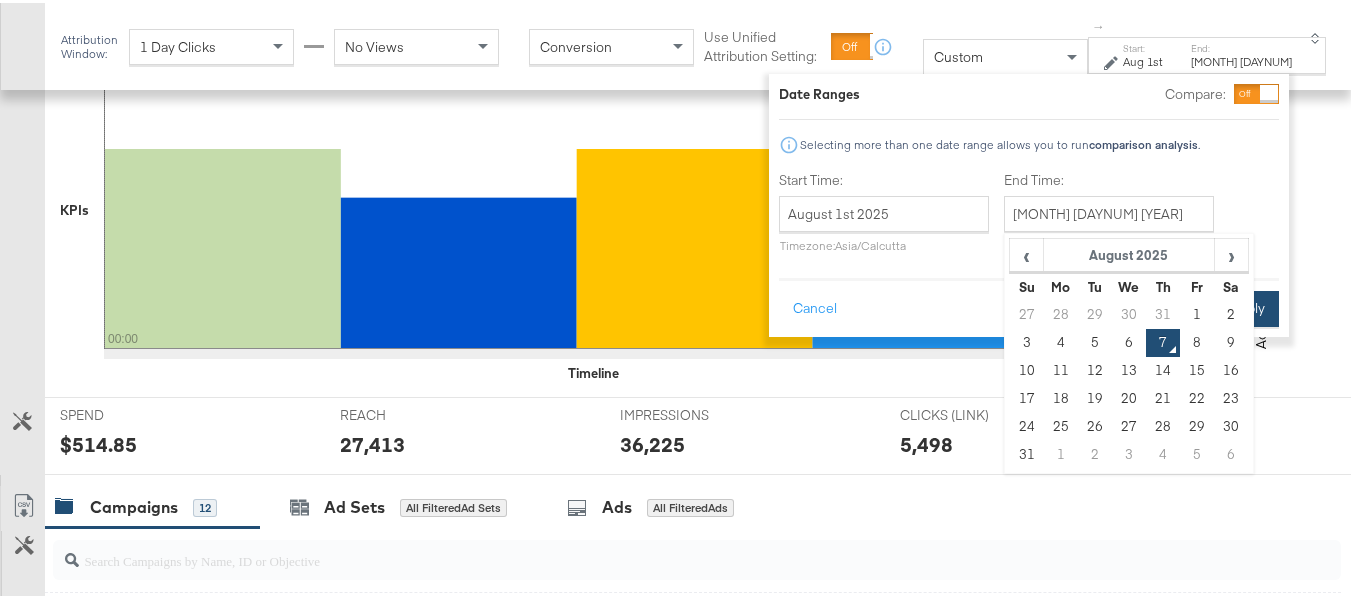 type on "August 6th 2025" 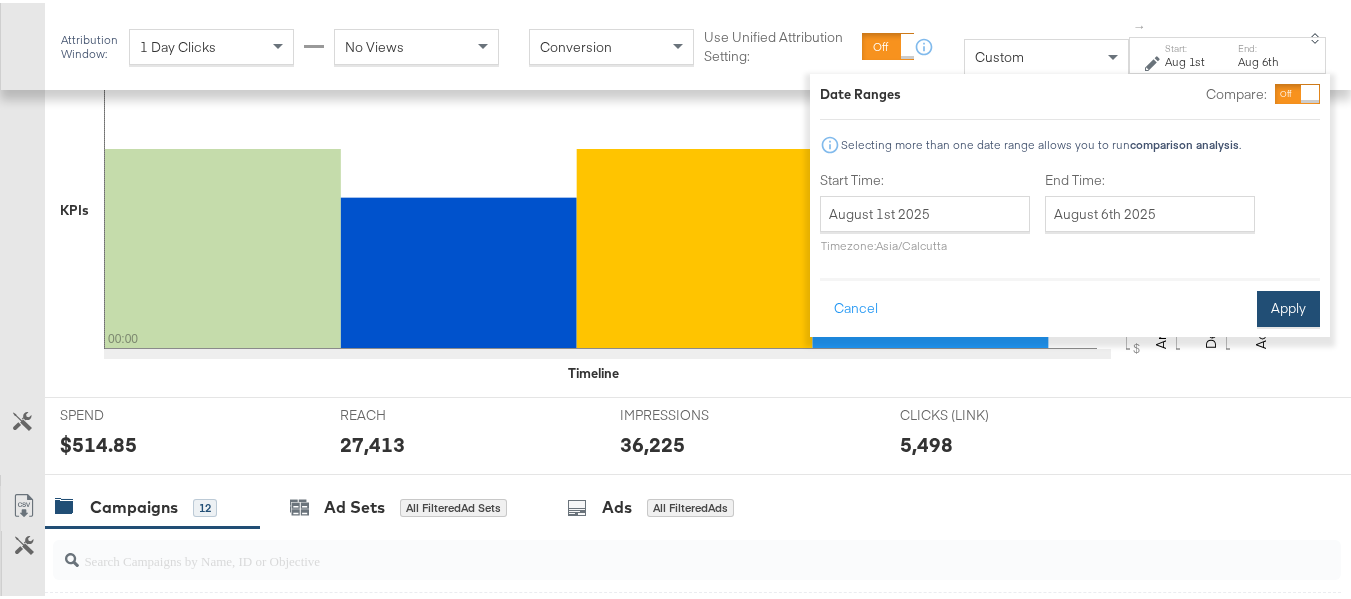 click on "Apply" at bounding box center (1288, 306) 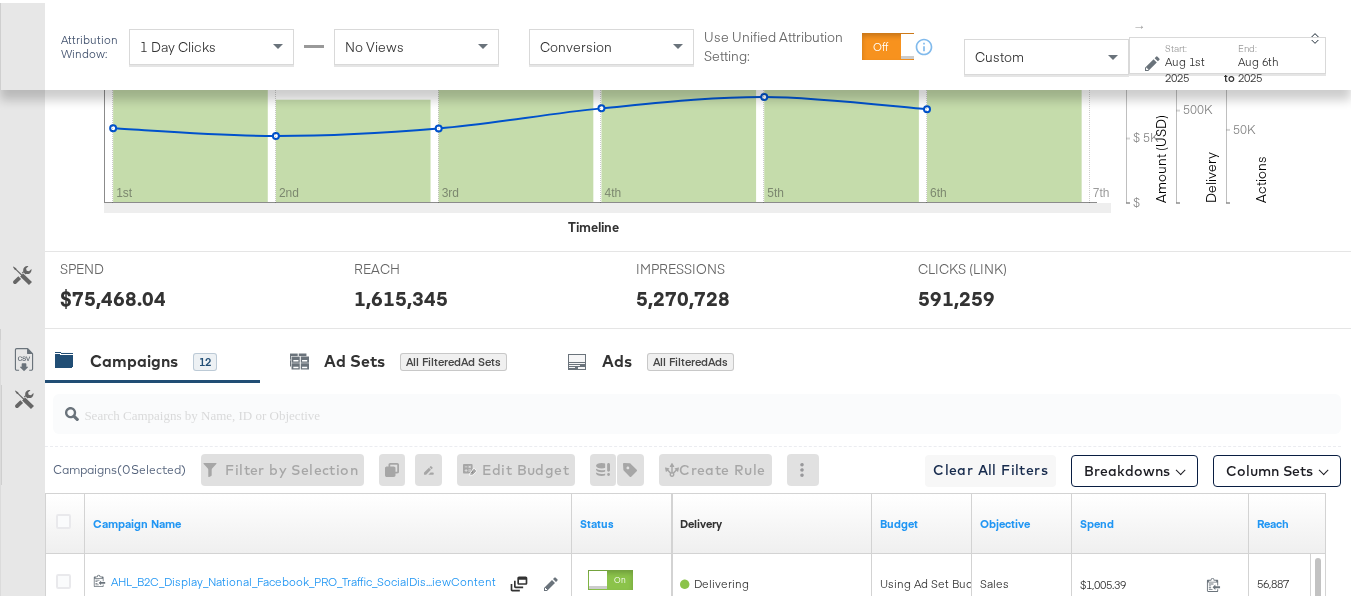 scroll, scrollTop: 900, scrollLeft: 0, axis: vertical 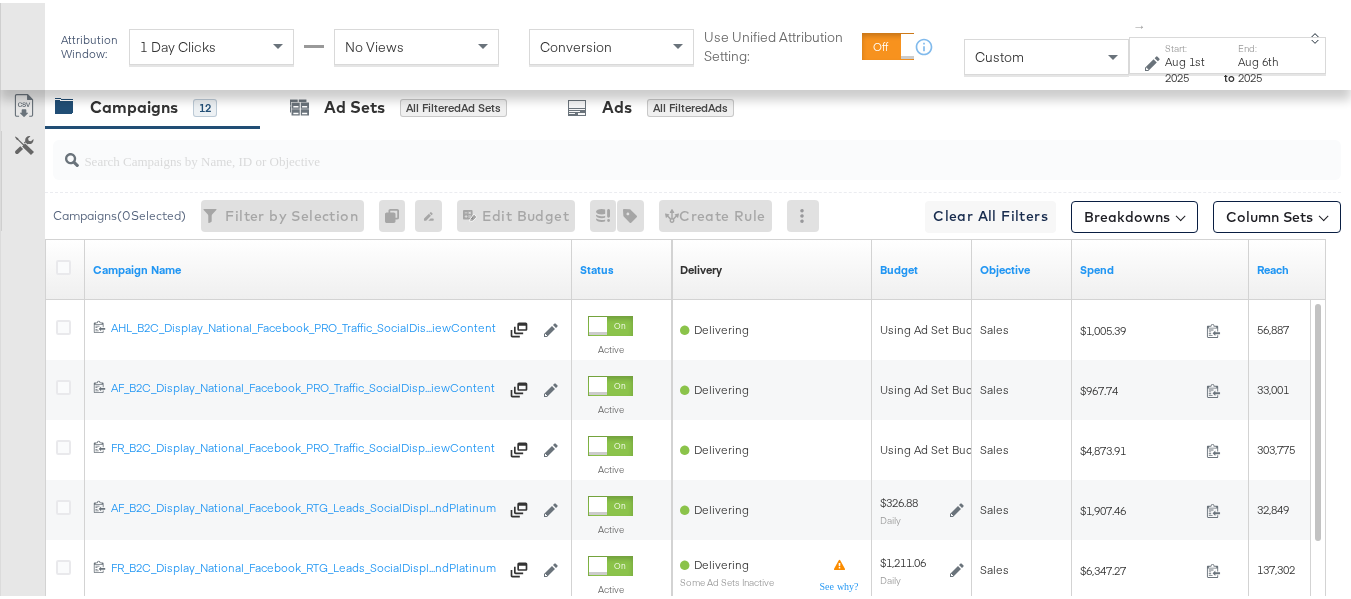 click at bounding box center (697, 157) 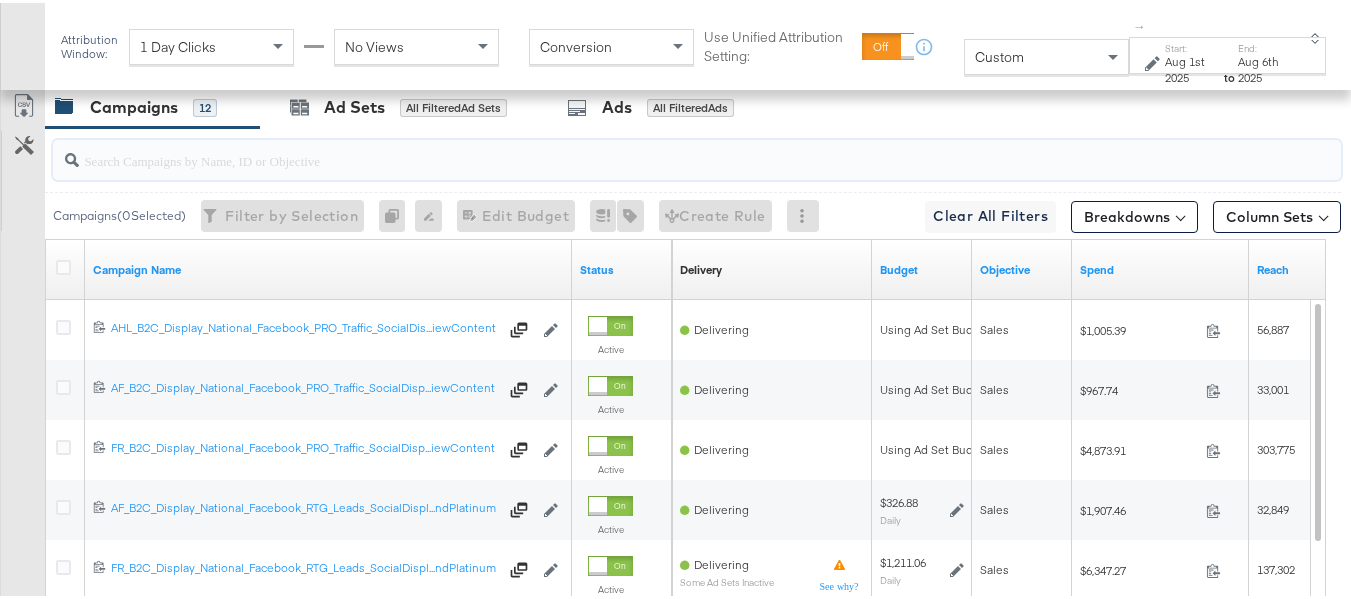 paste on "APTS_B2C_Display_National_Facebook_RTG_Leads_SocialDisplay_ABCTest_Retargeting-DiamondPlatinum_HotelCatalog" 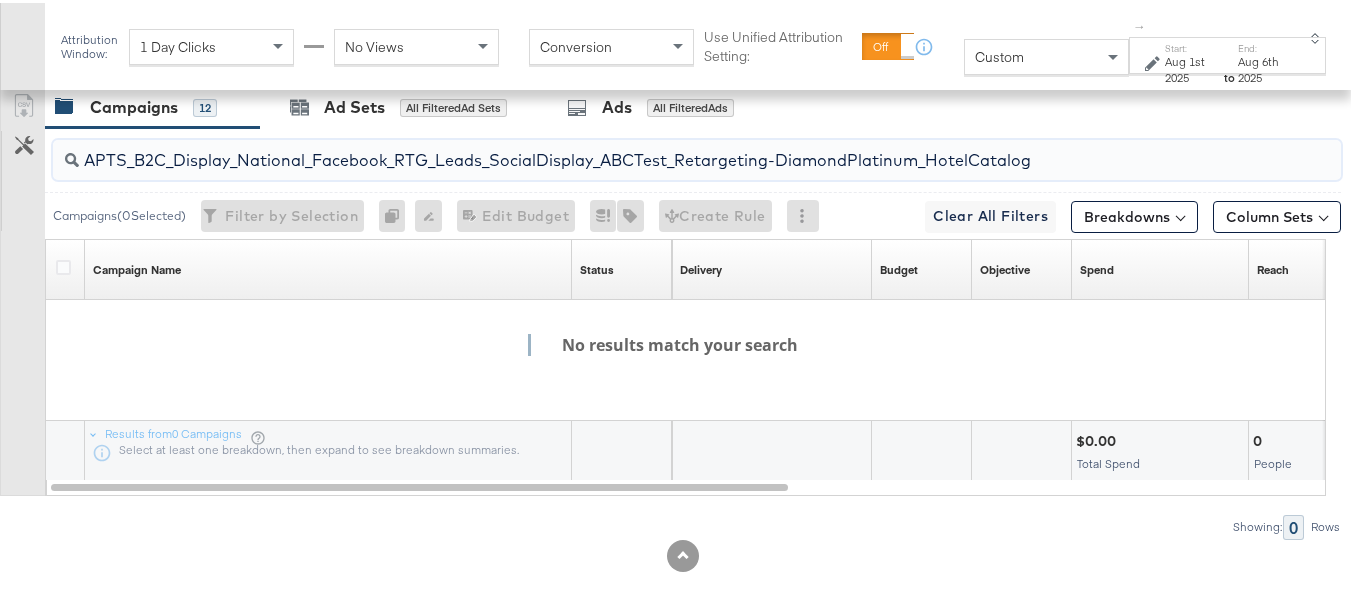 drag, startPoint x: 922, startPoint y: 185, endPoint x: 0, endPoint y: 171, distance: 922.10626 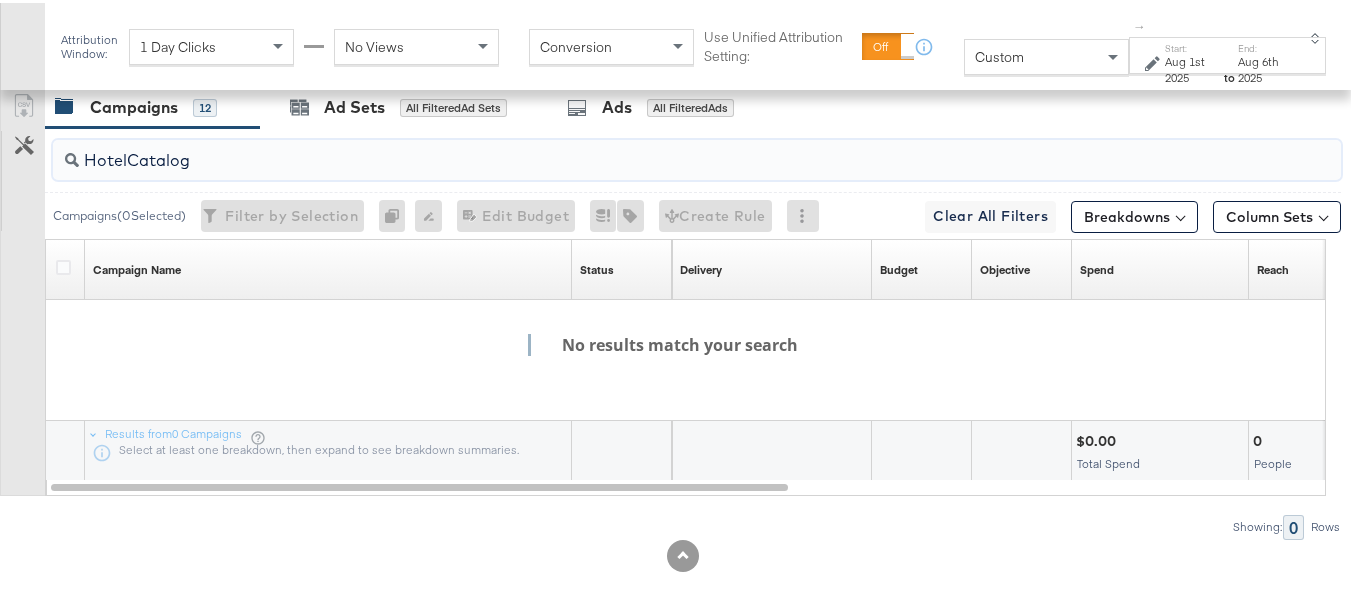 drag, startPoint x: 128, startPoint y: 185, endPoint x: 240, endPoint y: 187, distance: 112.01785 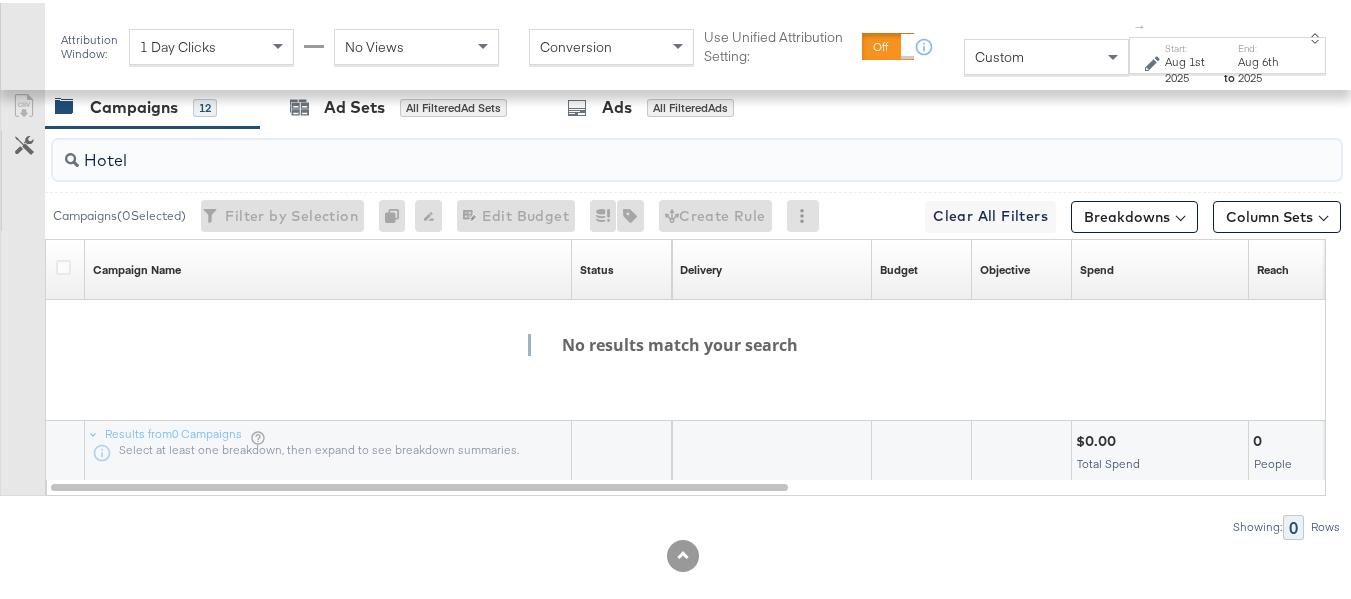 drag, startPoint x: 189, startPoint y: 192, endPoint x: 0, endPoint y: 185, distance: 189.12958 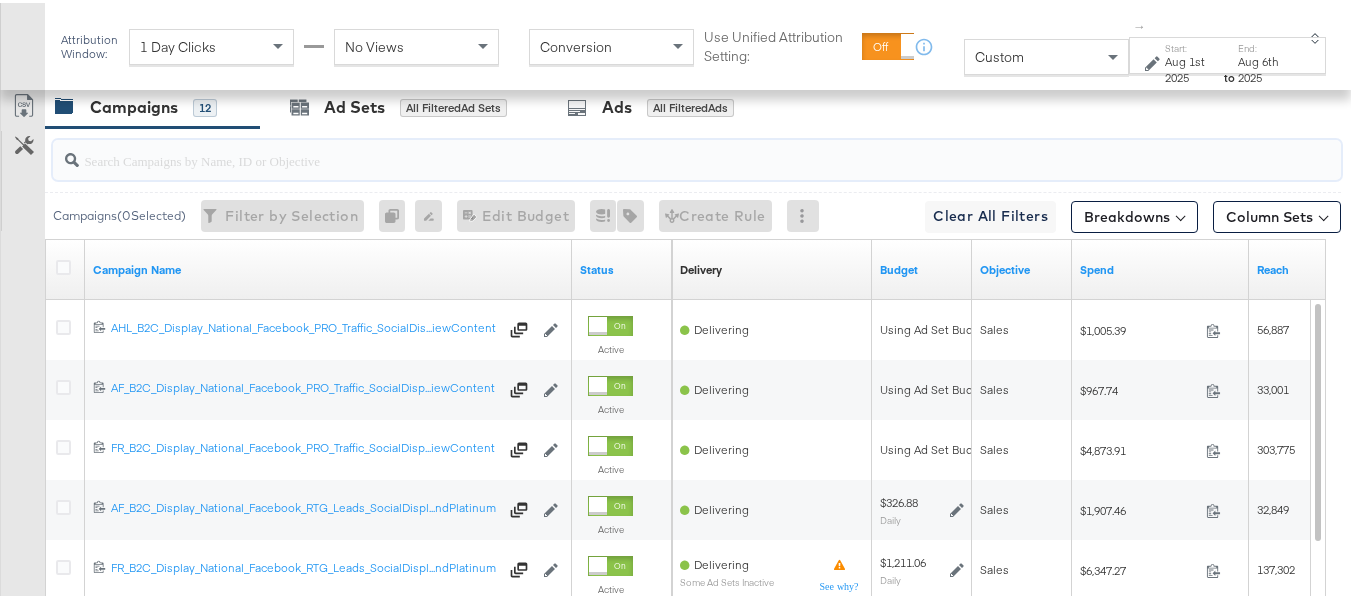 click at bounding box center (653, 149) 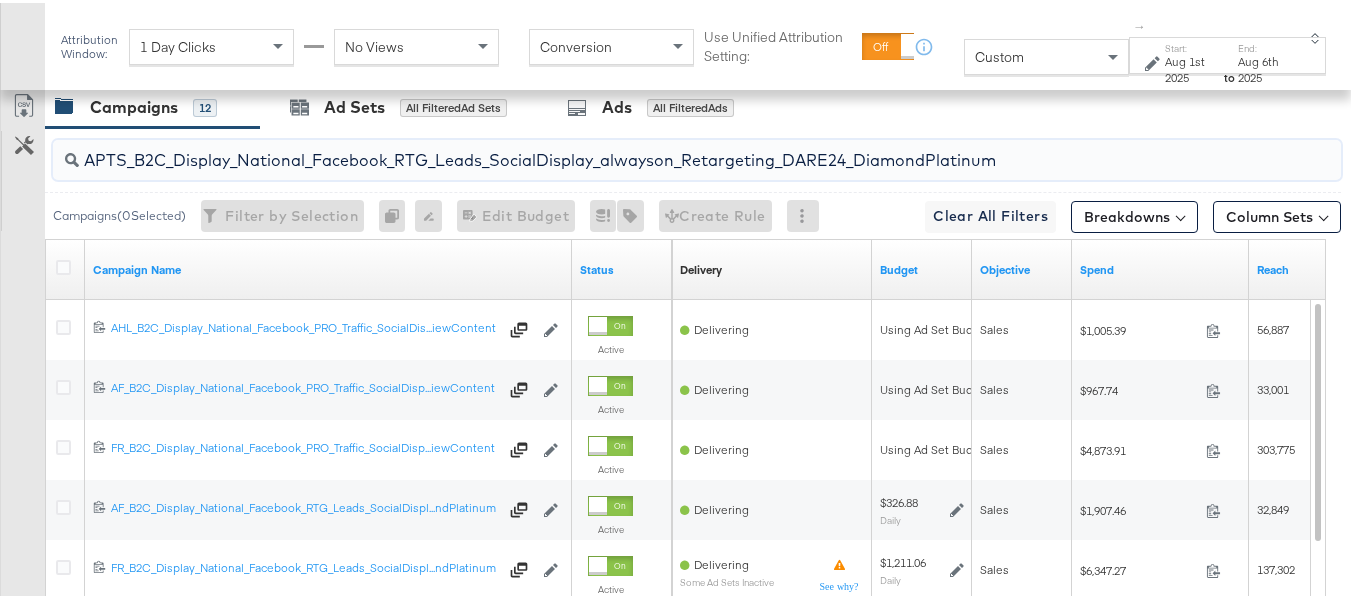 scroll, scrollTop: 895, scrollLeft: 0, axis: vertical 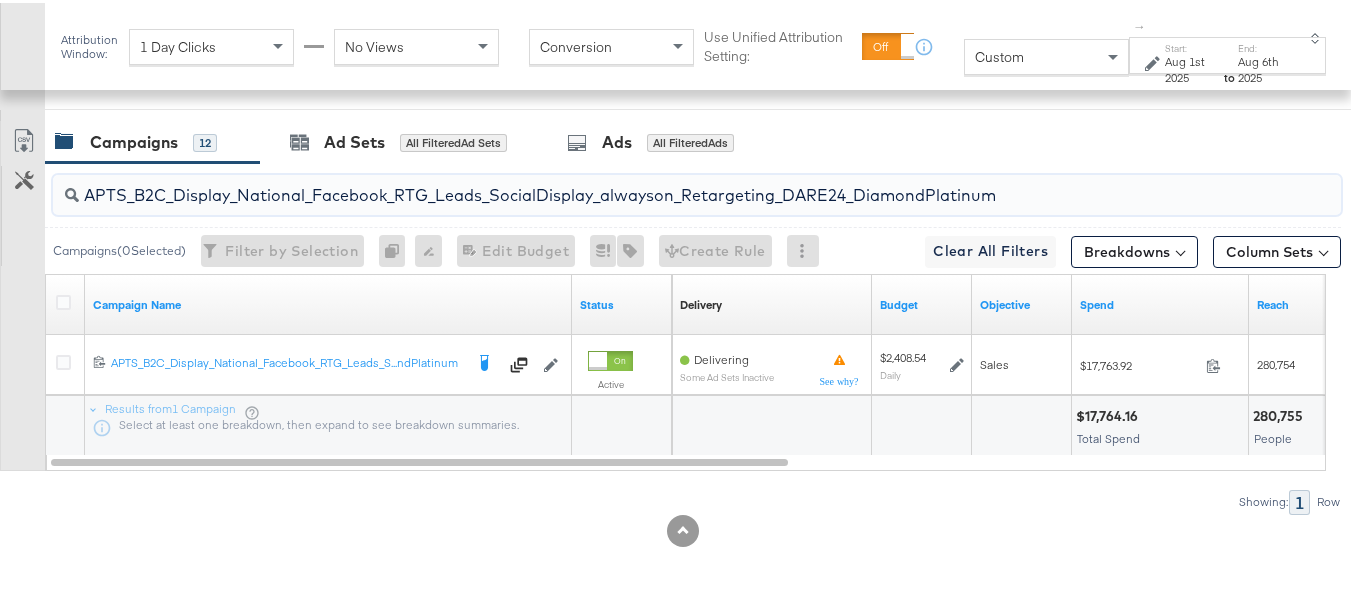 click on "APTS_B2C_Display_National_Facebook_RTG_Leads_SocialDisplay_alwayson_Retargeting_DARE24_DiamondPlatinum" at bounding box center [697, 192] 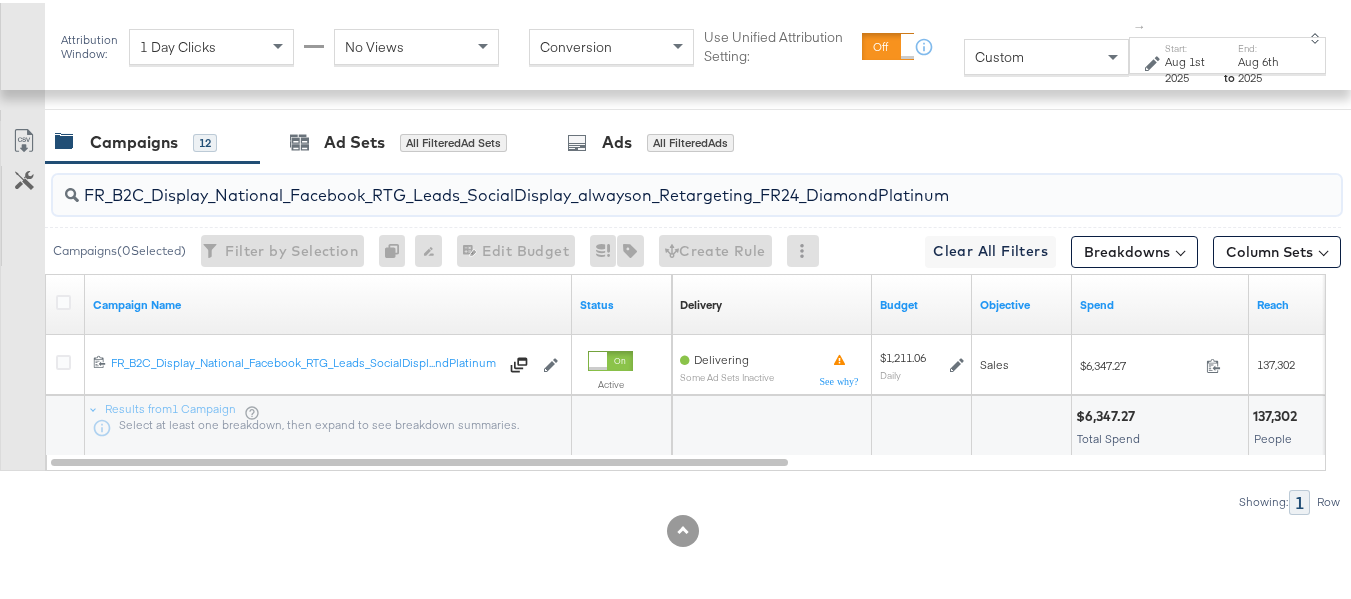 click on "FR_B2C_Display_National_Facebook_RTG_Leads_SocialDisplay_alwayson_Retargeting_FR24_DiamondPlatinum" at bounding box center (653, 184) 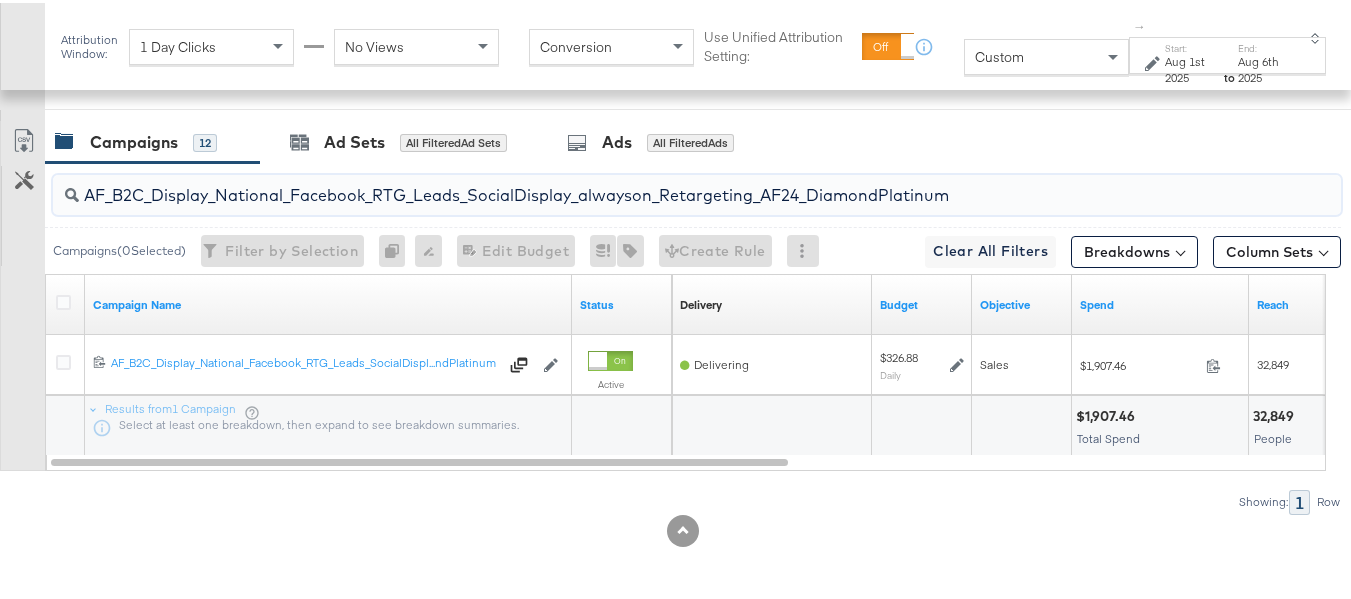 click on "AF_B2C_Display_National_Facebook_RTG_Leads_SocialDisplay_alwayson_Retargeting_AF24_DiamondPlatinum" at bounding box center (653, 184) 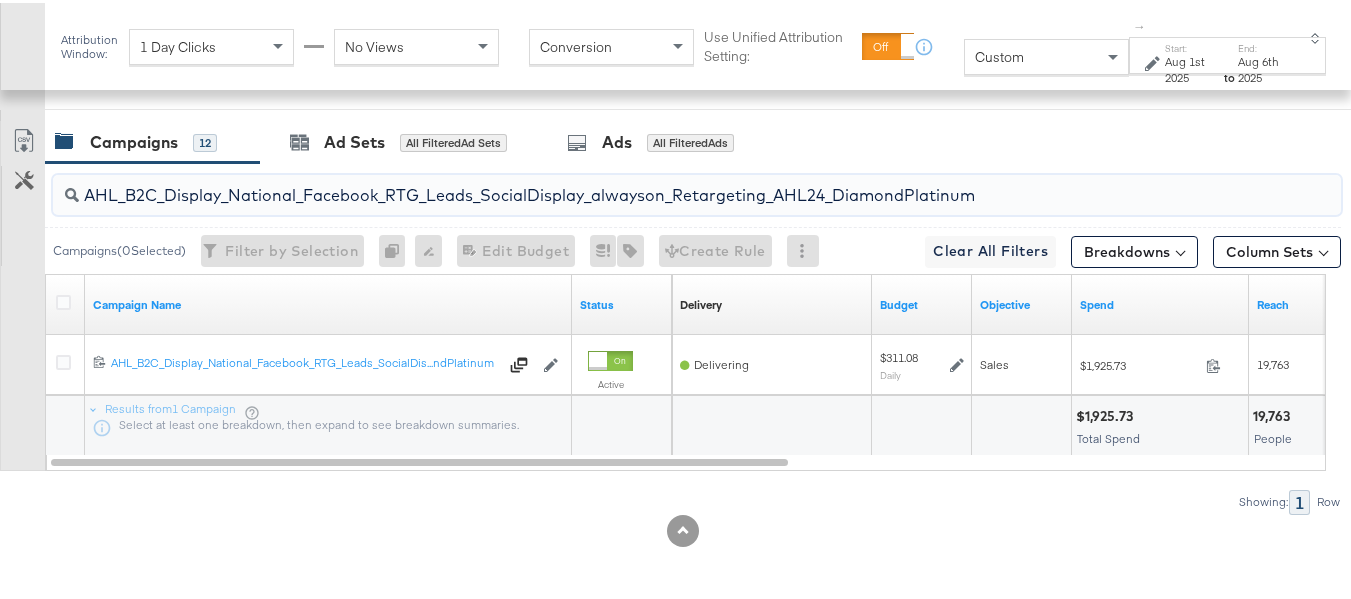 click on "AHL_B2C_Display_National_Facebook_RTG_Leads_SocialDisplay_alwayson_Retargeting_AHL24_DiamondPlatinum" at bounding box center (653, 184) 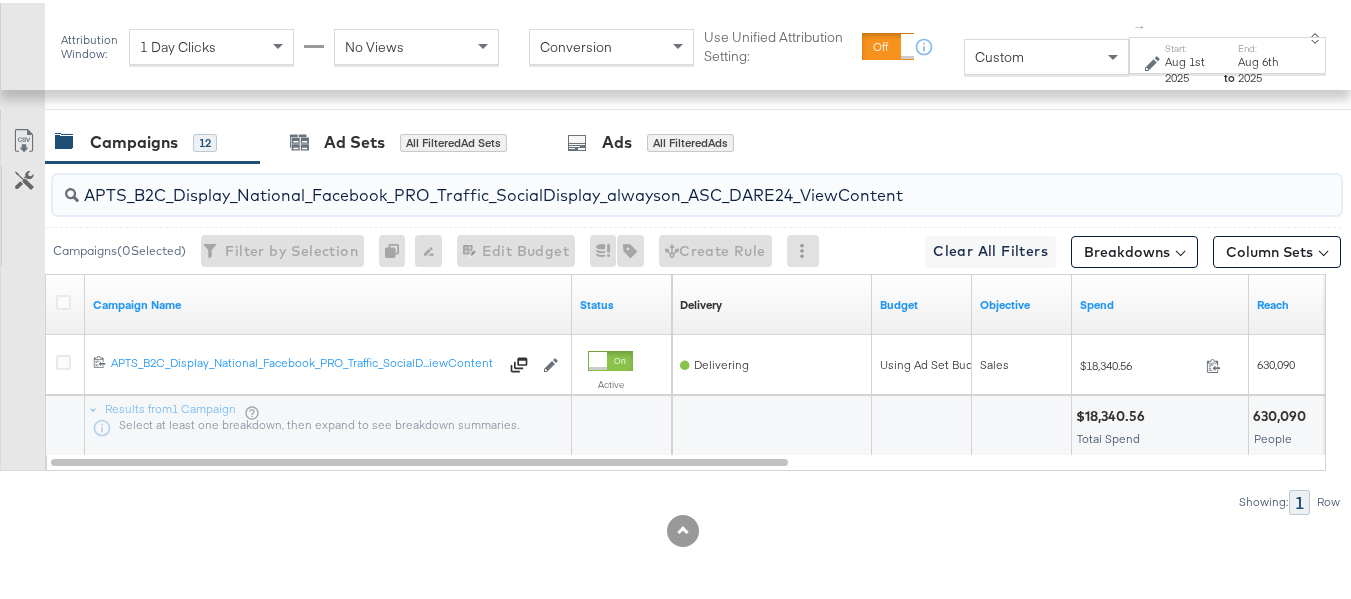 click on "APTS_B2C_Display_National_Facebook_PRO_Traffic_SocialDisplay_alwayson_ASC_DARE24_ViewContent" at bounding box center [653, 184] 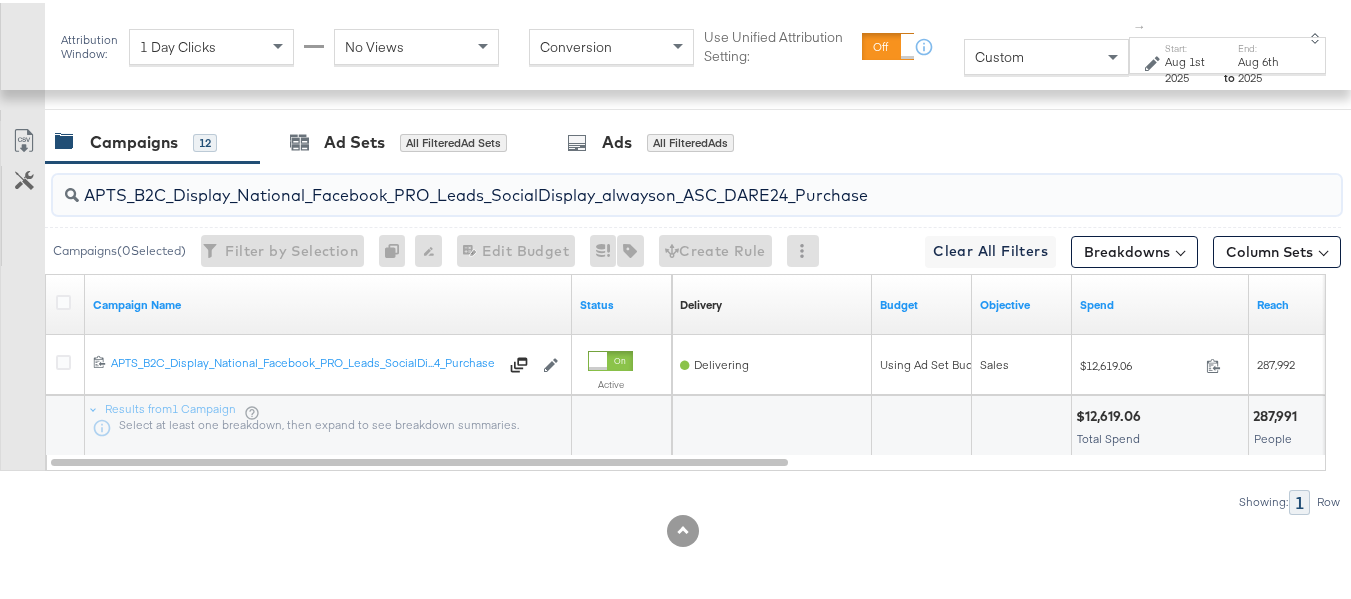 click on "APTS_B2C_Display_National_Facebook_PRO_Leads_SocialDisplay_alwayson_ASC_DARE24_Purchase" at bounding box center [653, 184] 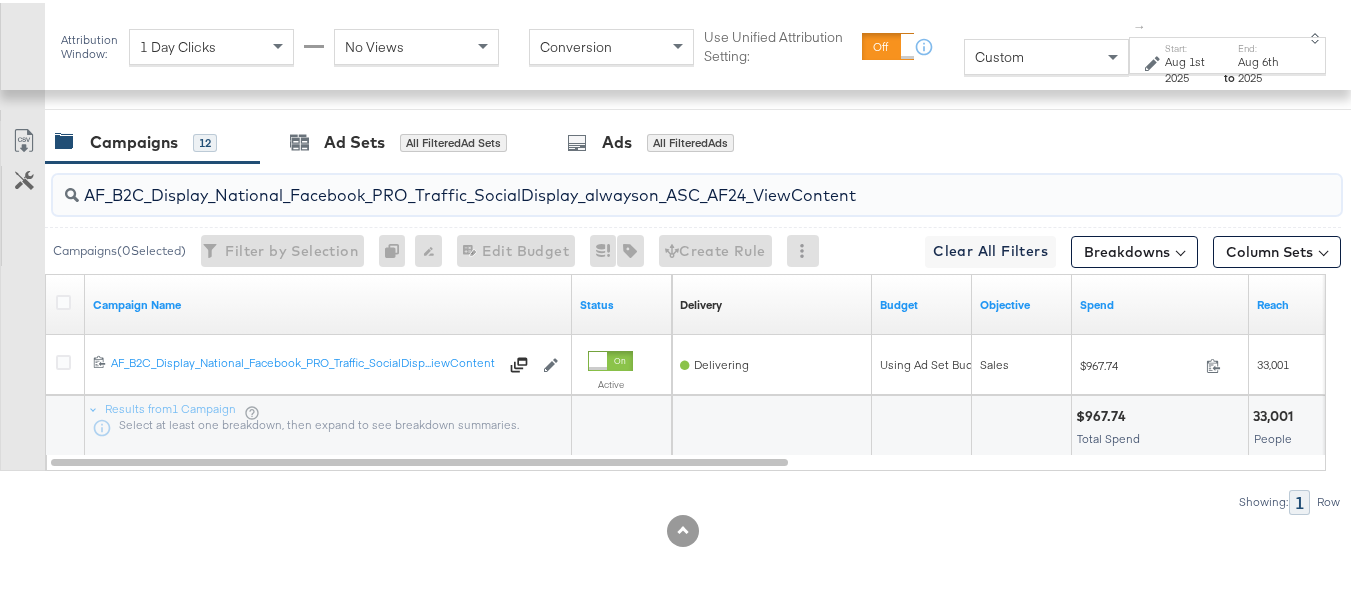 click on "AF_B2C_Display_National_Facebook_PRO_Traffic_SocialDisplay_alwayson_ASC_AF24_ViewContent" at bounding box center [697, 192] 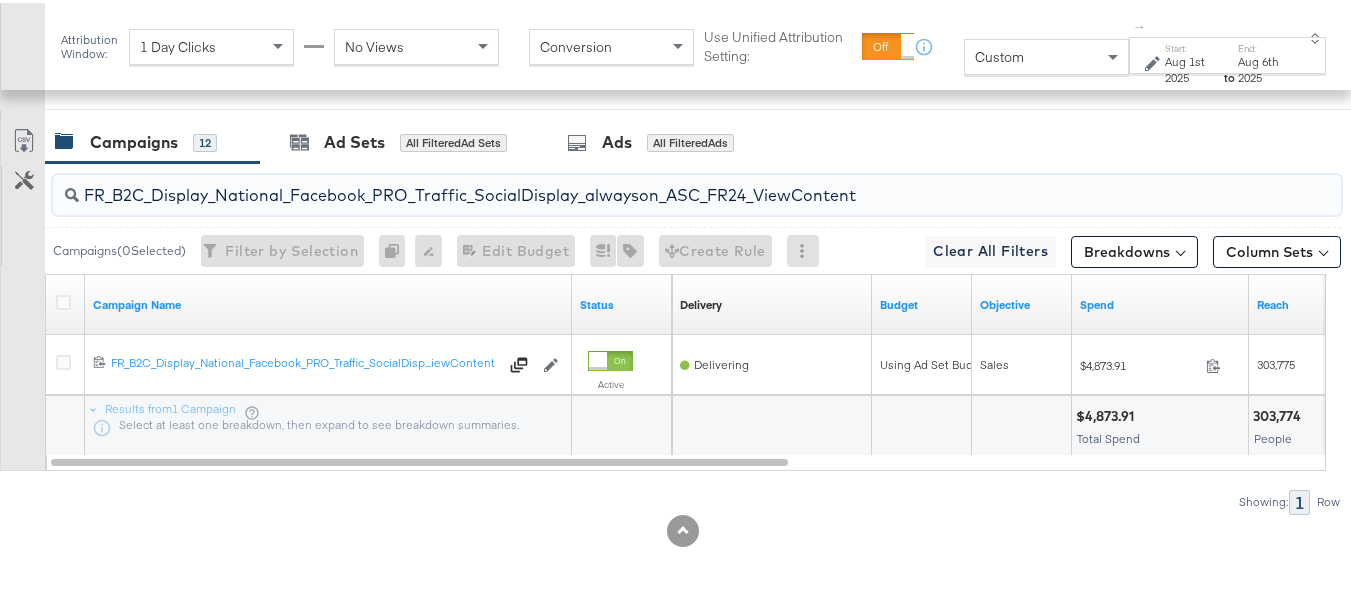 click on "FR_B2C_Display_National_Facebook_PRO_Traffic_SocialDisplay_alwayson_ASC_FR24_ViewContent" at bounding box center (653, 184) 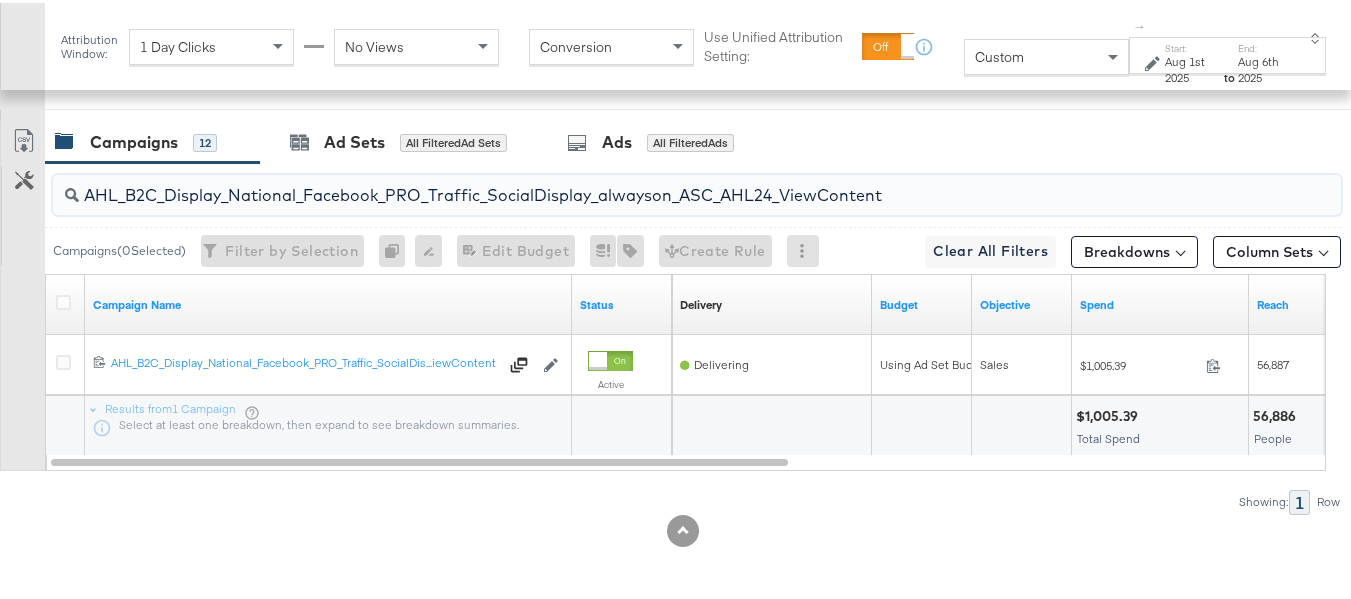 type on "AHL_B2C_Display_National_Facebook_PRO_Traffic_SocialDisplay_alwayson_ASC_AHL24_ViewContent" 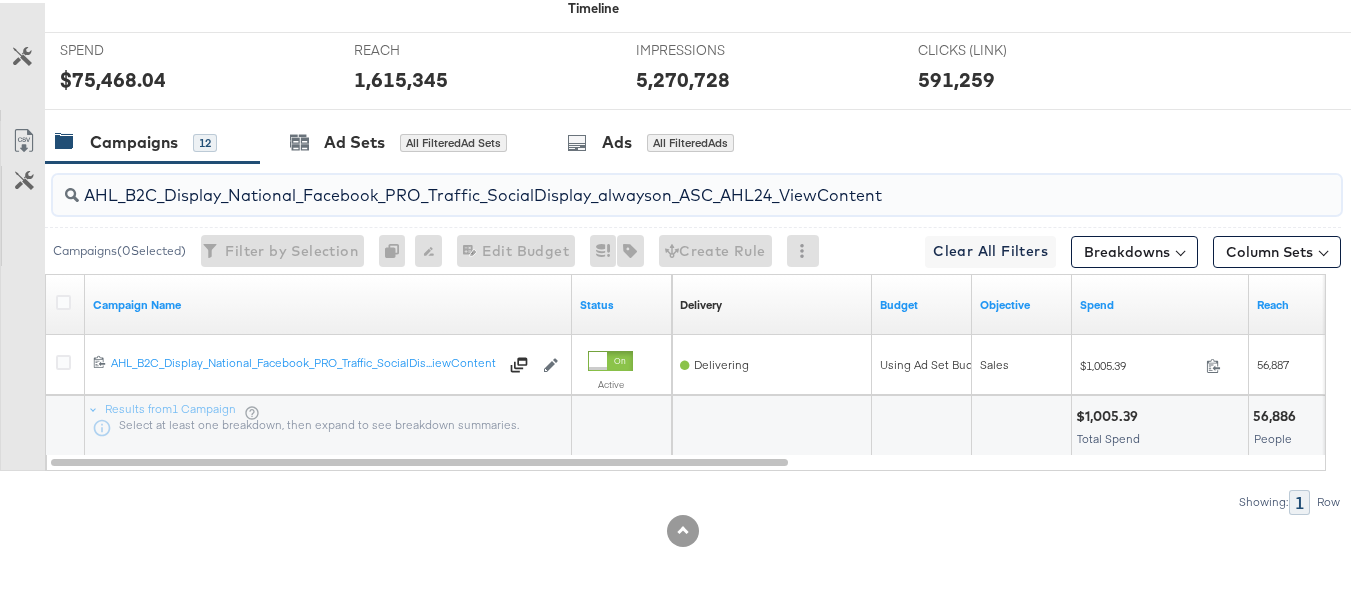 scroll, scrollTop: 0, scrollLeft: 0, axis: both 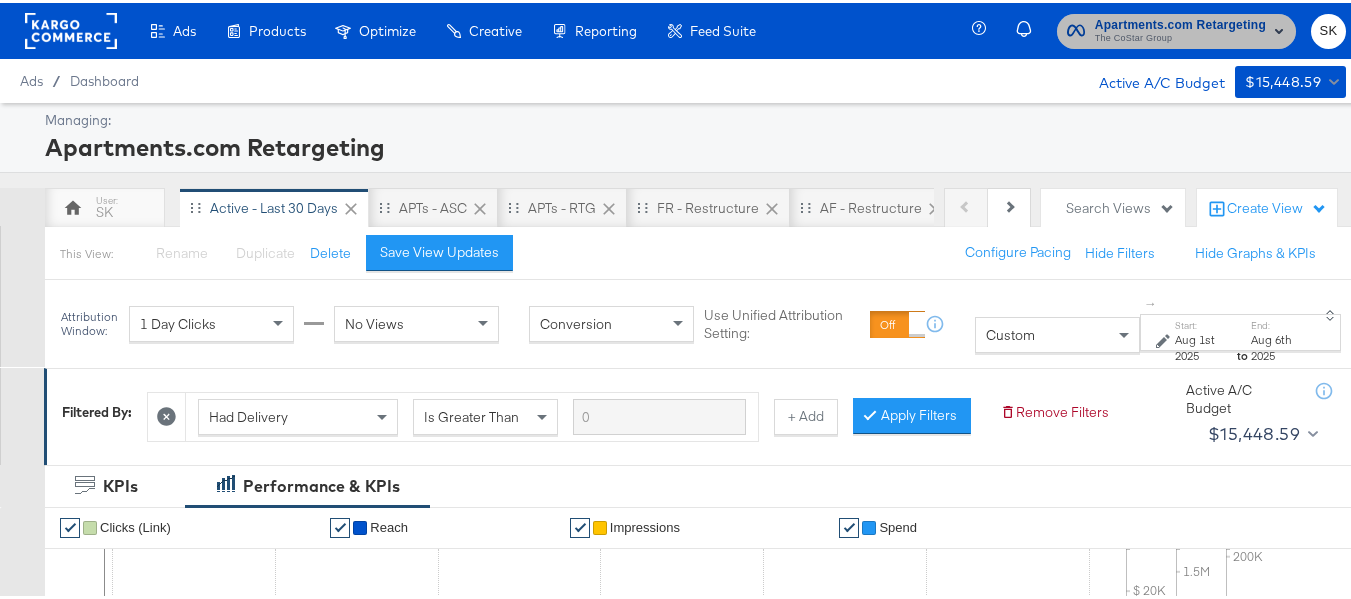 click on "Apartments.com Retargeting The CoStar Group" at bounding box center (1176, 28) 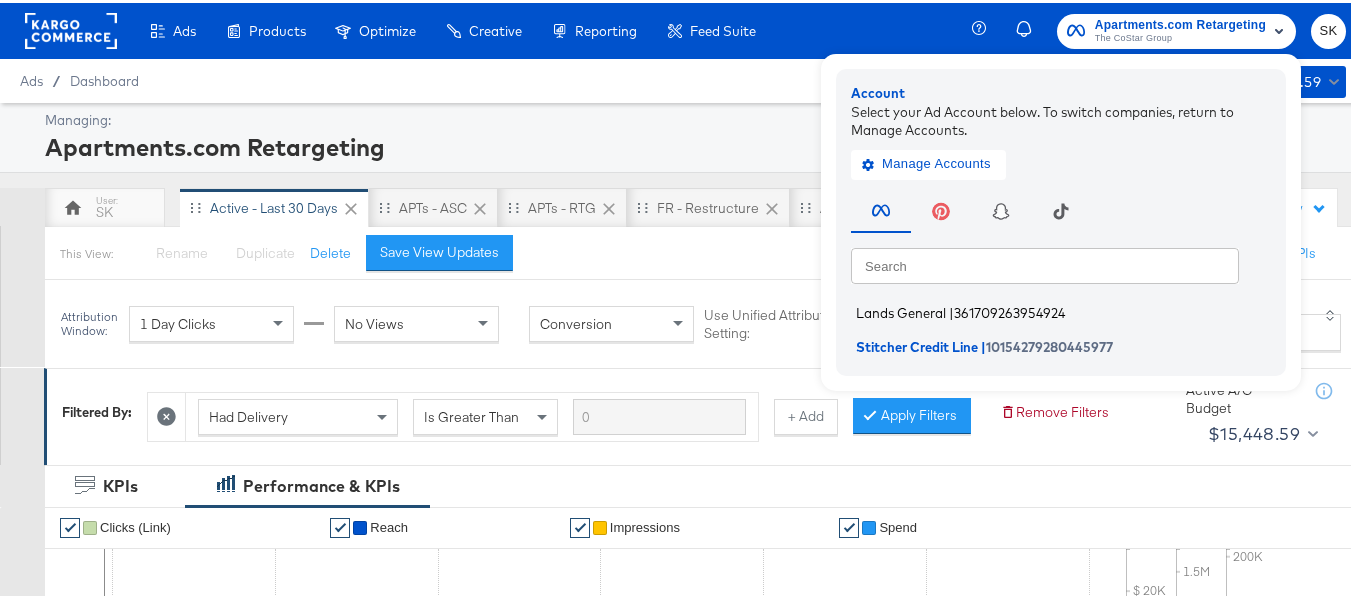 click on "Lands General" at bounding box center [901, 310] 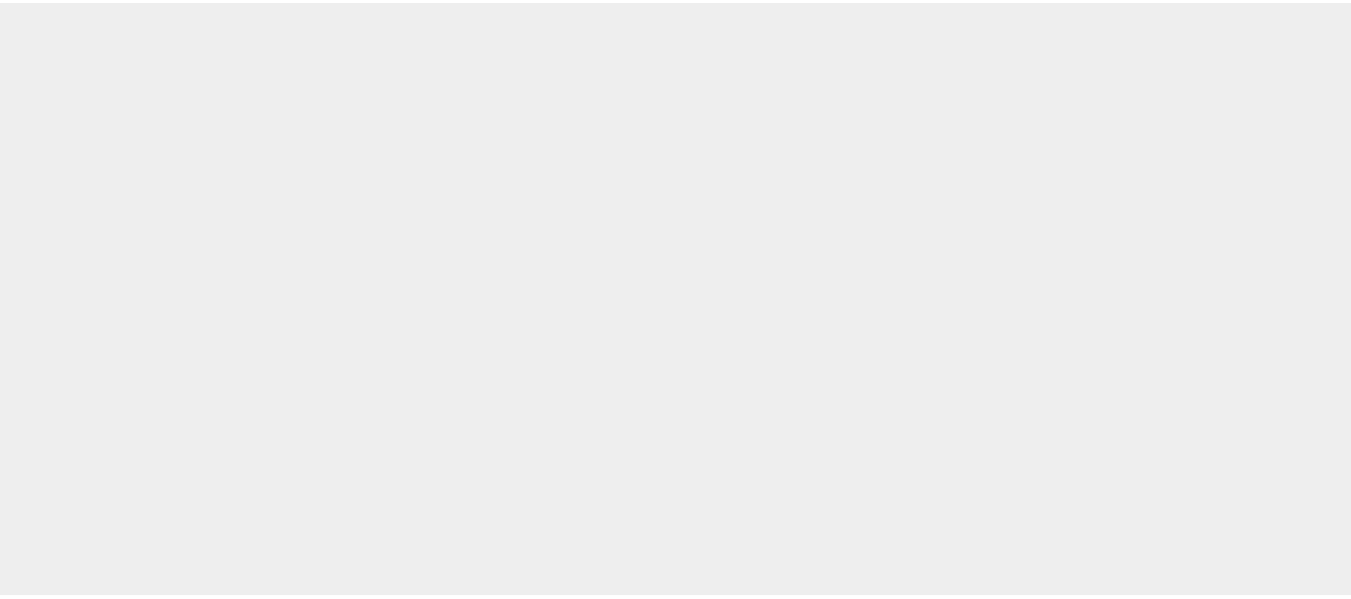 scroll, scrollTop: 0, scrollLeft: 0, axis: both 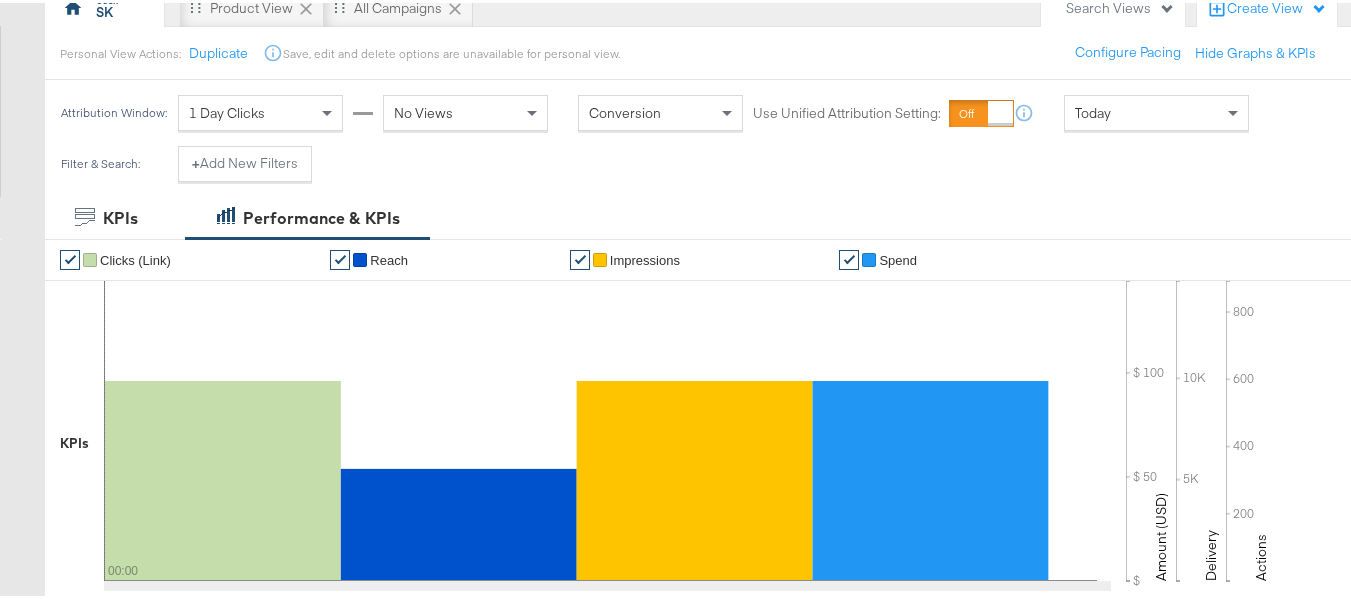 click on "Today" at bounding box center [1156, 110] 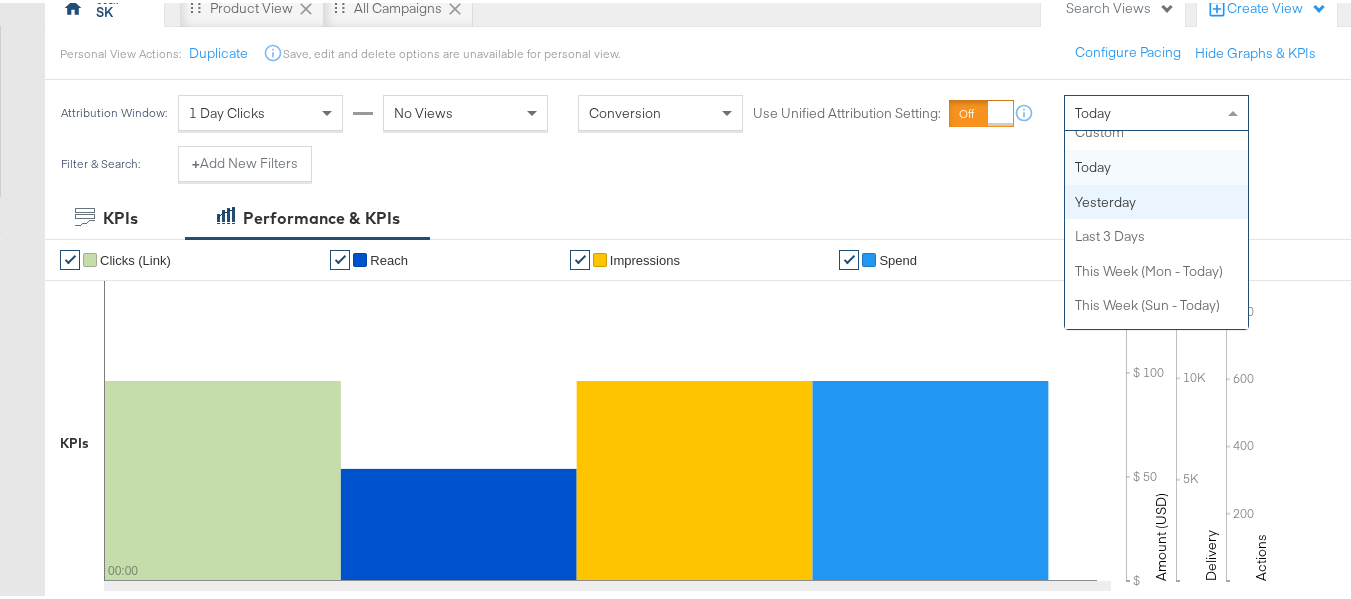 scroll, scrollTop: 0, scrollLeft: 0, axis: both 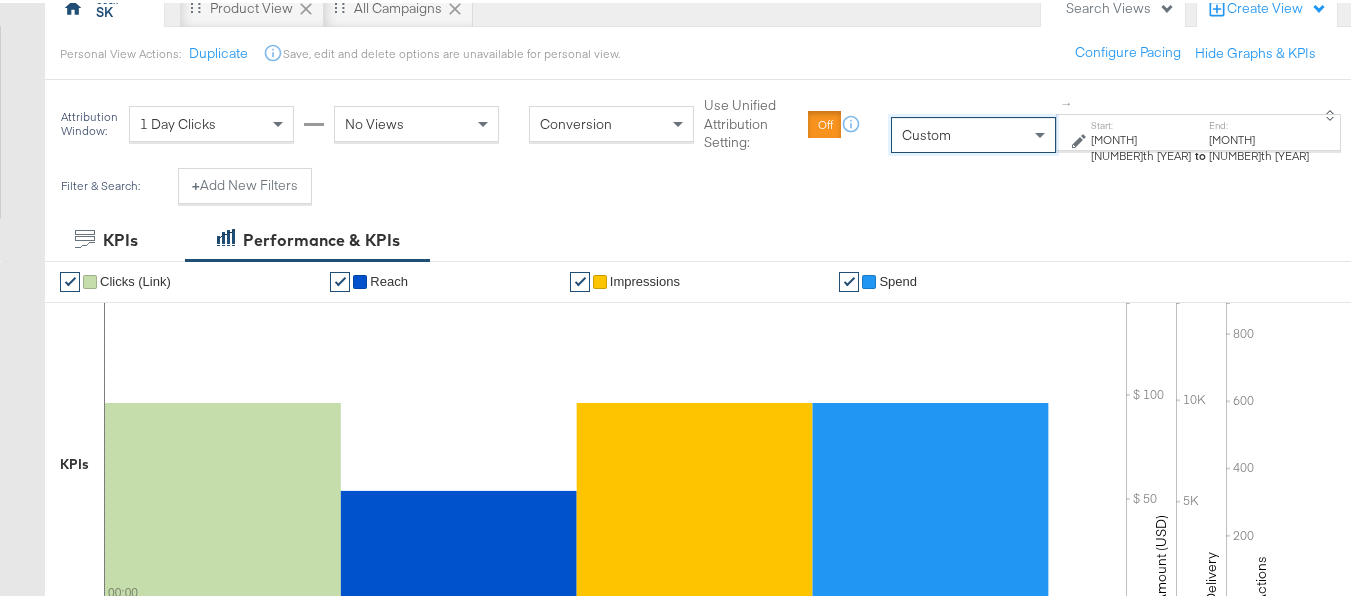 click on "[MONTH] [DAY]th [YEAR]" at bounding box center [1141, 144] 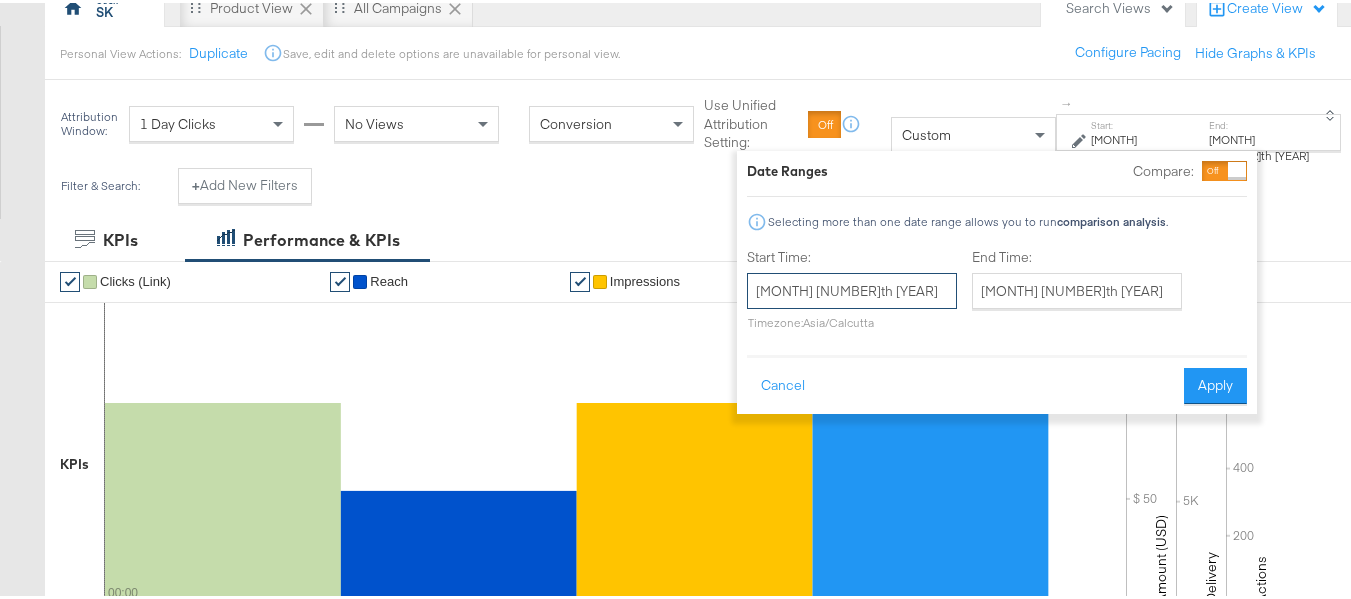 click on "[MONTH] [DAY]th [YEAR]" at bounding box center (852, 288) 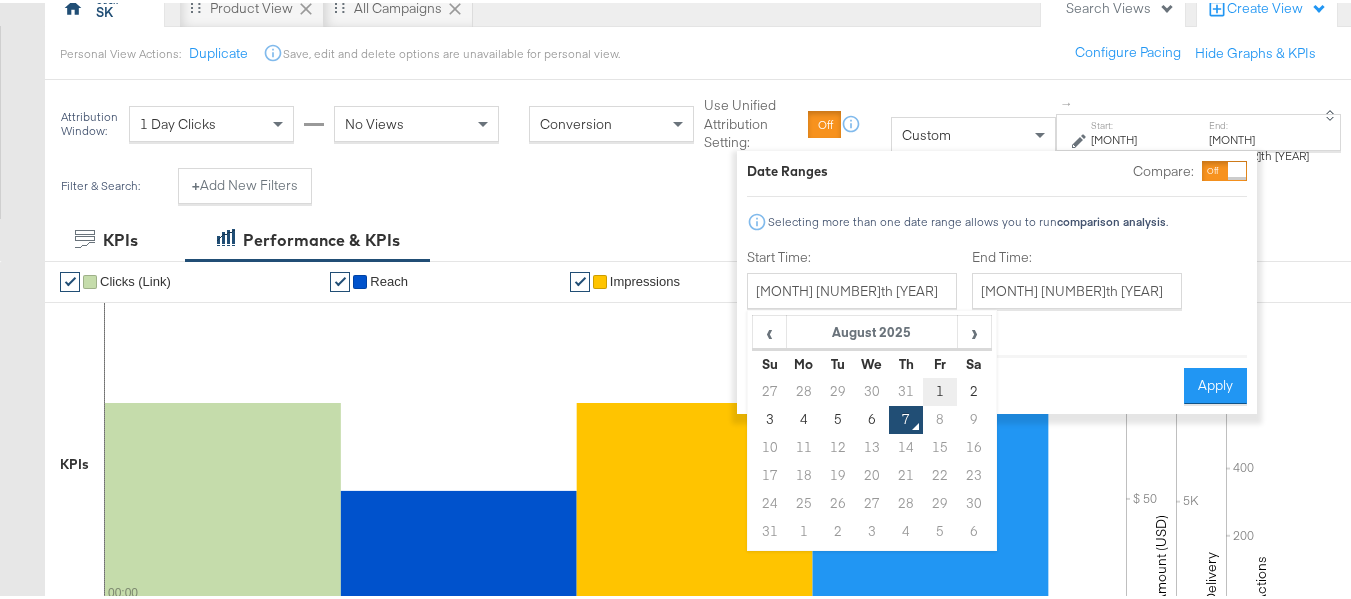 click on "1" at bounding box center (940, 389) 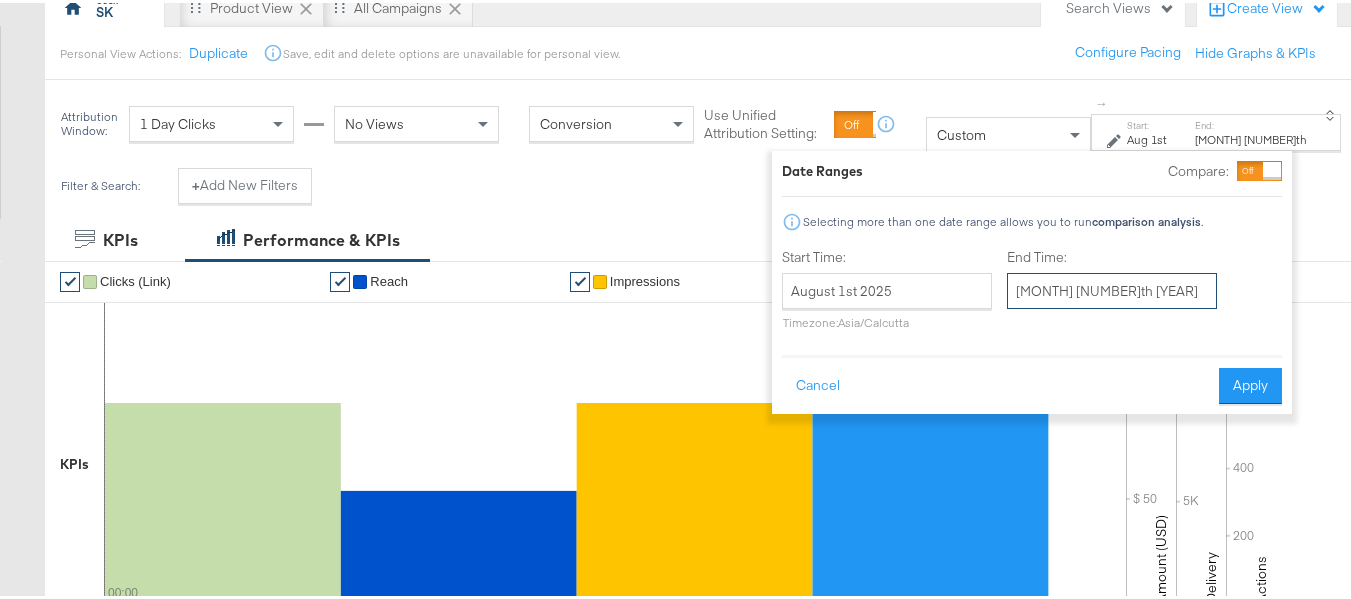 click on "August 7th 2025" at bounding box center [1112, 288] 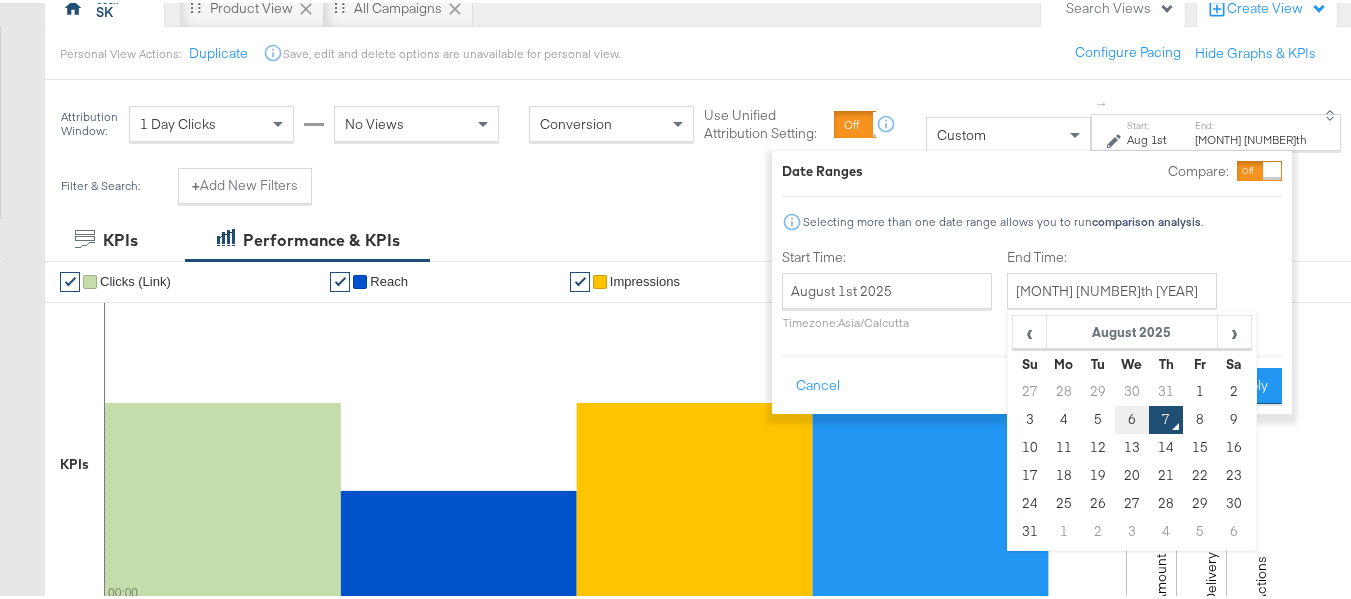 click on "6" at bounding box center (1132, 417) 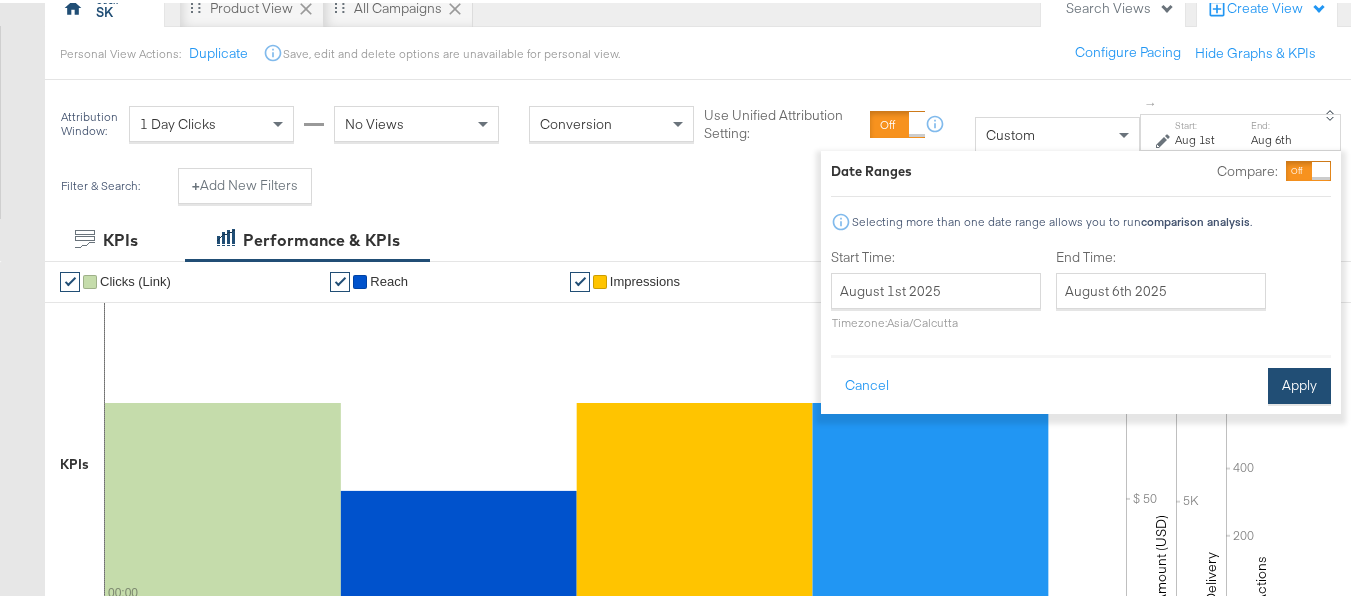 click on "Apply" at bounding box center (1299, 383) 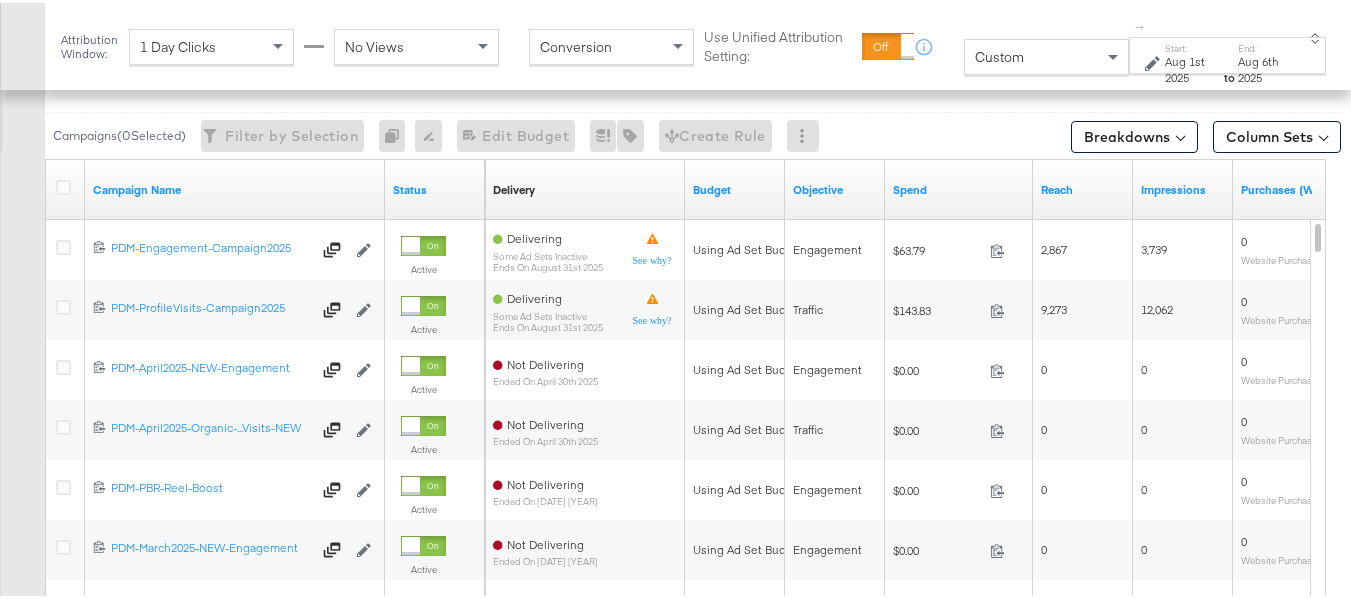 scroll, scrollTop: 770, scrollLeft: 0, axis: vertical 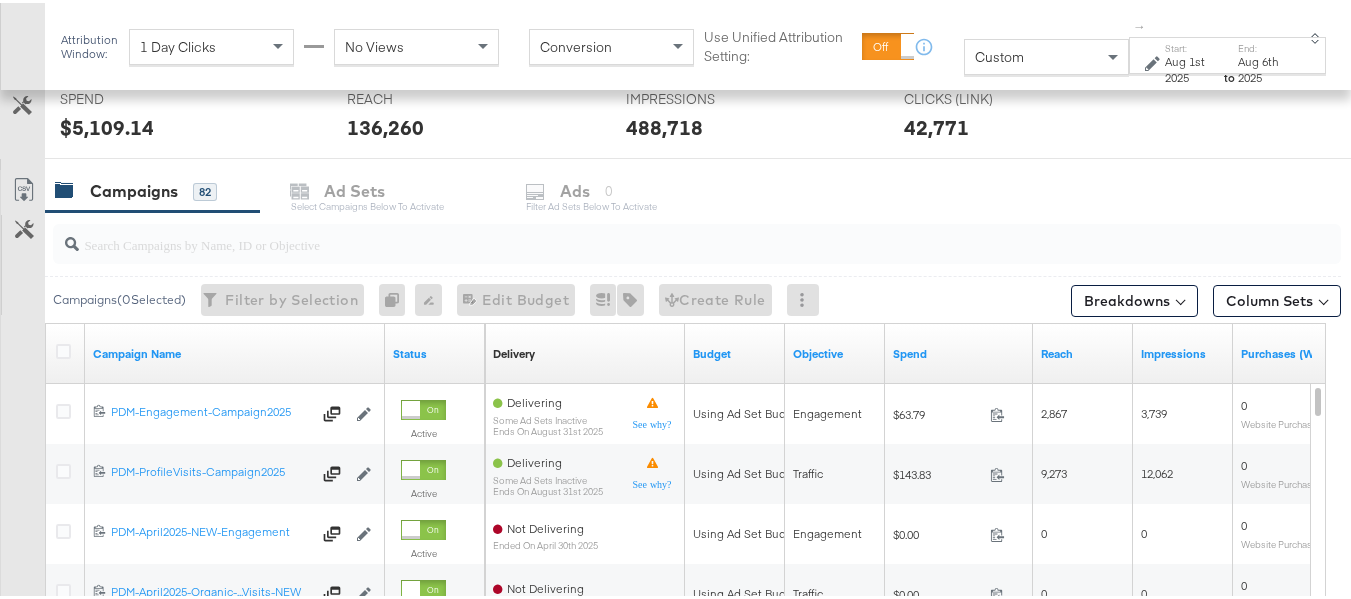 click at bounding box center [653, 233] 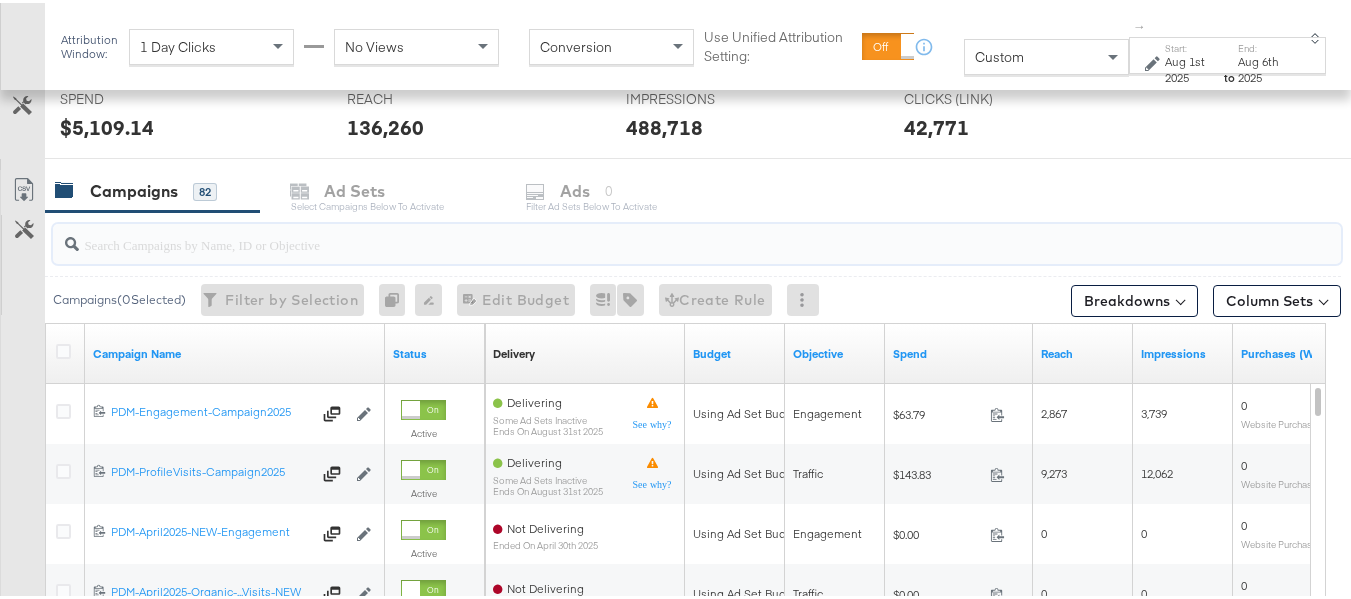 paste on "B2C_LAND_KC_RT_Sig_24" 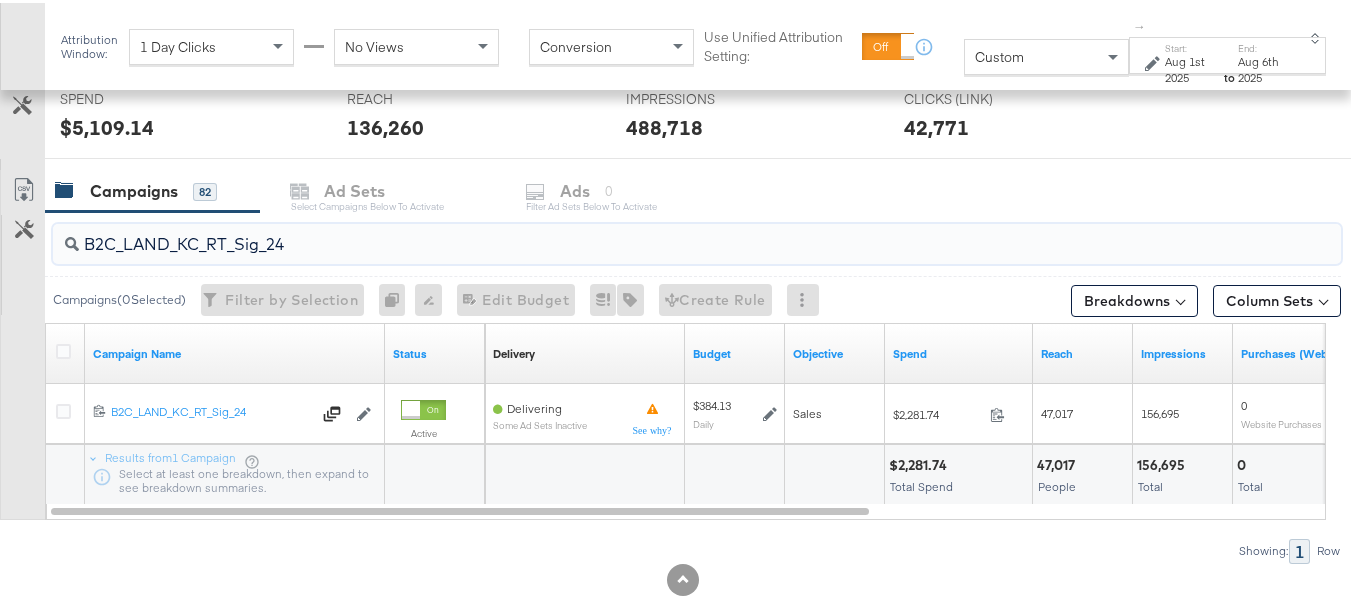 click on "B2C_LAND_KC_RT_Sig_24" at bounding box center (653, 233) 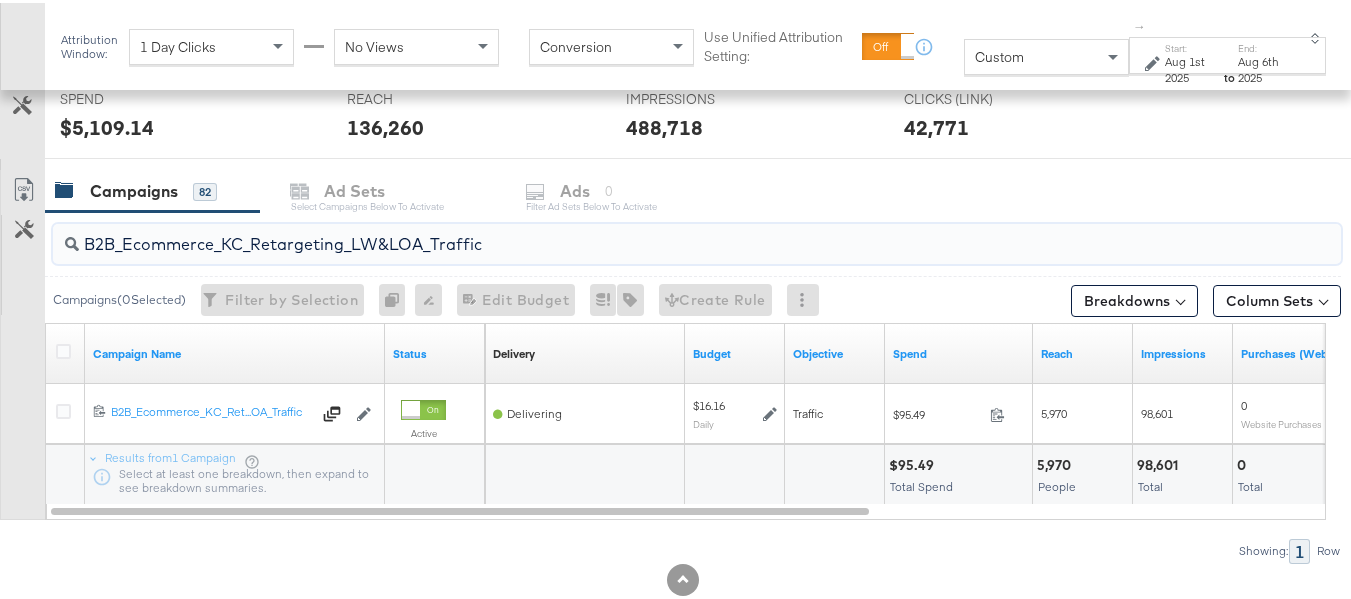 click on "B2B_Ecommerce_KC_Retargeting_LW&LOA_Traffic" at bounding box center [653, 233] 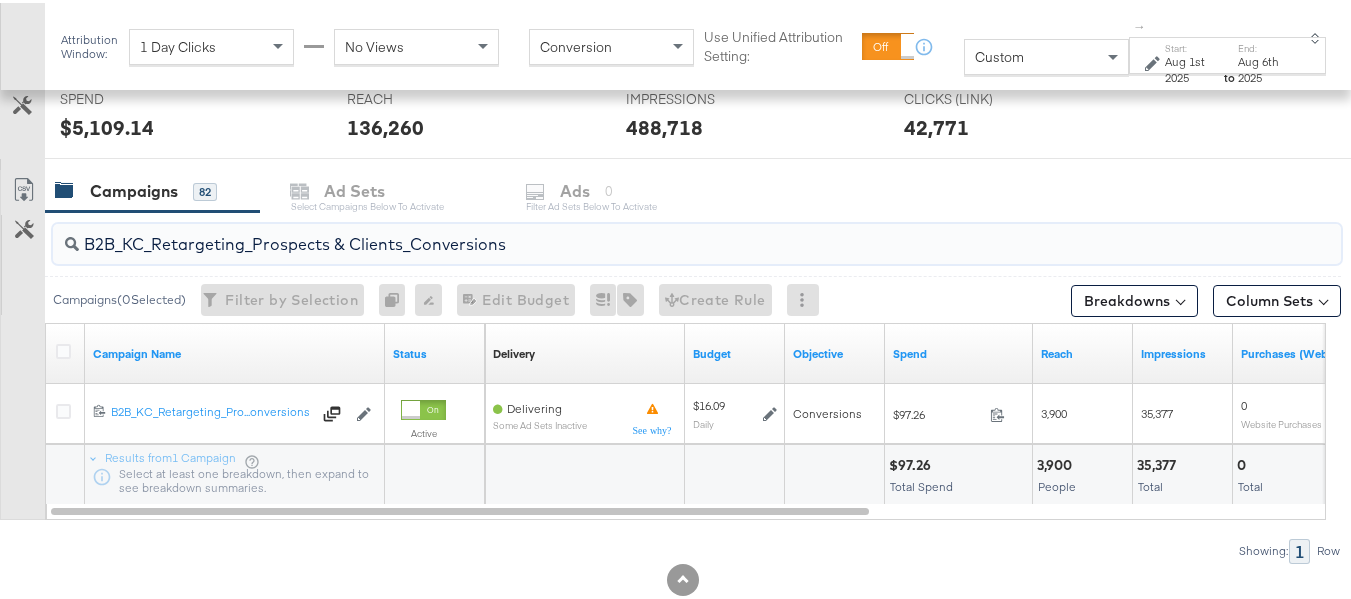click on "B2B_KC_Retargeting_Prospects & Clients_Conversions" at bounding box center [653, 233] 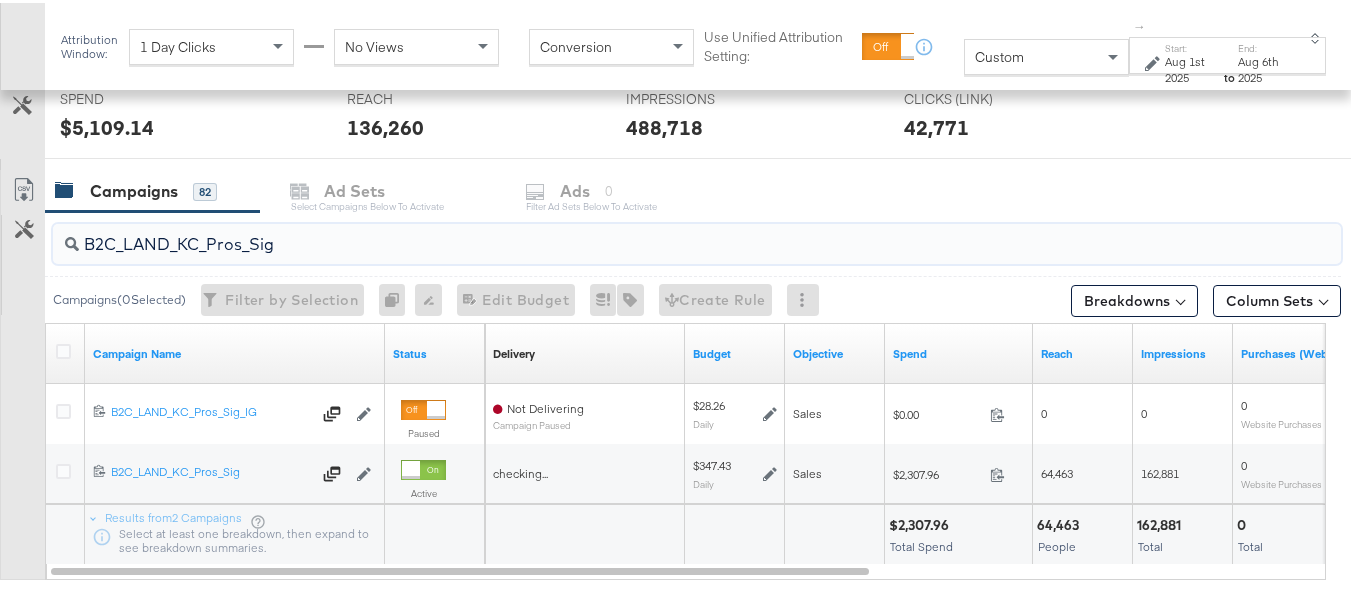 type on "B2C_LAND_KC_Pros_Sig" 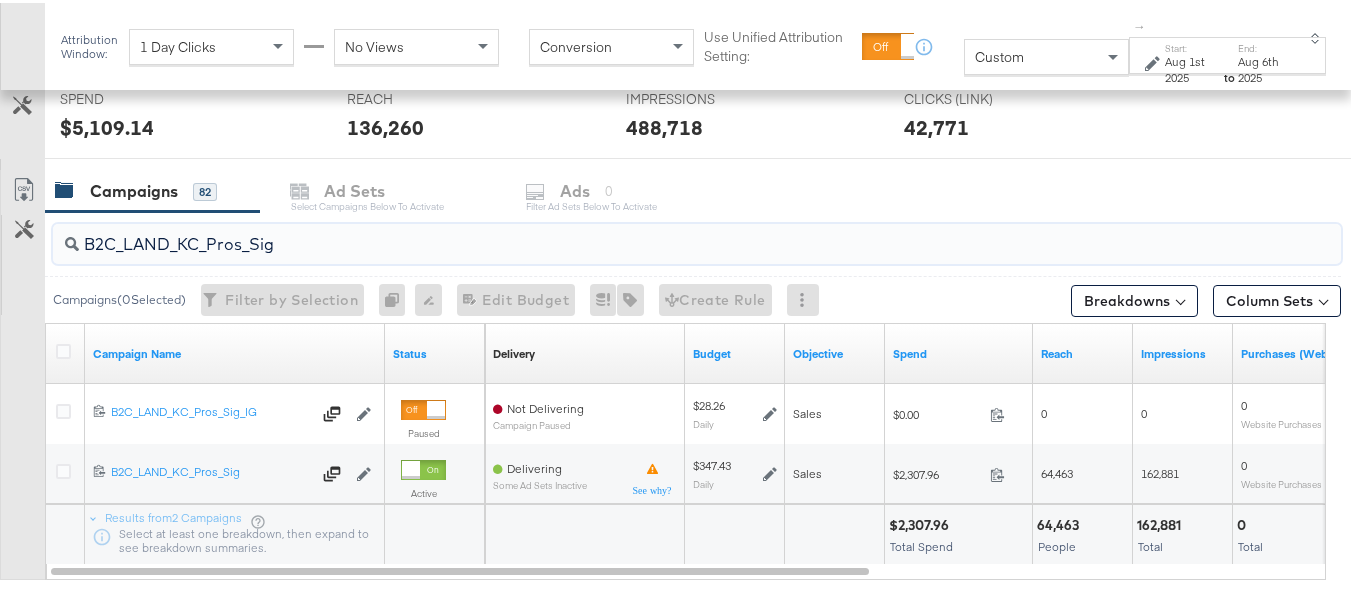 scroll, scrollTop: 879, scrollLeft: 0, axis: vertical 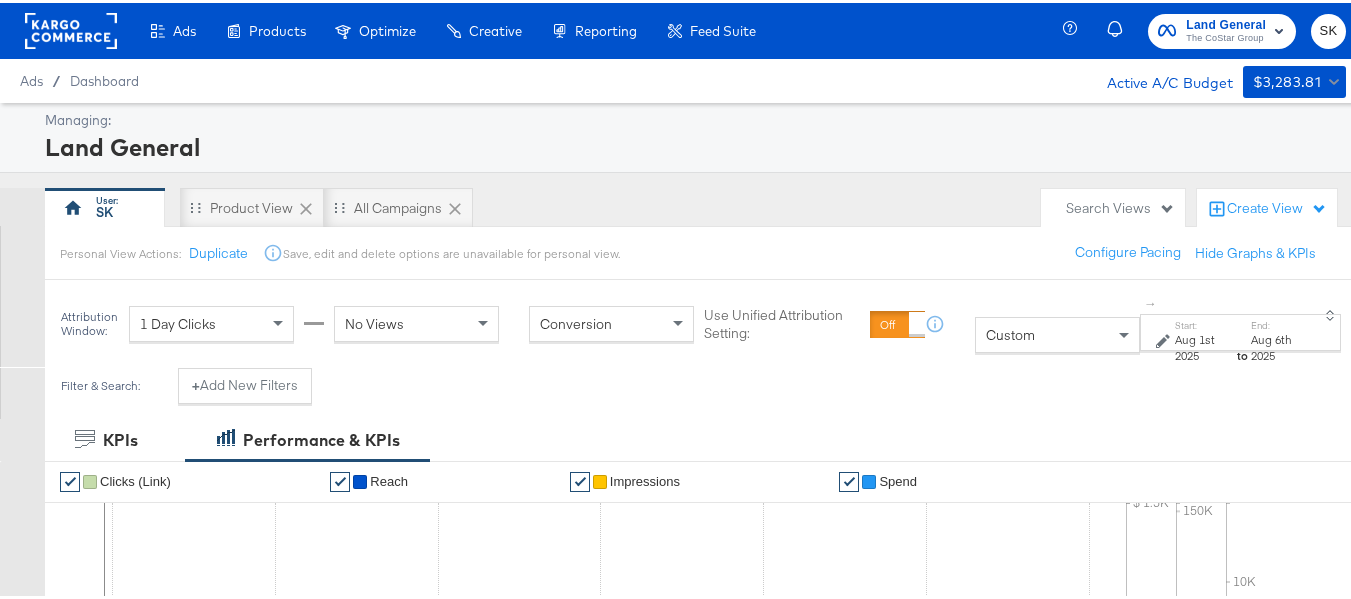 click on "The CoStar Group" at bounding box center (1226, 36) 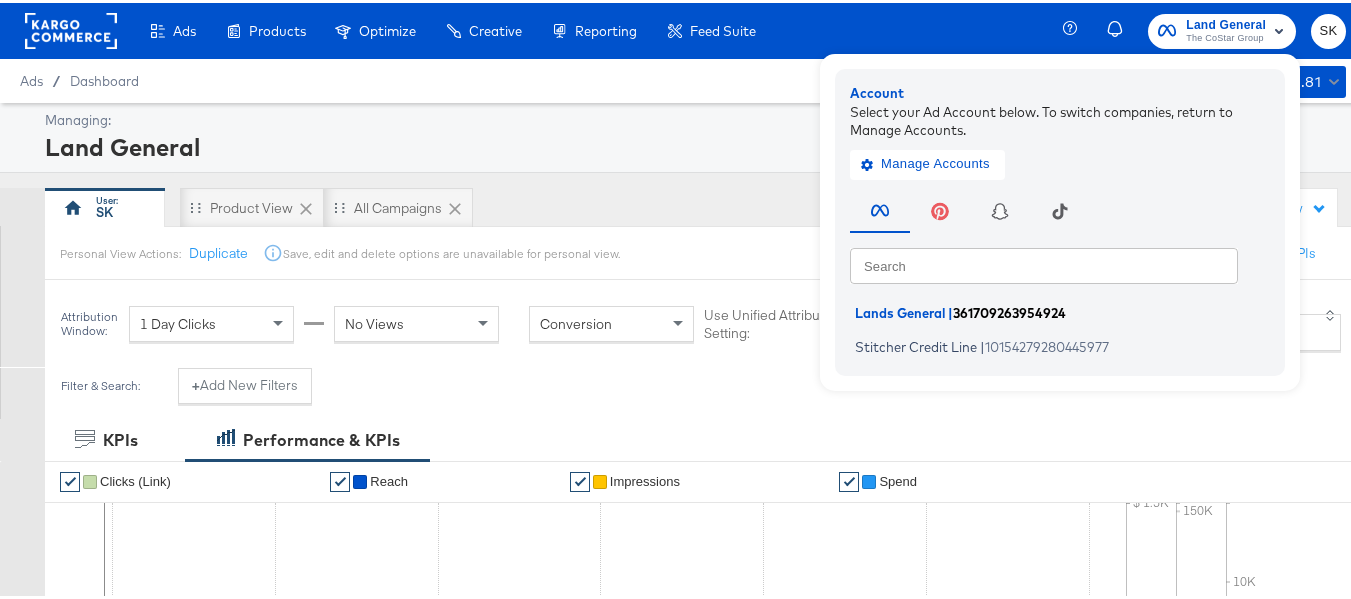 click on "Lands General" at bounding box center [900, 310] 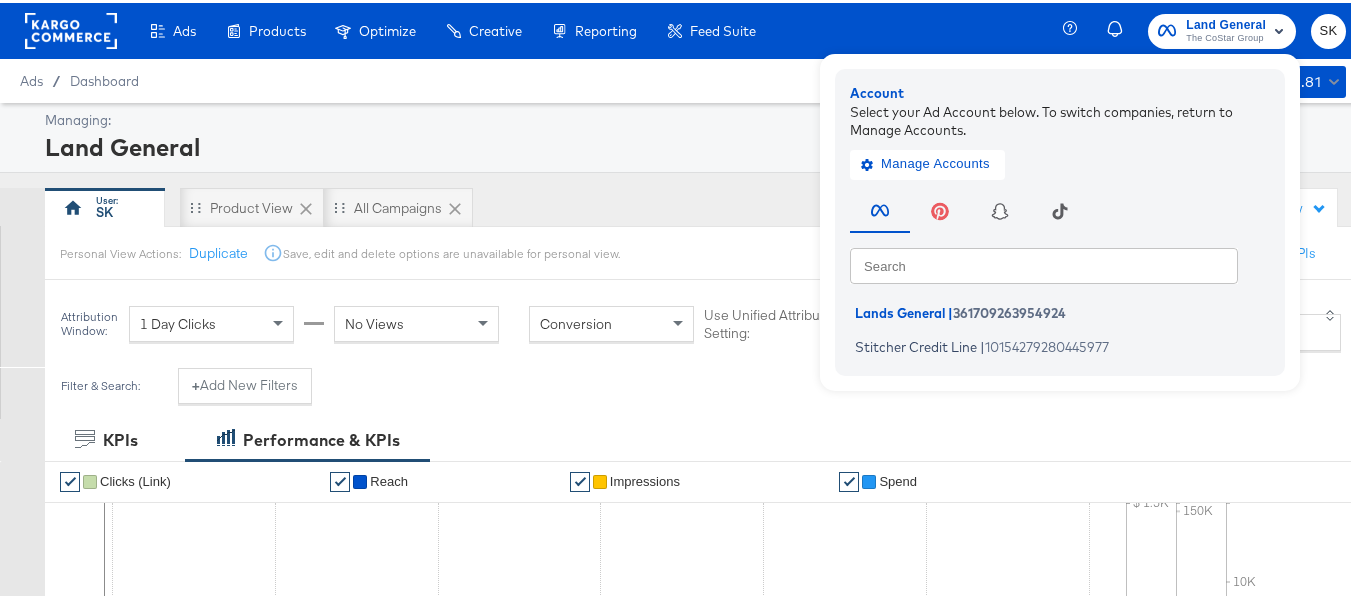 click on "The CoStar Group" at bounding box center [1226, 36] 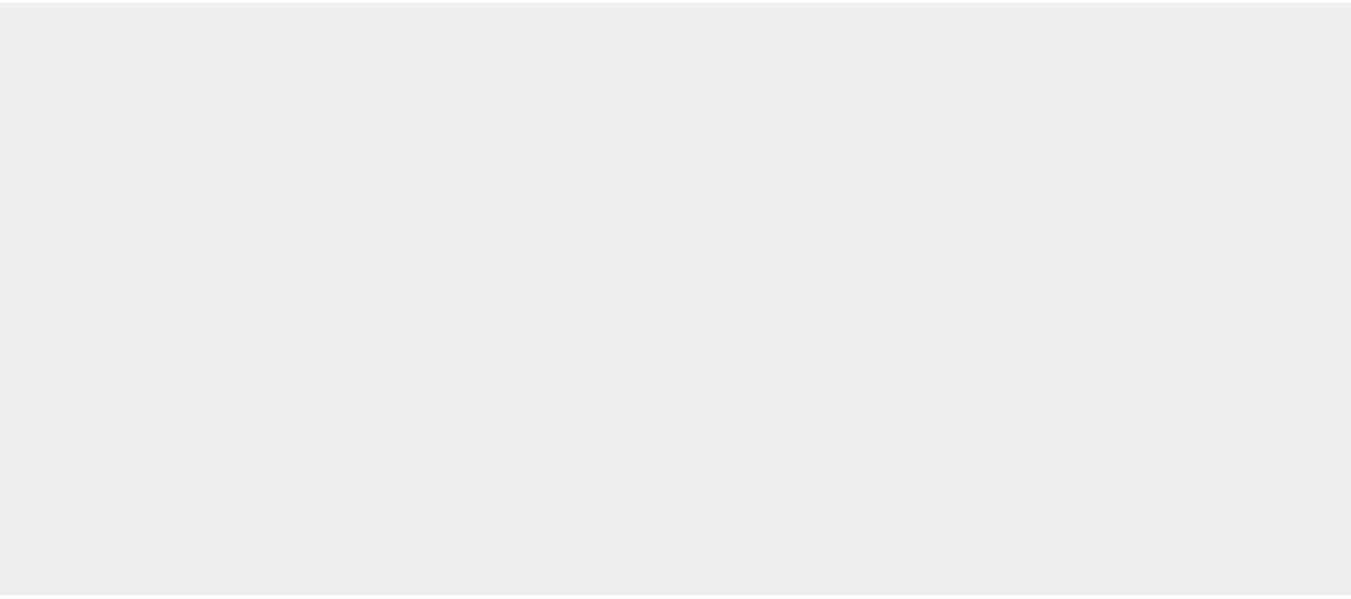 scroll, scrollTop: 0, scrollLeft: 0, axis: both 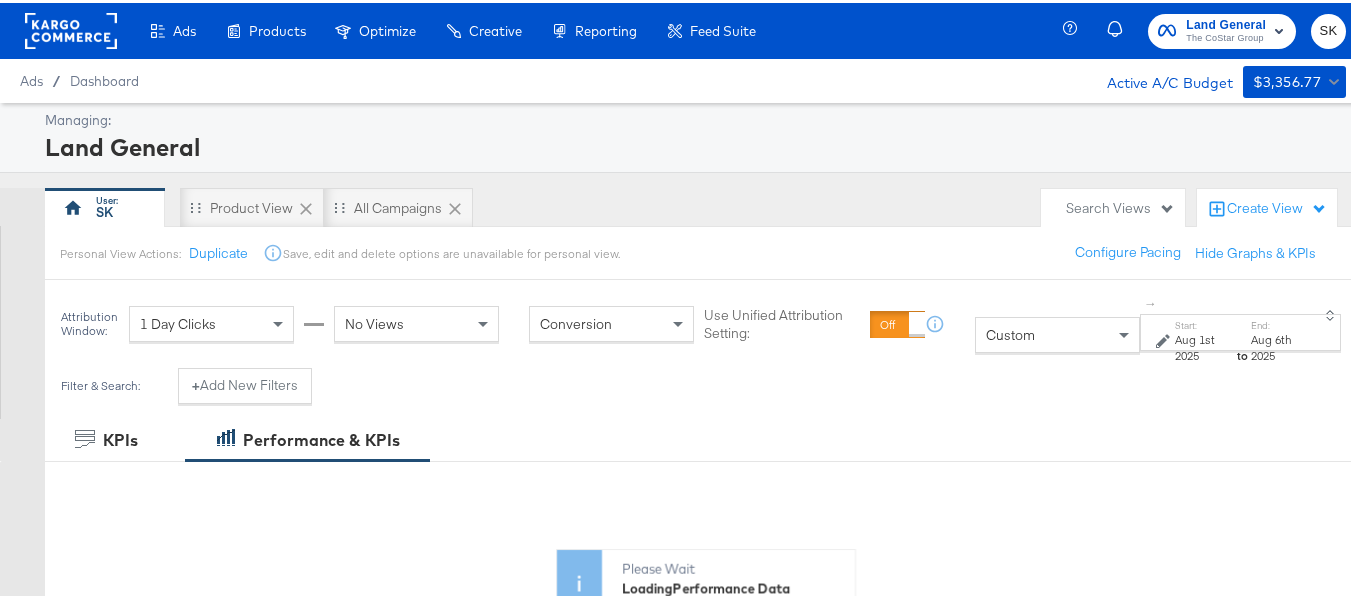 click on "Land General The CoStar Group SK" at bounding box center [1218, 28] 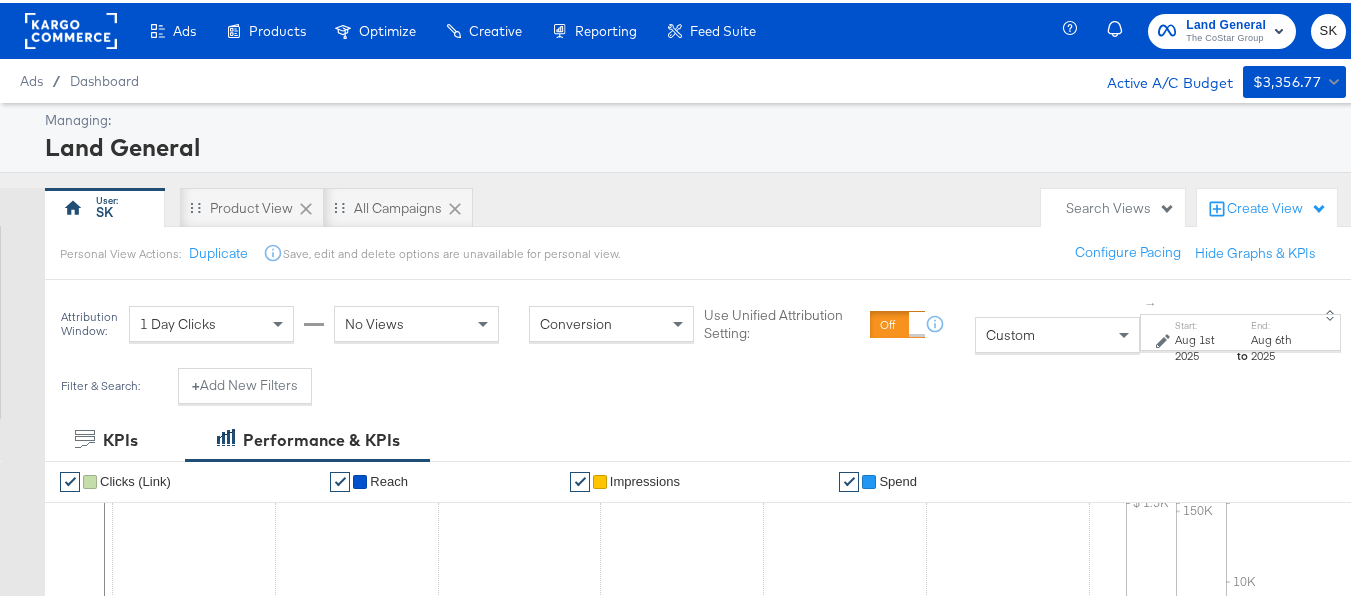 click on "The CoStar Group" at bounding box center (1226, 36) 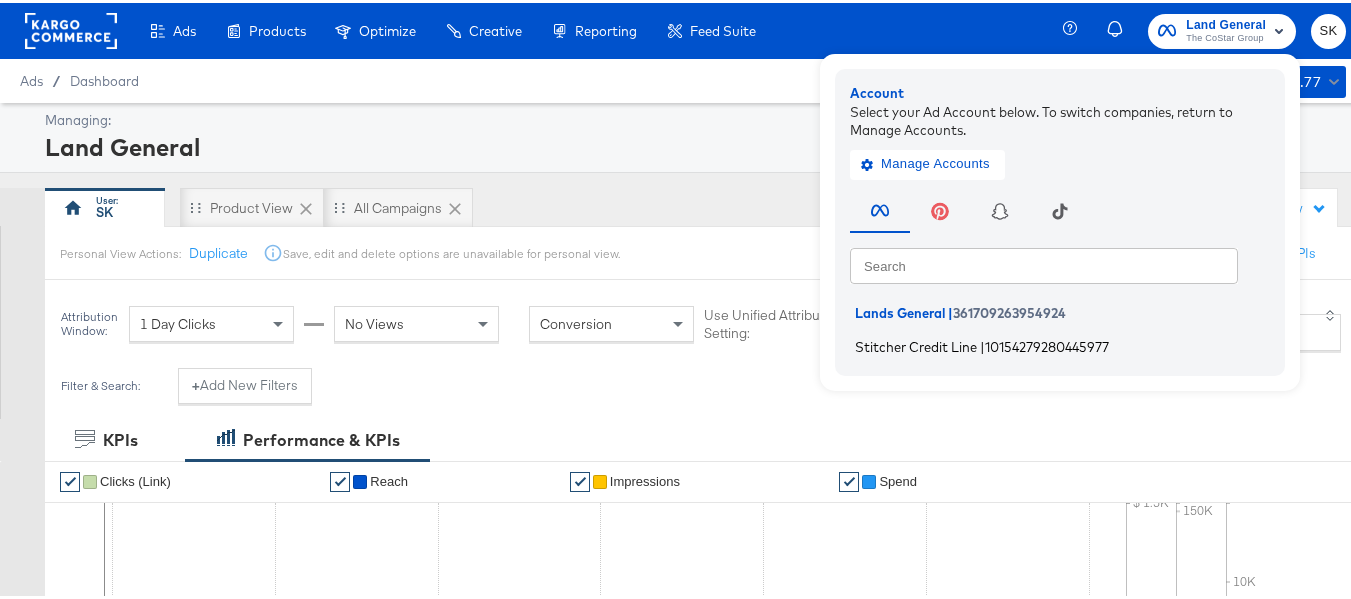 click on "Stitcher Credit Line" at bounding box center (916, 343) 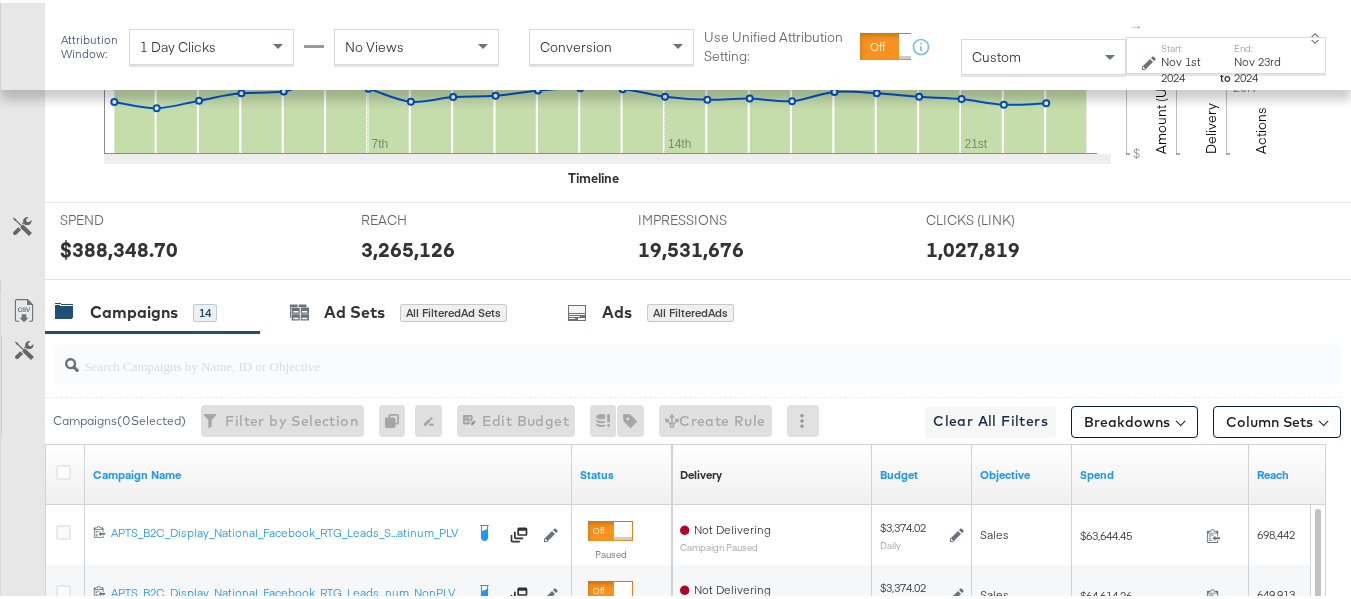 scroll, scrollTop: 800, scrollLeft: 0, axis: vertical 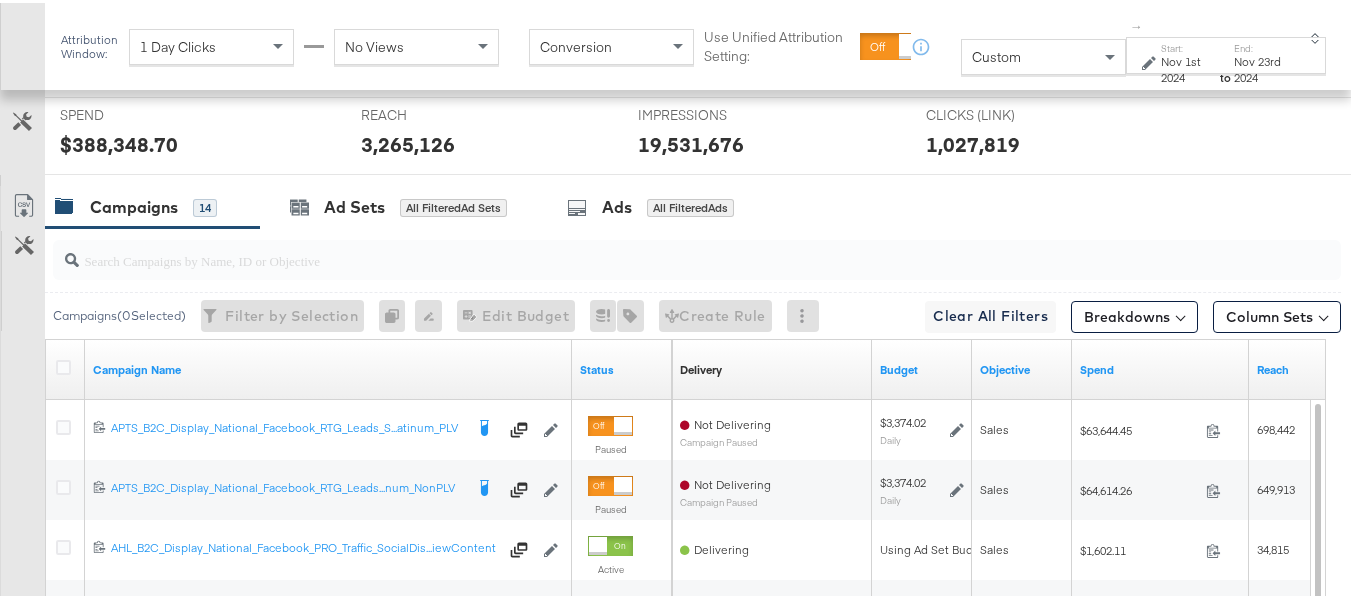 click at bounding box center (697, 257) 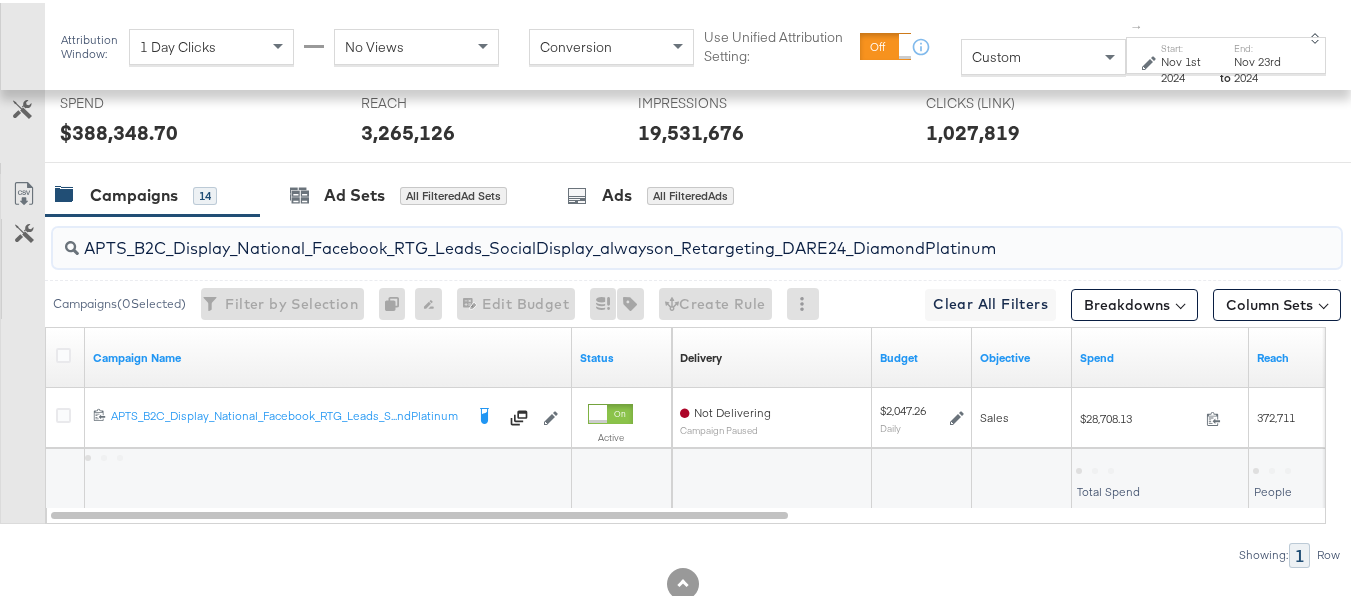 scroll, scrollTop: 895, scrollLeft: 0, axis: vertical 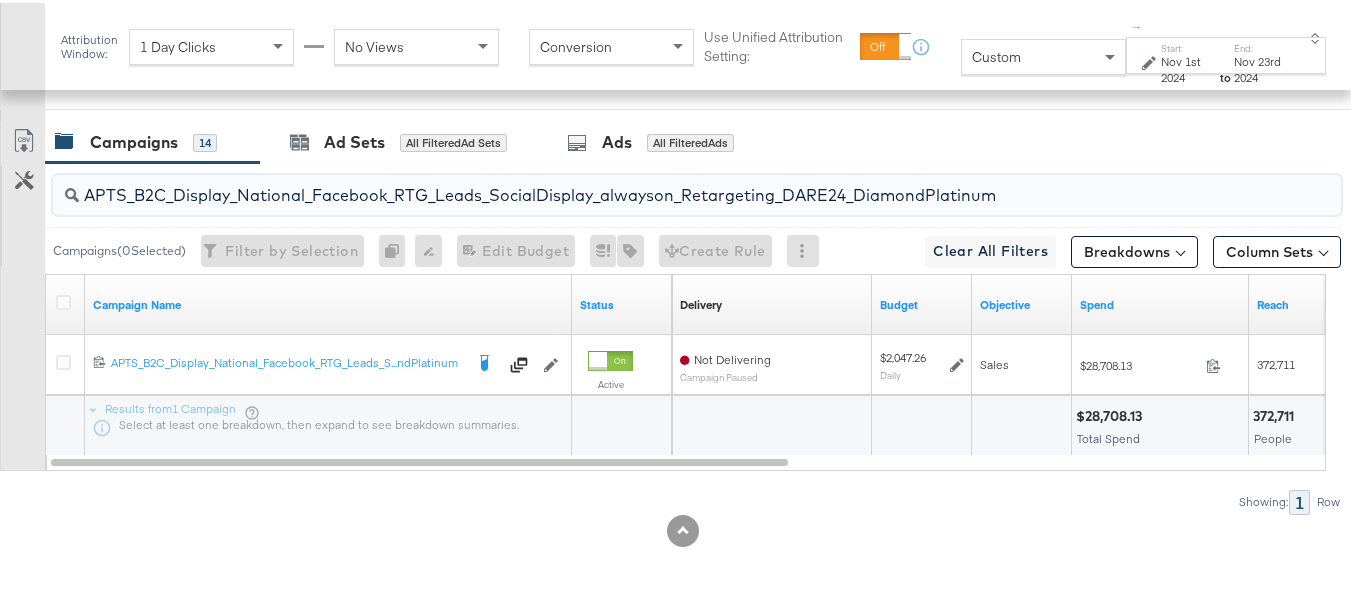 click on "APTS_B2C_Display_National_Facebook_RTG_Leads_SocialDisplay_alwayson_Retargeting_DARE24_DiamondPlatinum" at bounding box center (653, 184) 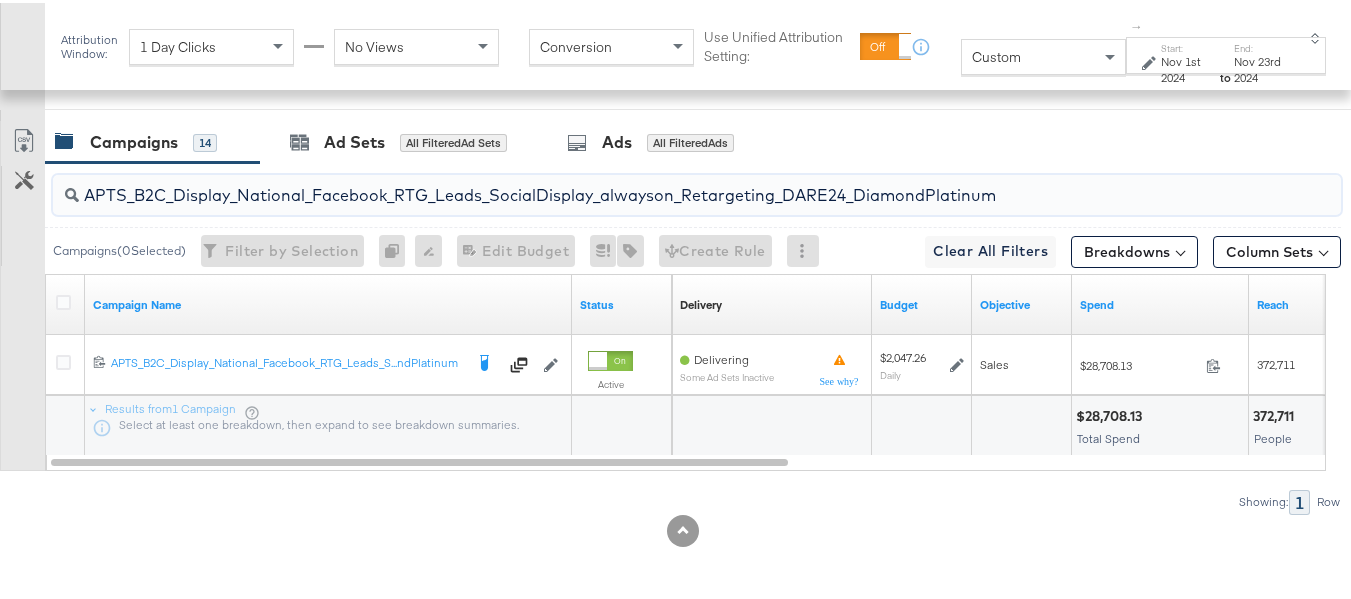 paste on "FR_B2C_Display_National_Facebook_RTG_Leads_SocialDisplay_alwayson_Retargeting_FR" 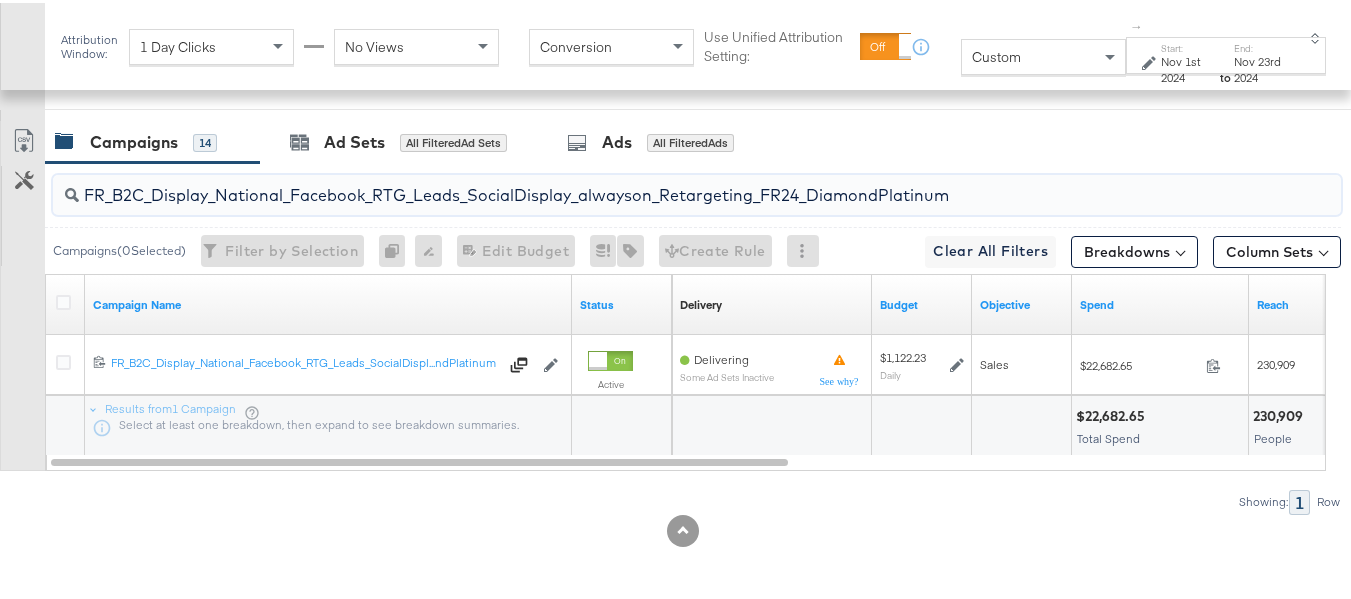 click on "FR_B2C_Display_National_Facebook_RTG_Leads_SocialDisplay_alwayson_Retargeting_FR24_DiamondPlatinum" at bounding box center (653, 184) 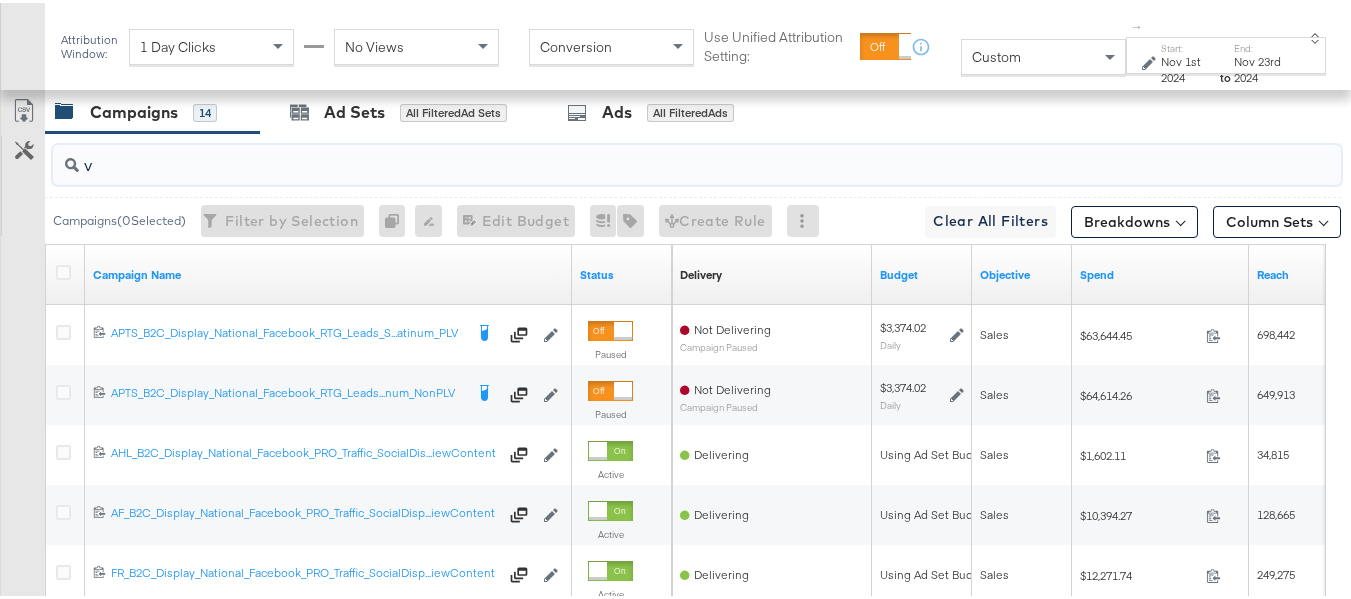 click on "v" at bounding box center (653, 154) 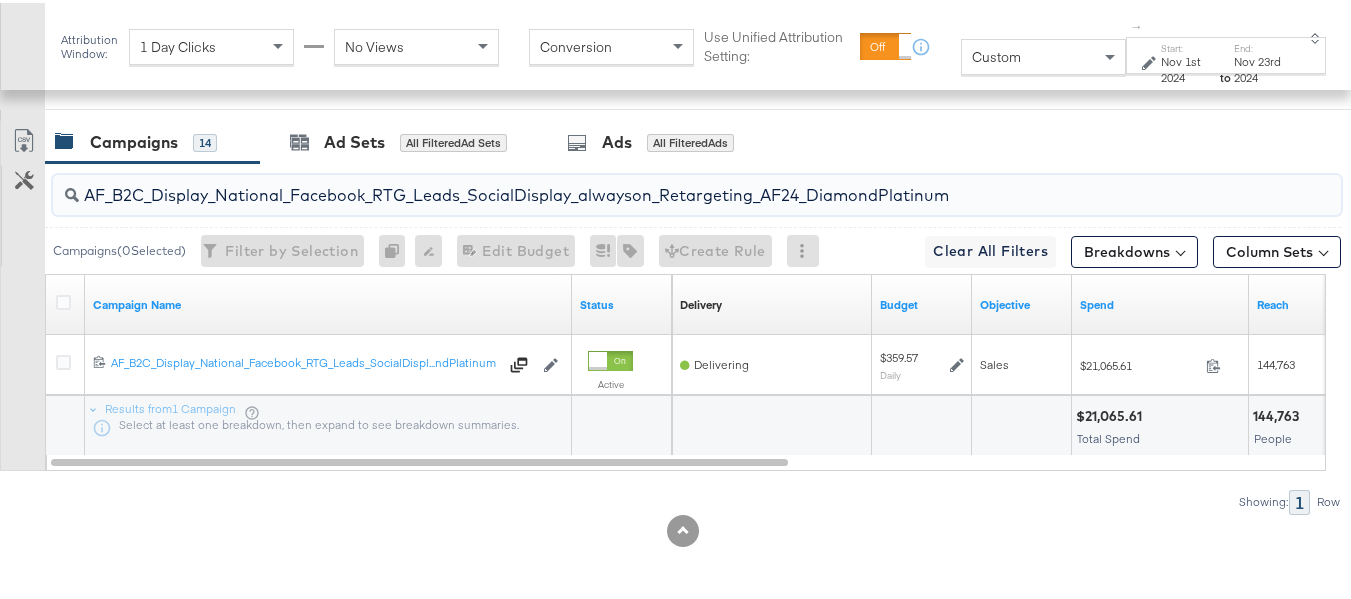 click on "AF_B2C_Display_National_Facebook_RTG_Leads_SocialDisplay_alwayson_Retargeting_AF24_DiamondPlatinum" at bounding box center (653, 184) 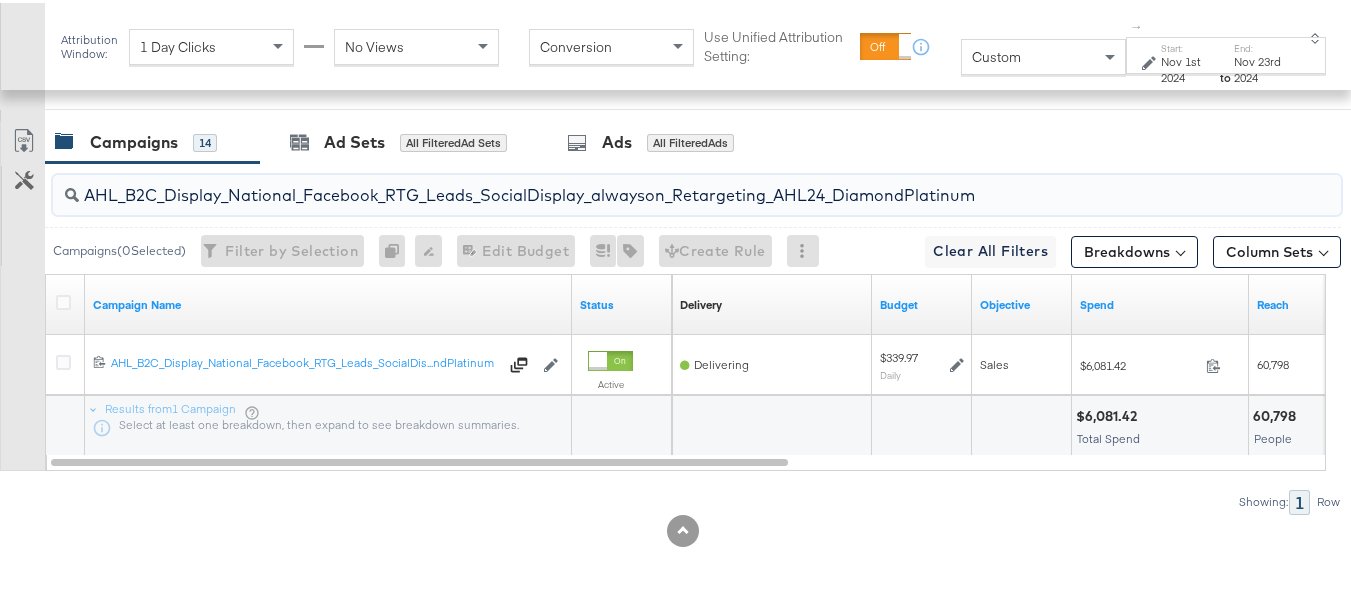 click on "AHL_B2C_Display_National_Facebook_RTG_Leads_SocialDisplay_alwayson_Retargeting_AHL24_DiamondPlatinum" at bounding box center [653, 184] 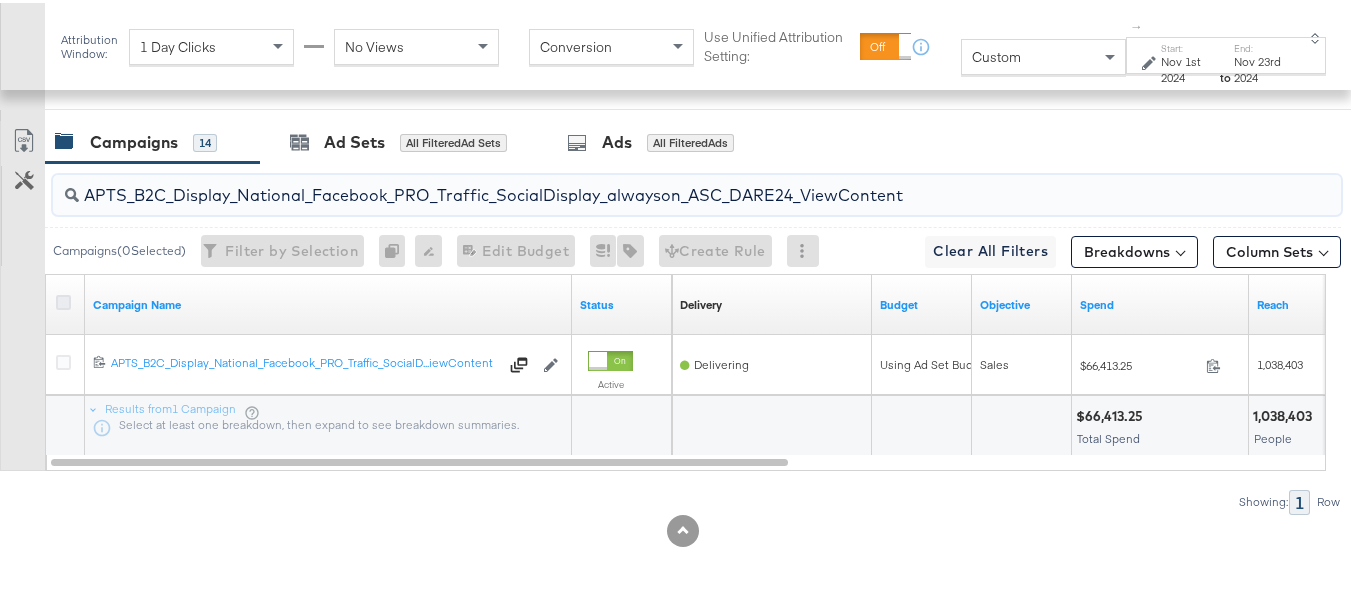 type on "APTS_B2C_Display_National_Facebook_PRO_Traffic_SocialDisplay_alwayson_ASC_DARE24_ViewContent" 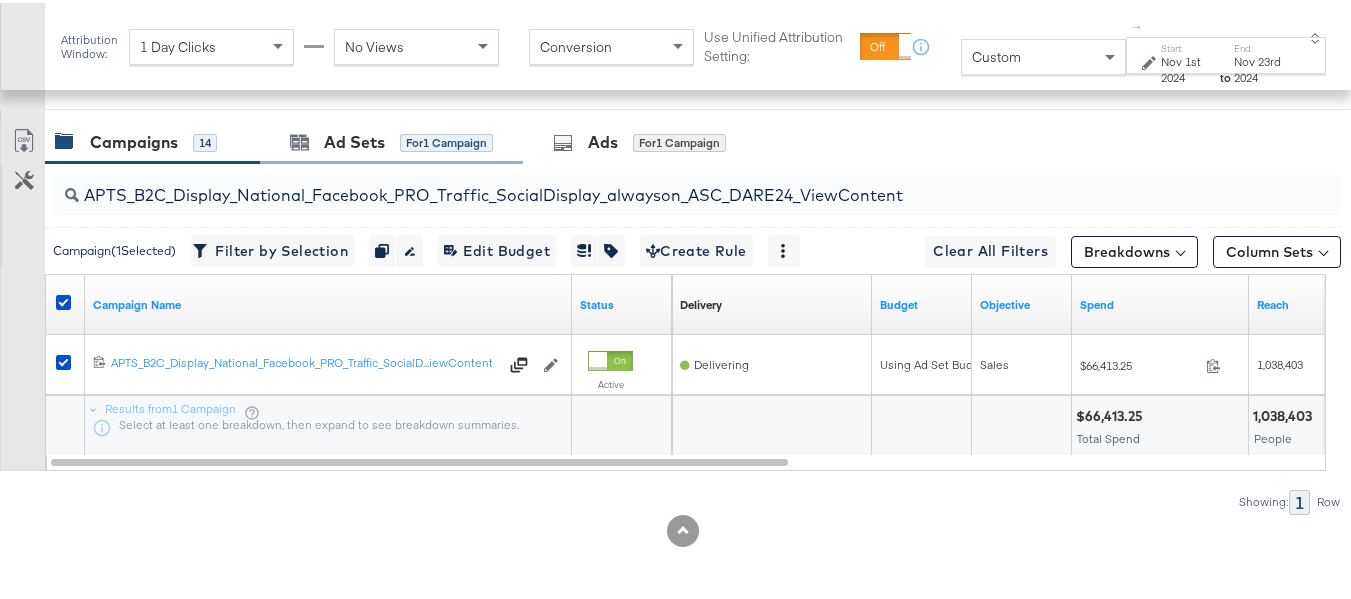 click on "Ad Sets for  1   Campaign" at bounding box center [391, 139] 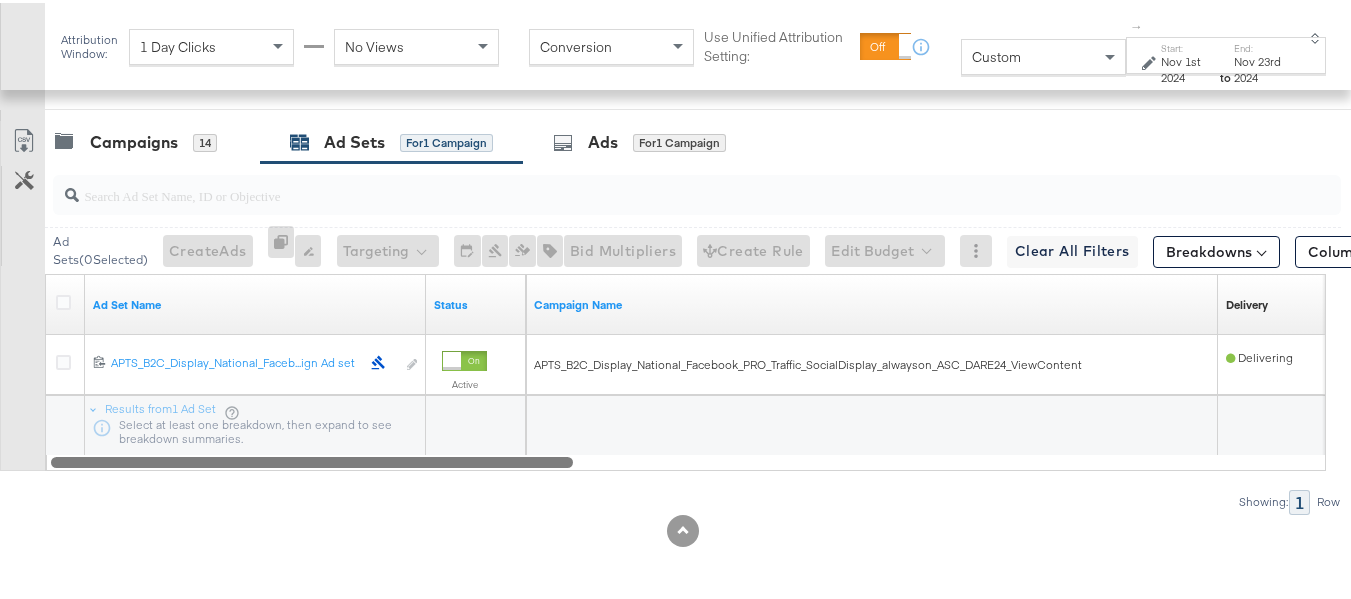 drag, startPoint x: 523, startPoint y: 457, endPoint x: 228, endPoint y: 201, distance: 390.59058 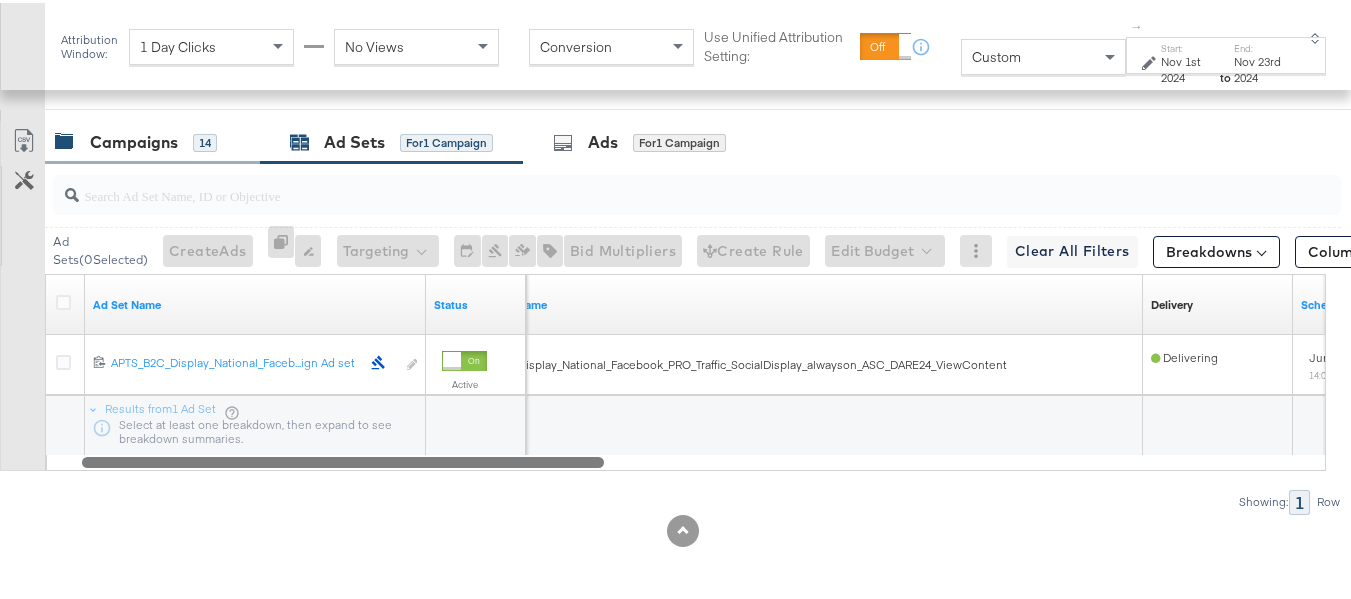 click on "Campaigns" at bounding box center (134, 139) 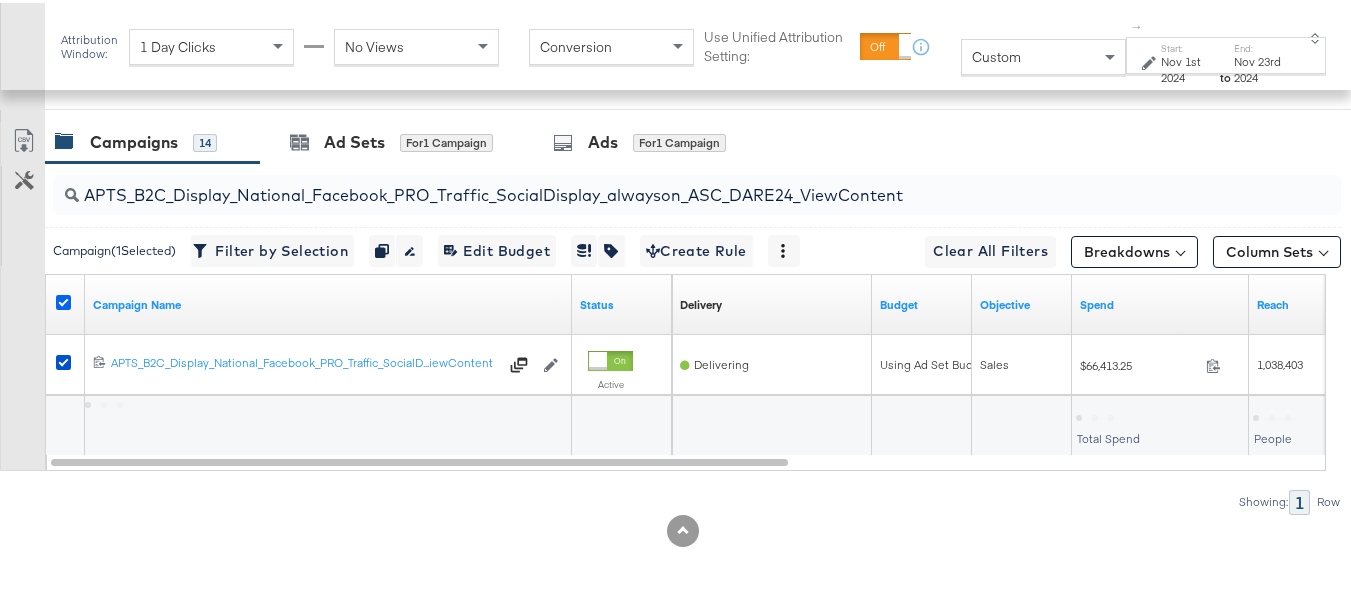 click at bounding box center (63, 299) 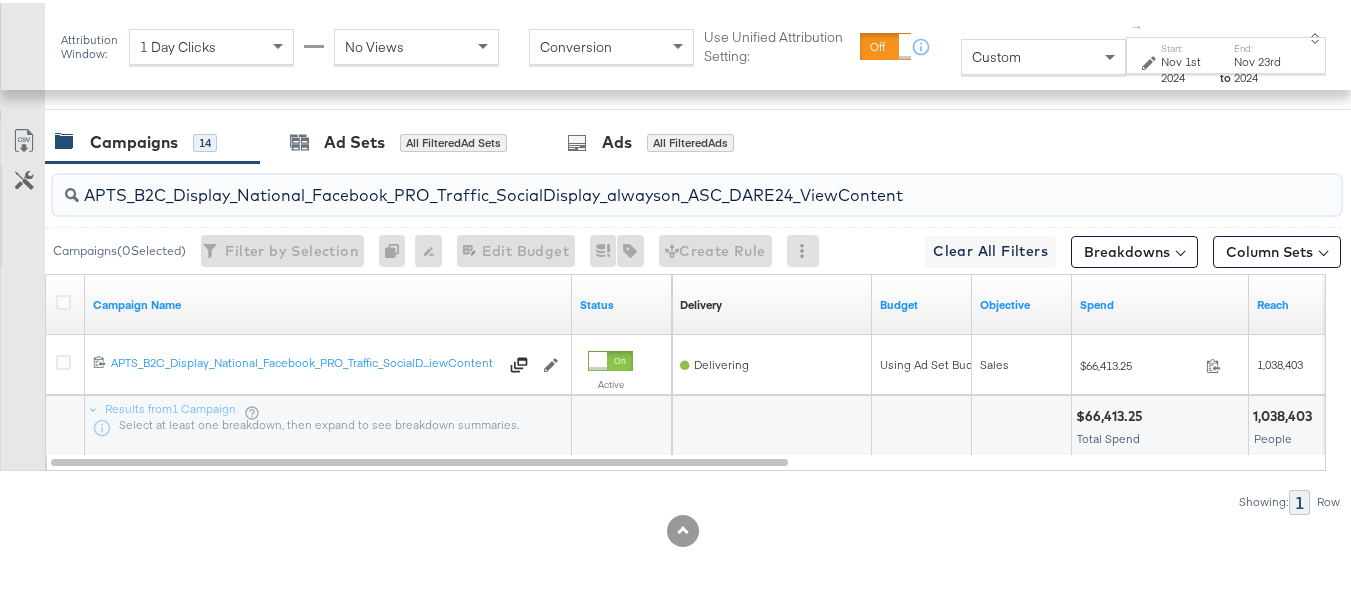 click on "APTS_B2C_Display_National_Facebook_PRO_Traffic_SocialDisplay_alwayson_ASC_DARE24_ViewContent" at bounding box center [653, 184] 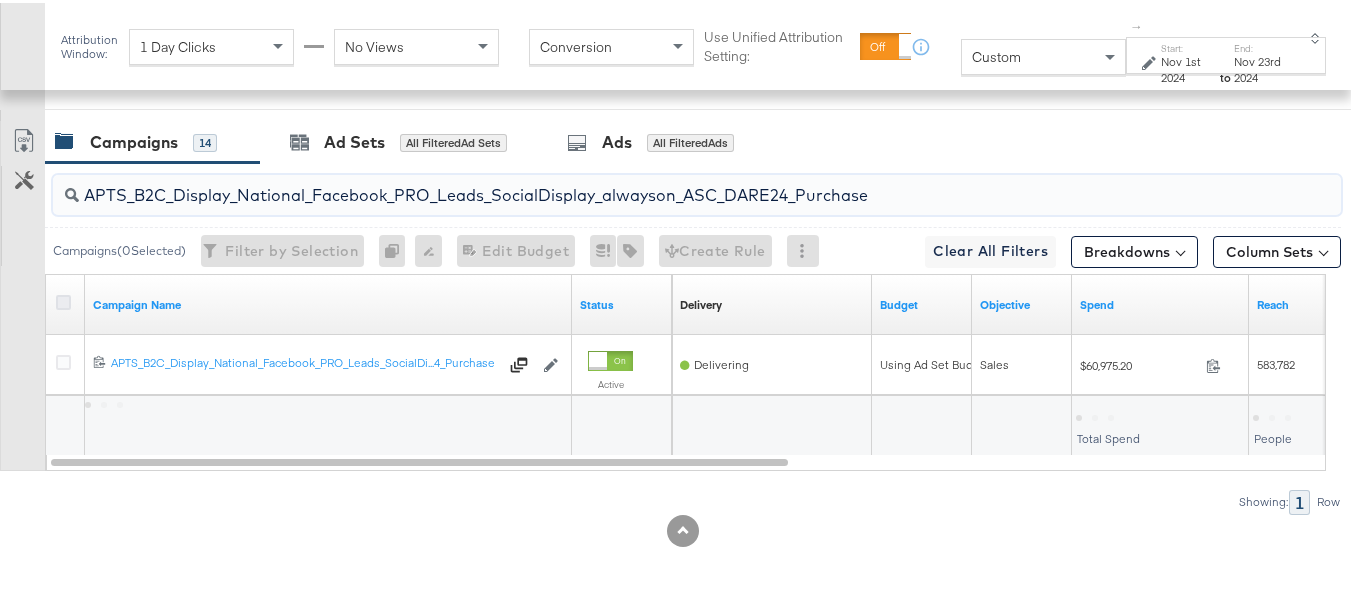 type on "APTS_B2C_Display_National_Facebook_PRO_Leads_SocialDisplay_alwayson_ASC_DARE24_Purchase" 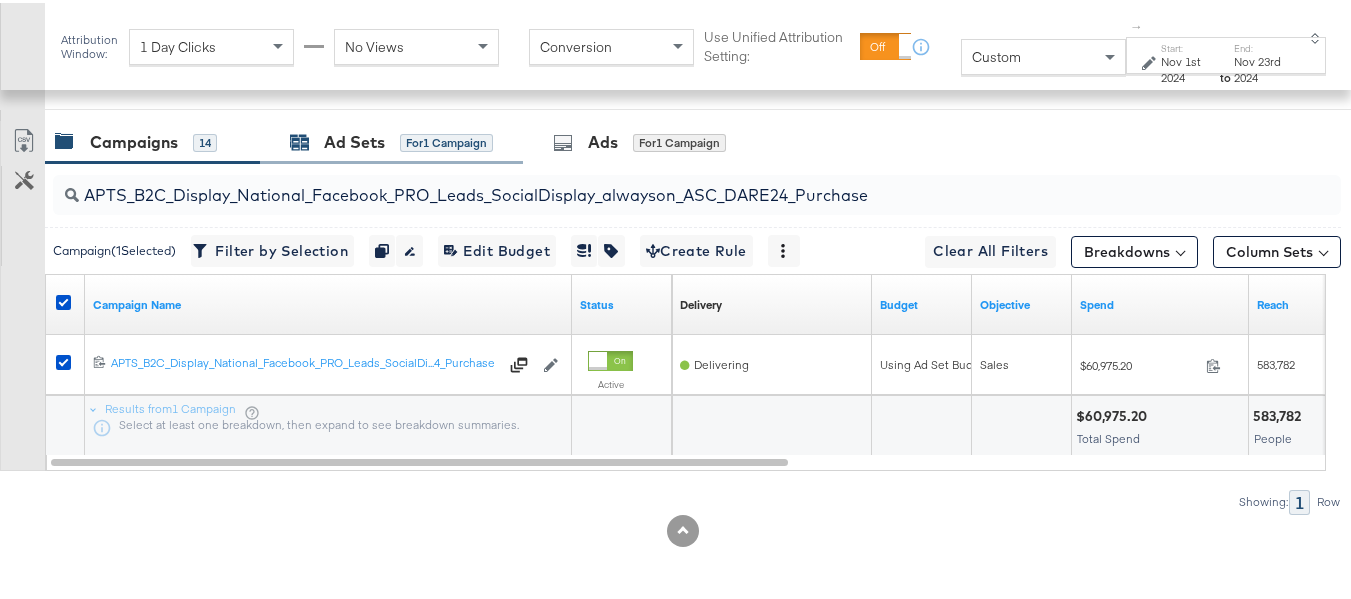 click on "for  1   Campaign" at bounding box center (446, 140) 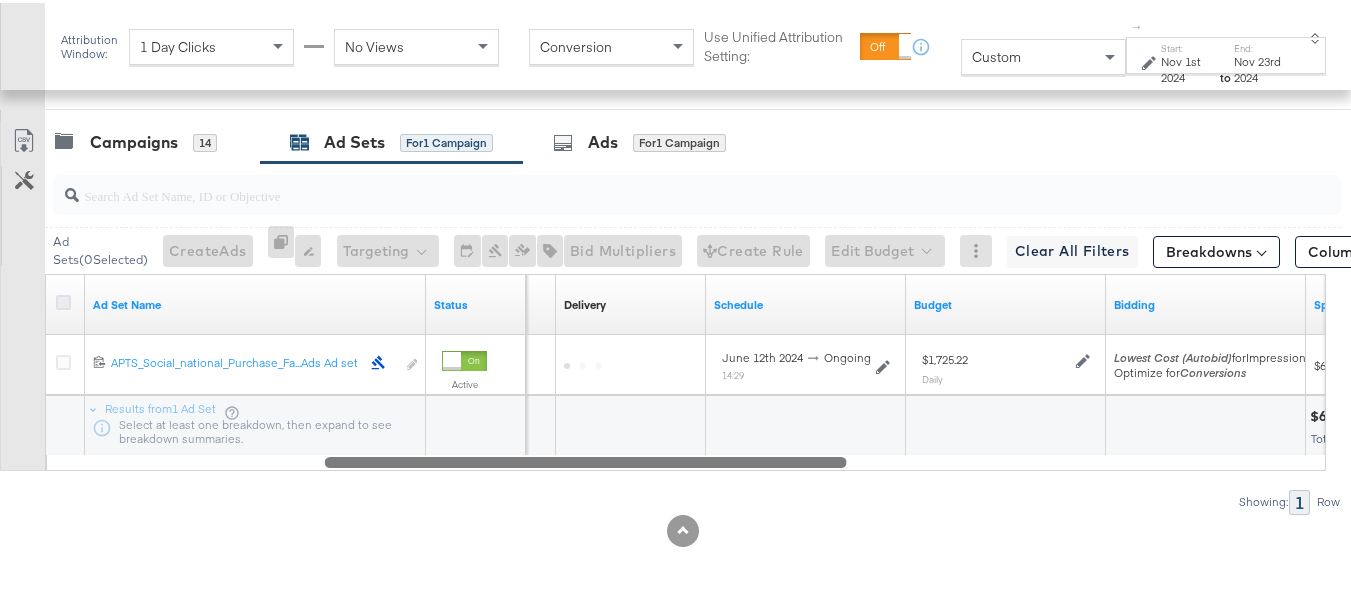 drag, startPoint x: 530, startPoint y: 452, endPoint x: 67, endPoint y: 299, distance: 487.62485 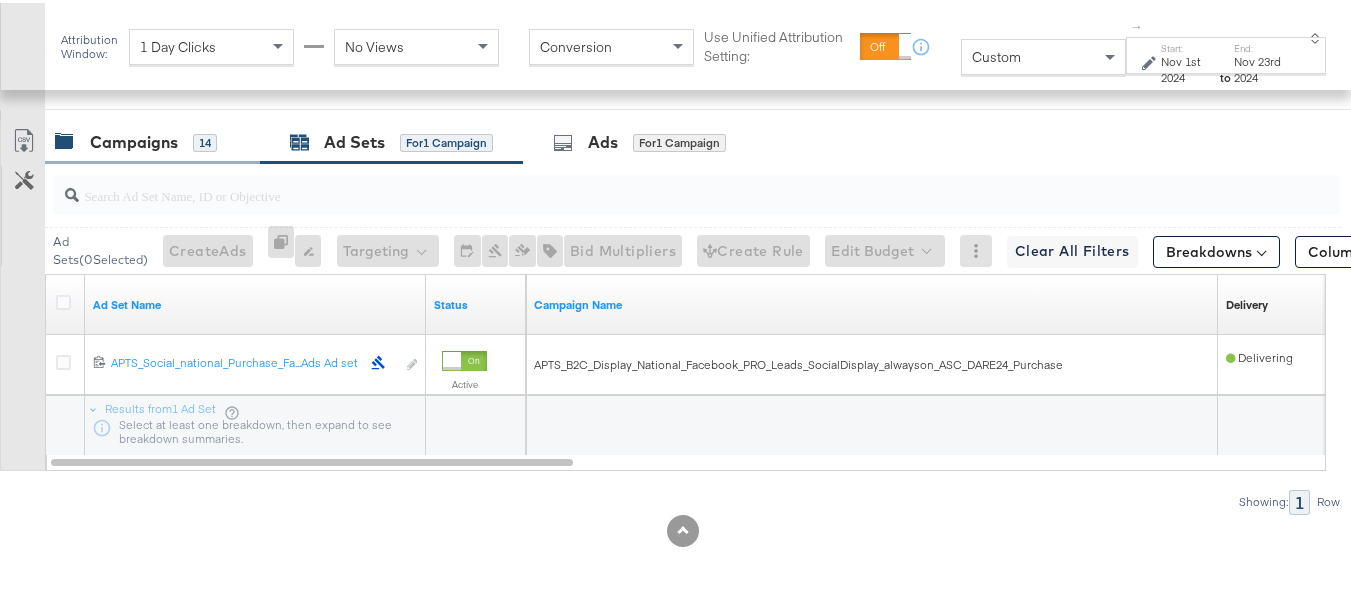 click on "Campaigns" at bounding box center [134, 139] 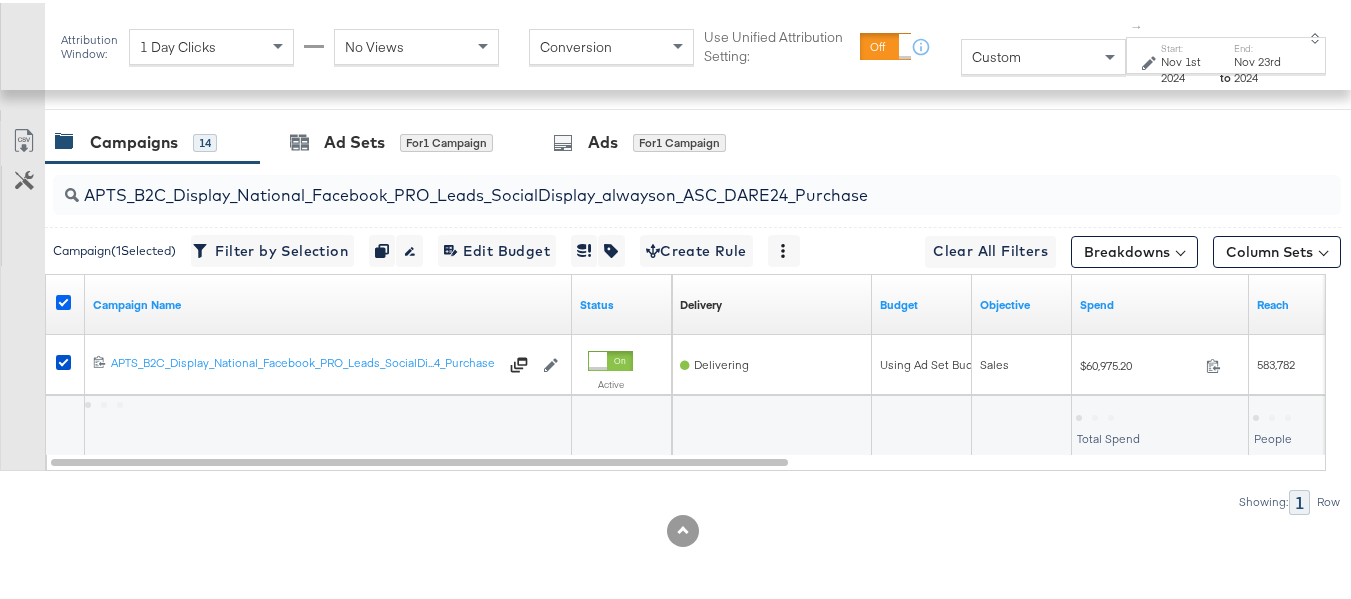 click at bounding box center (63, 299) 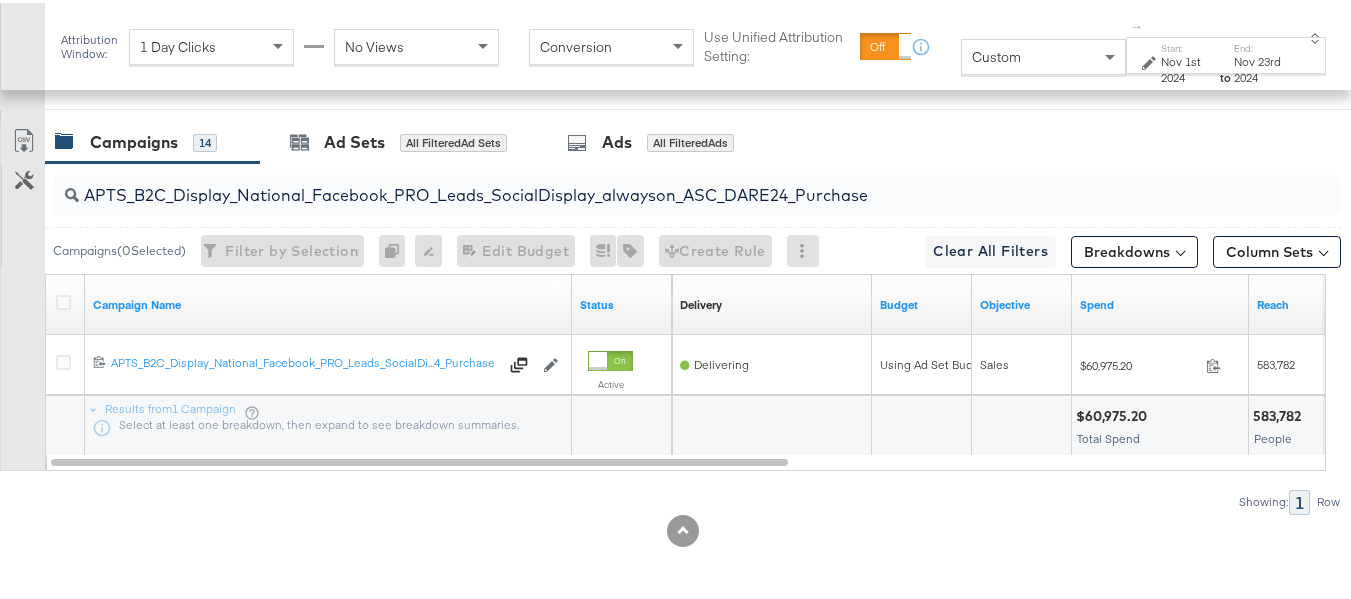 click on "APTS_B2C_Display_National_Facebook_PRO_Leads_SocialDisplay_alwayson_ASC_DARE24_Purchase" at bounding box center [653, 184] 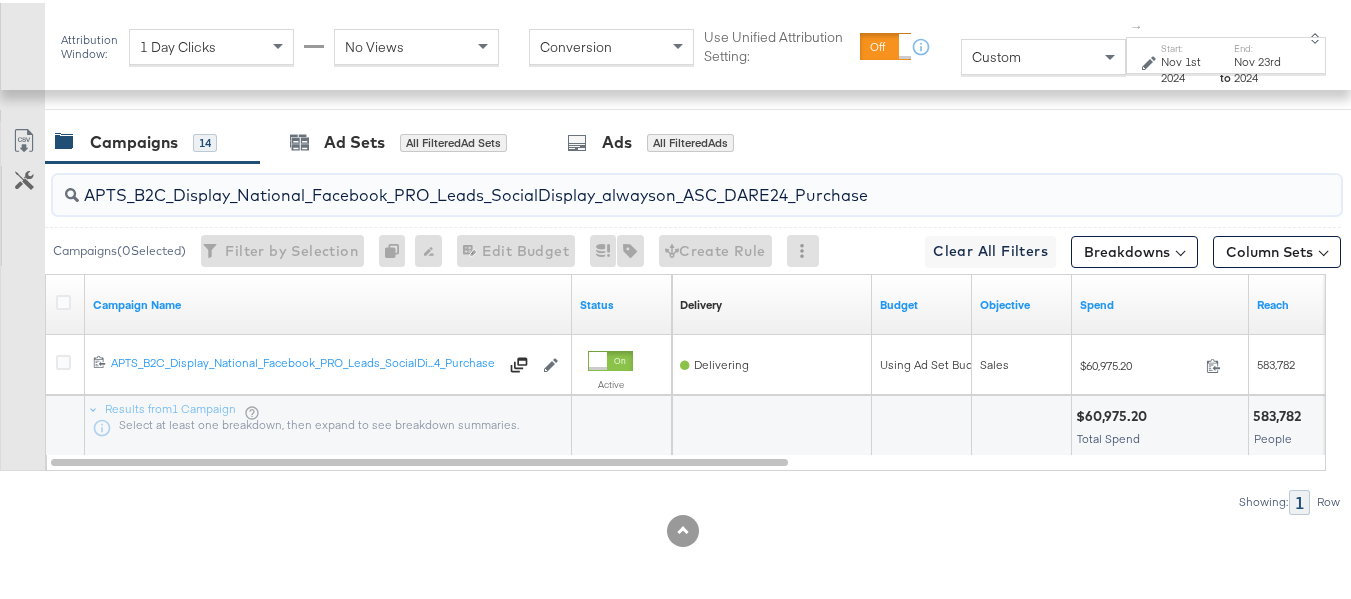 paste on "F_B2C_Display_National_Facebook_PRO_Traffic_SocialDisplay_alwayson_ASC_AF24_ViewContent" 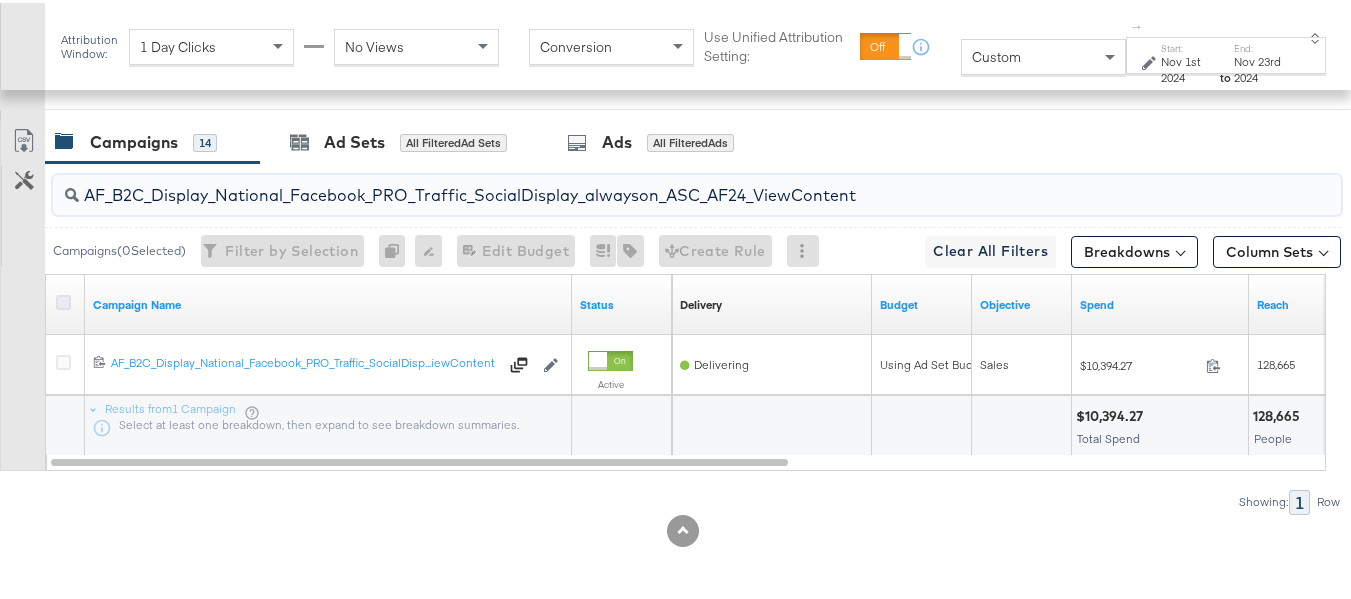 type on "AF_B2C_Display_National_Facebook_PRO_Traffic_SocialDisplay_alwayson_ASC_AF24_ViewContent" 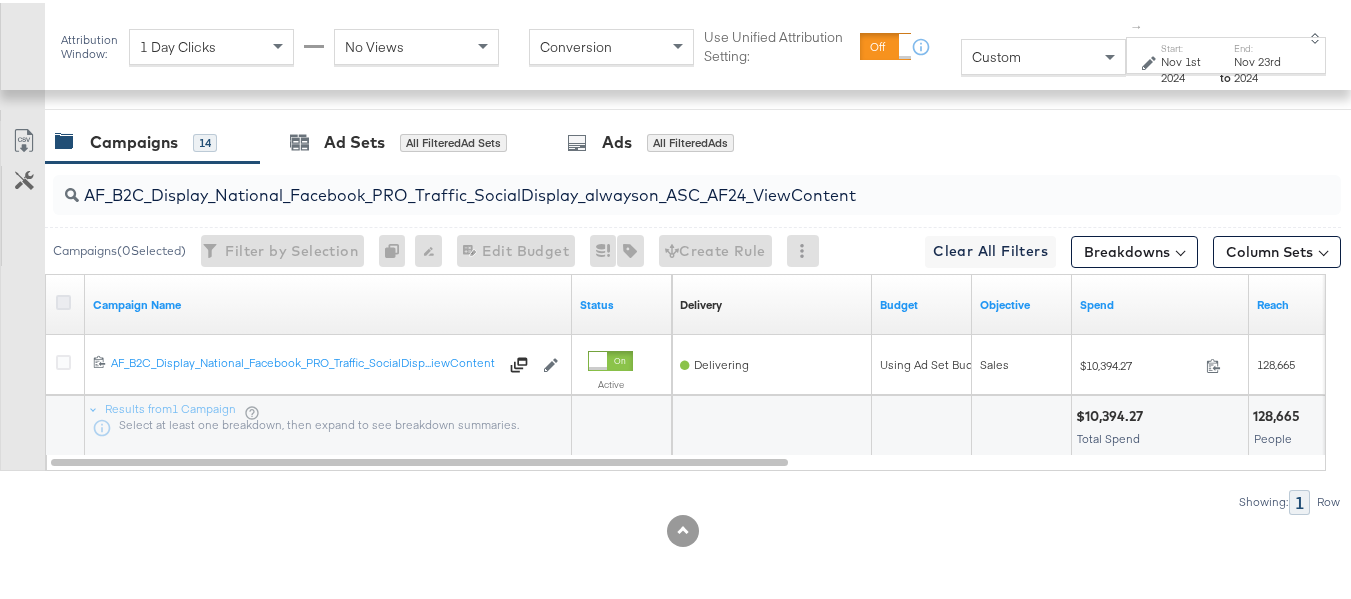 click at bounding box center [63, 299] 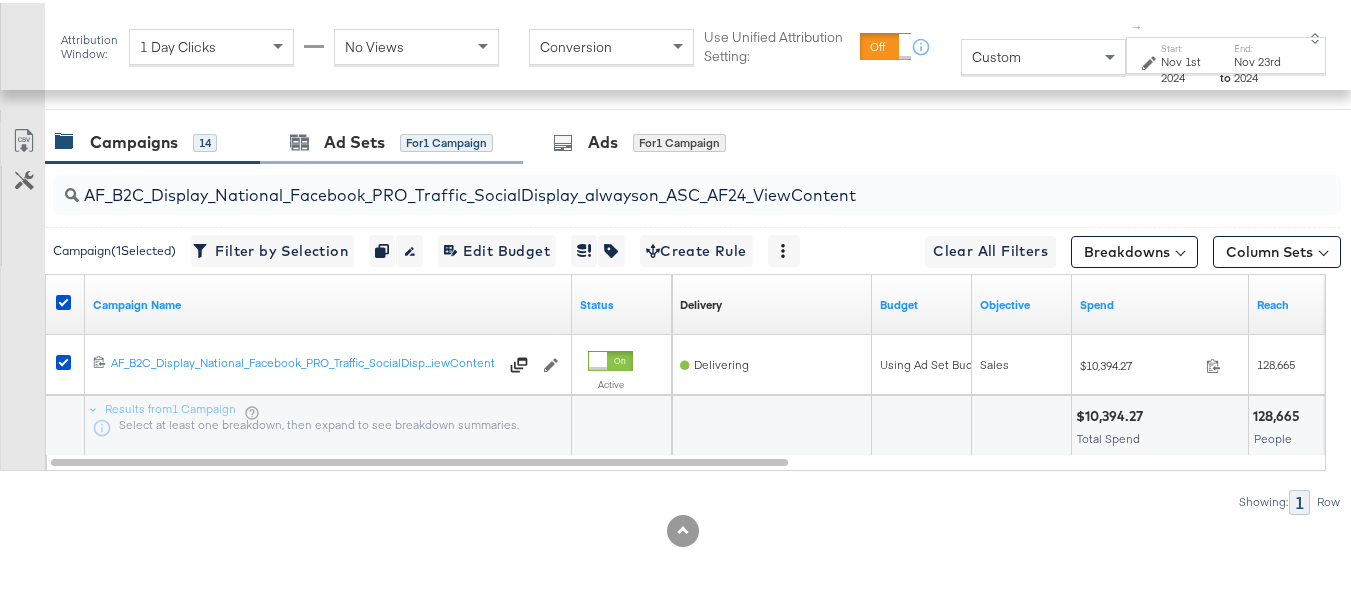 click on "Ad Sets for  1   Campaign" at bounding box center [391, 139] 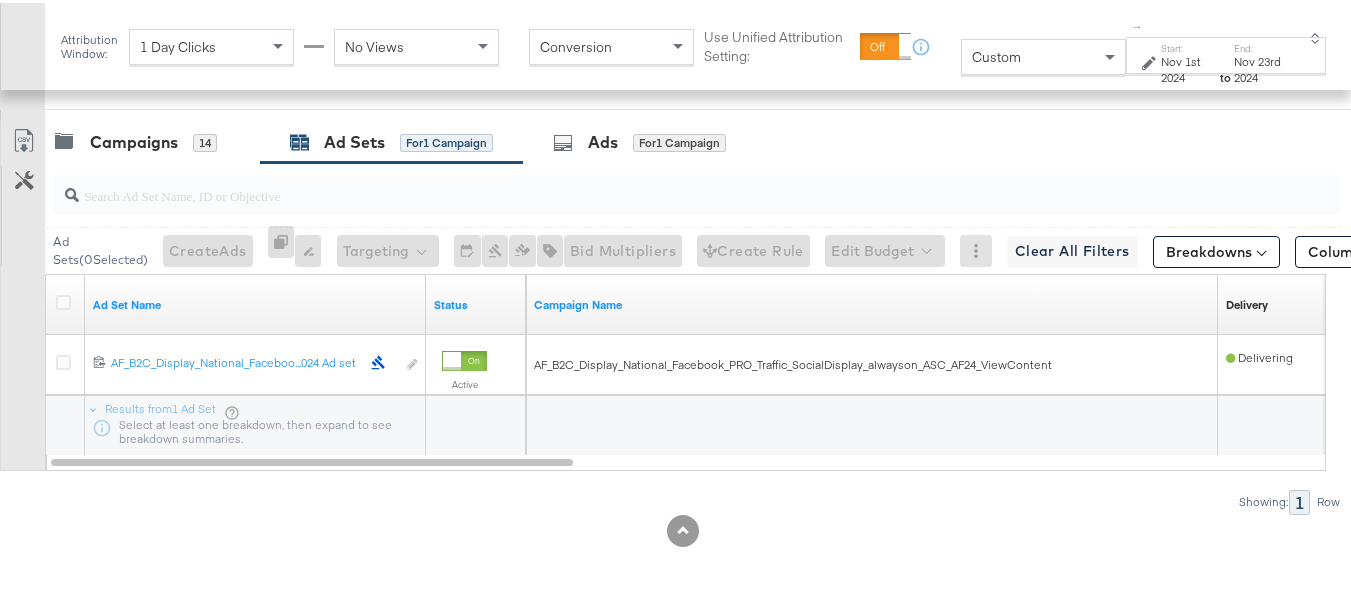 drag, startPoint x: 527, startPoint y: 467, endPoint x: 717, endPoint y: 467, distance: 190 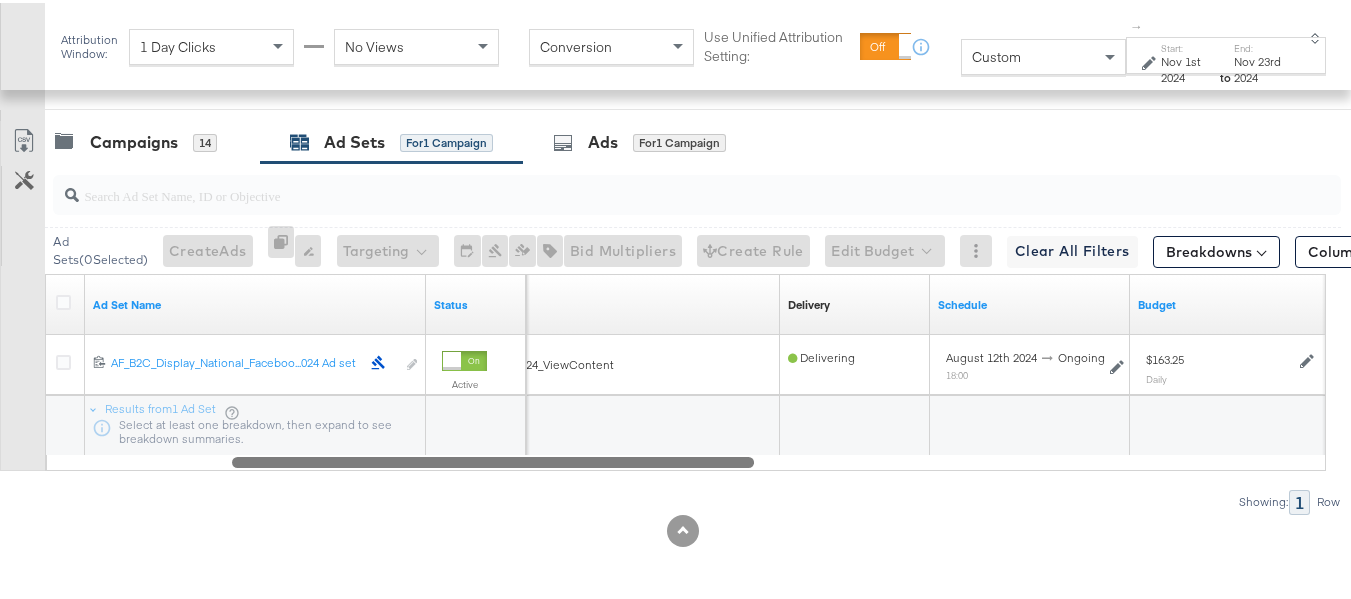 drag, startPoint x: 536, startPoint y: 462, endPoint x: 155, endPoint y: 249, distance: 436.49744 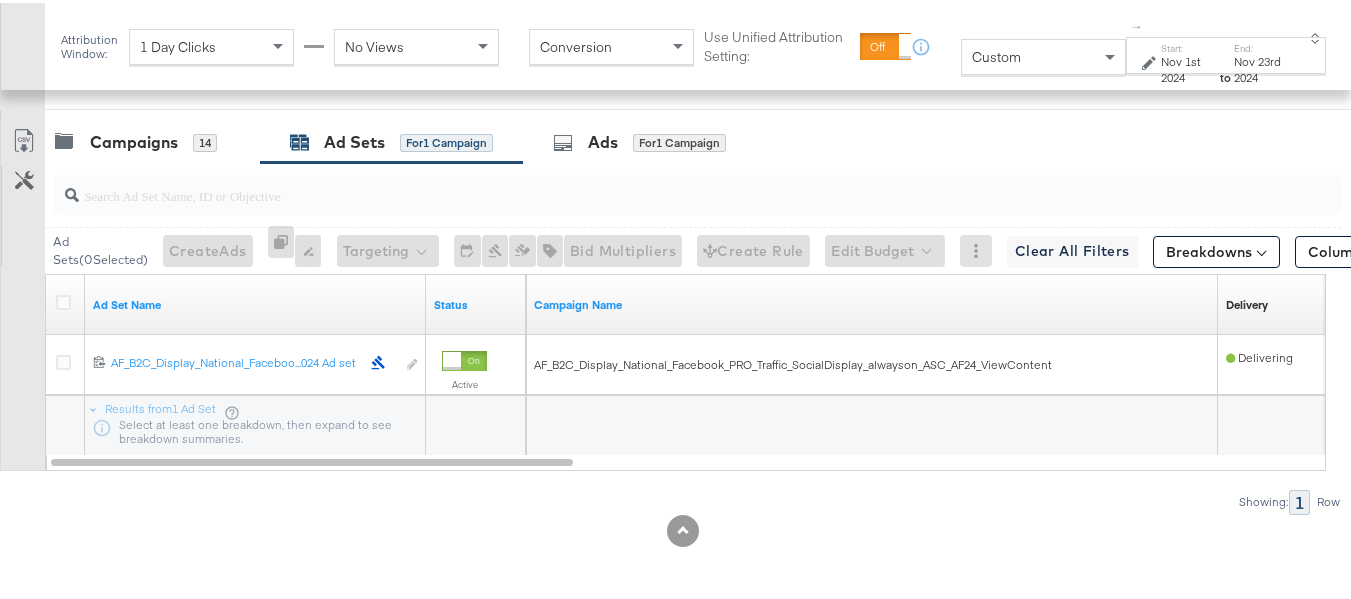 click at bounding box center [683, 115] 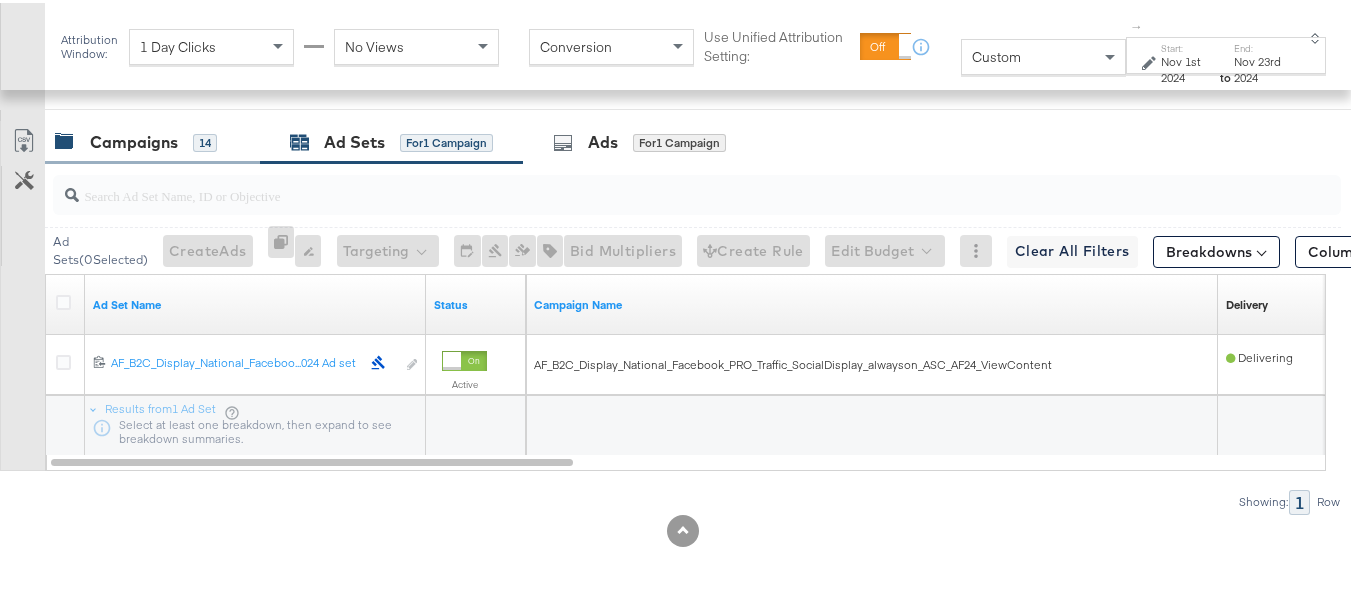 click on "Campaigns" at bounding box center [134, 139] 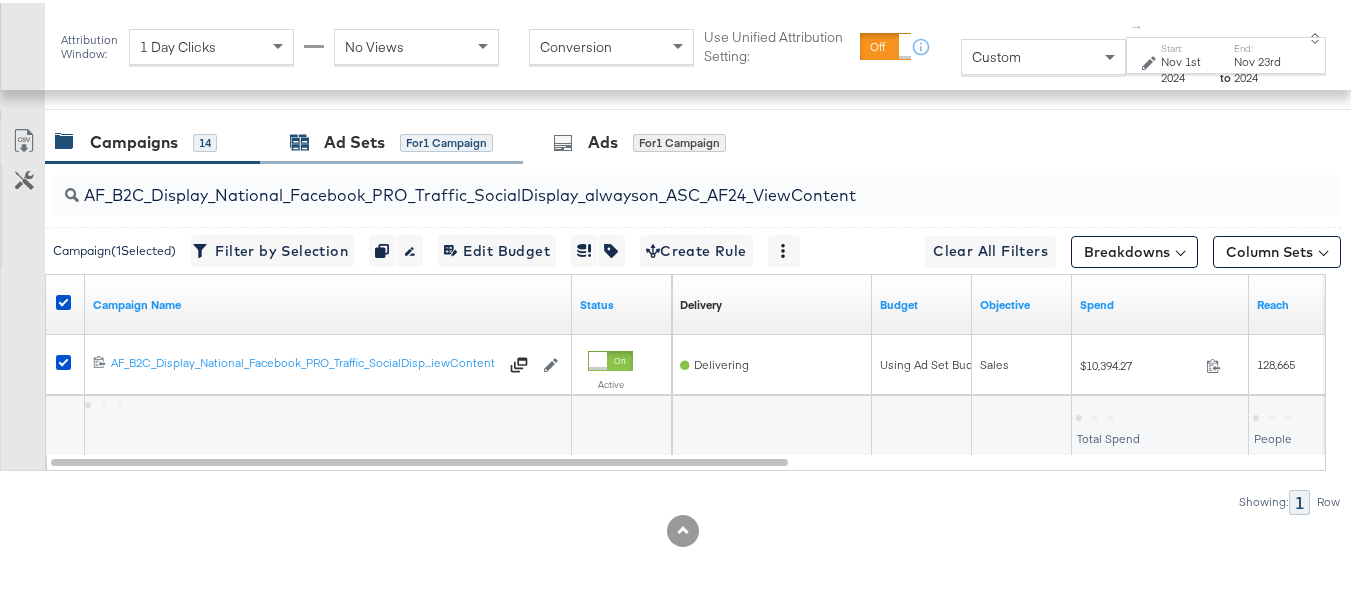 click on "Ad Sets" at bounding box center [354, 139] 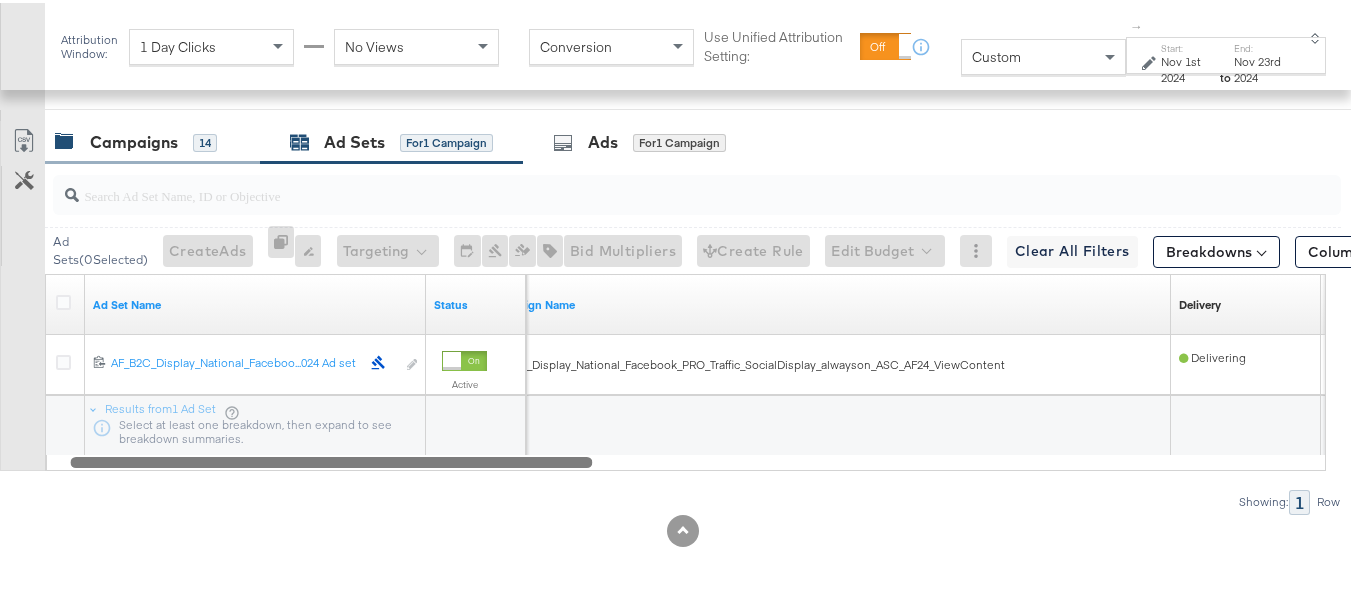 drag, startPoint x: 485, startPoint y: 461, endPoint x: 229, endPoint y: 145, distance: 406.68414 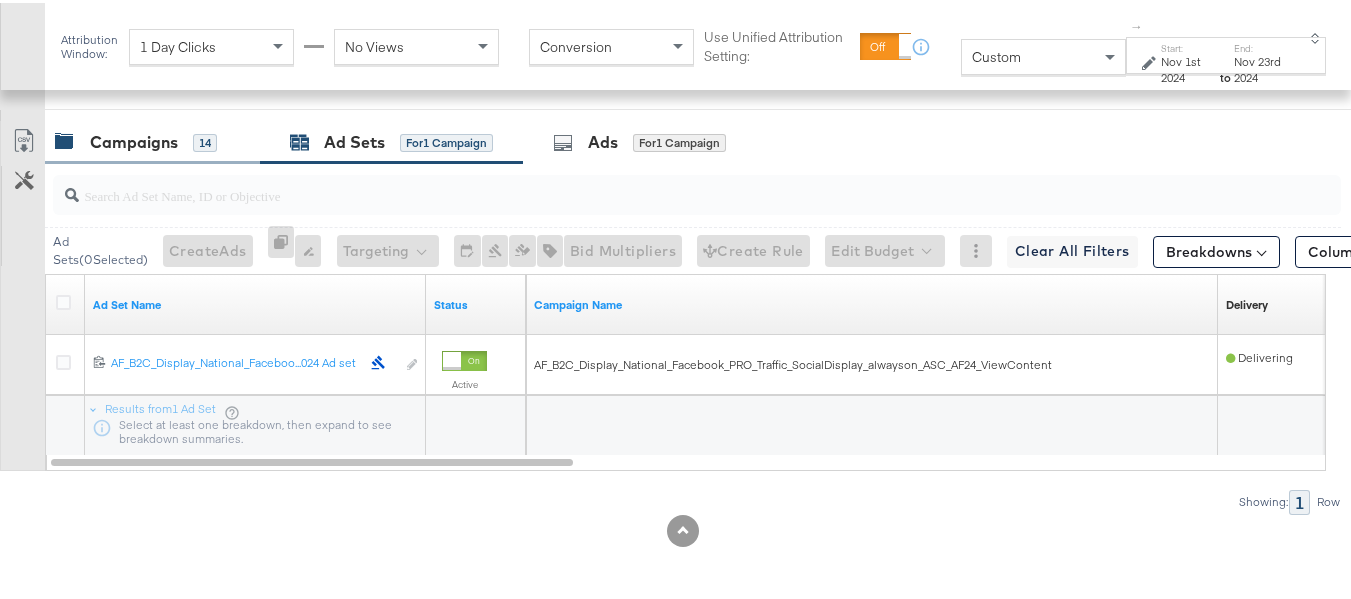 click on "14" at bounding box center (205, 140) 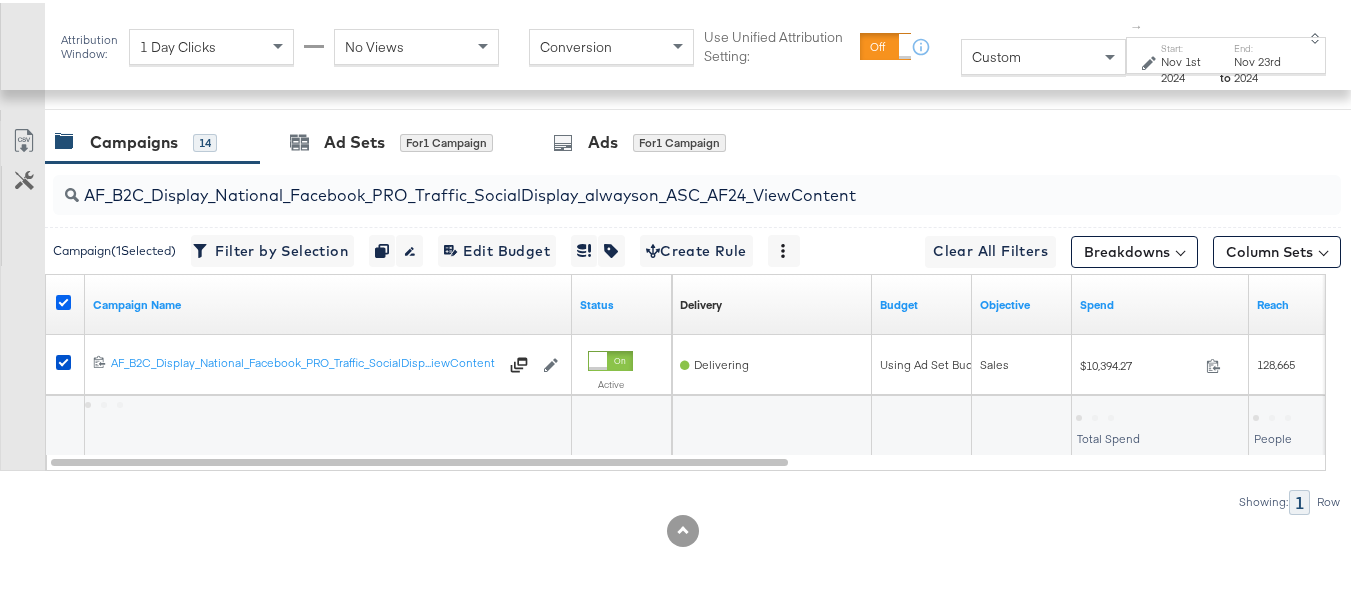 click at bounding box center (63, 299) 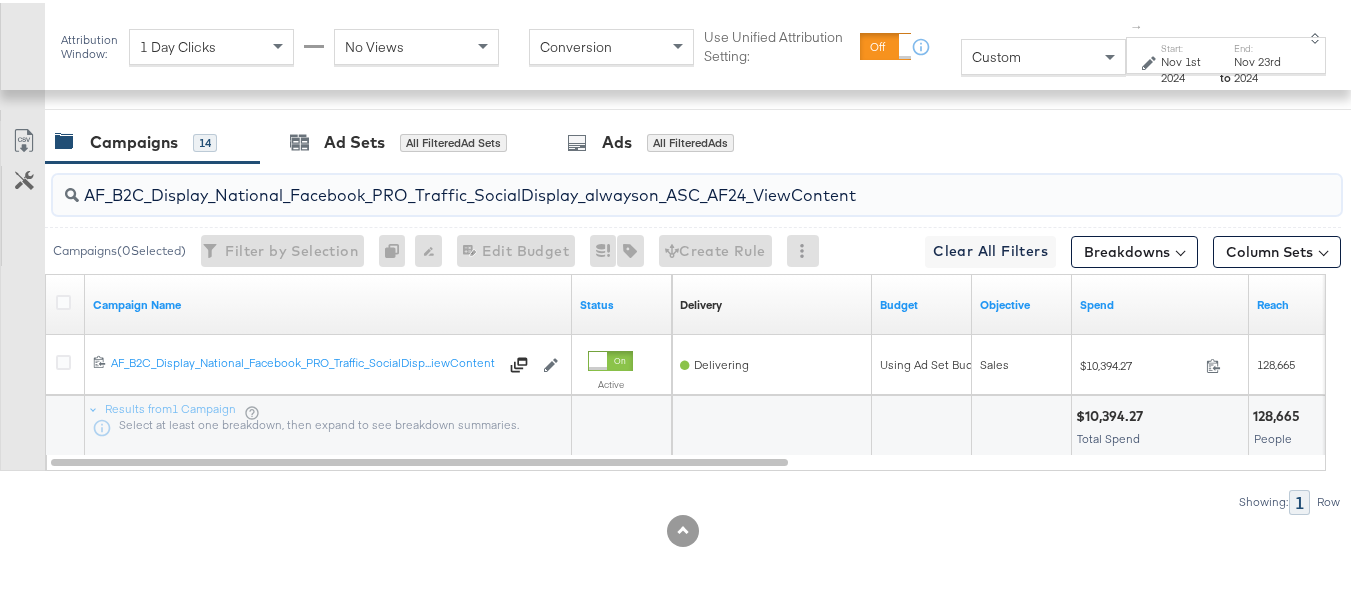 click on "AF_B2C_Display_National_Facebook_PRO_Traffic_SocialDisplay_alwayson_ASC_AF24_ViewContent" at bounding box center [653, 184] 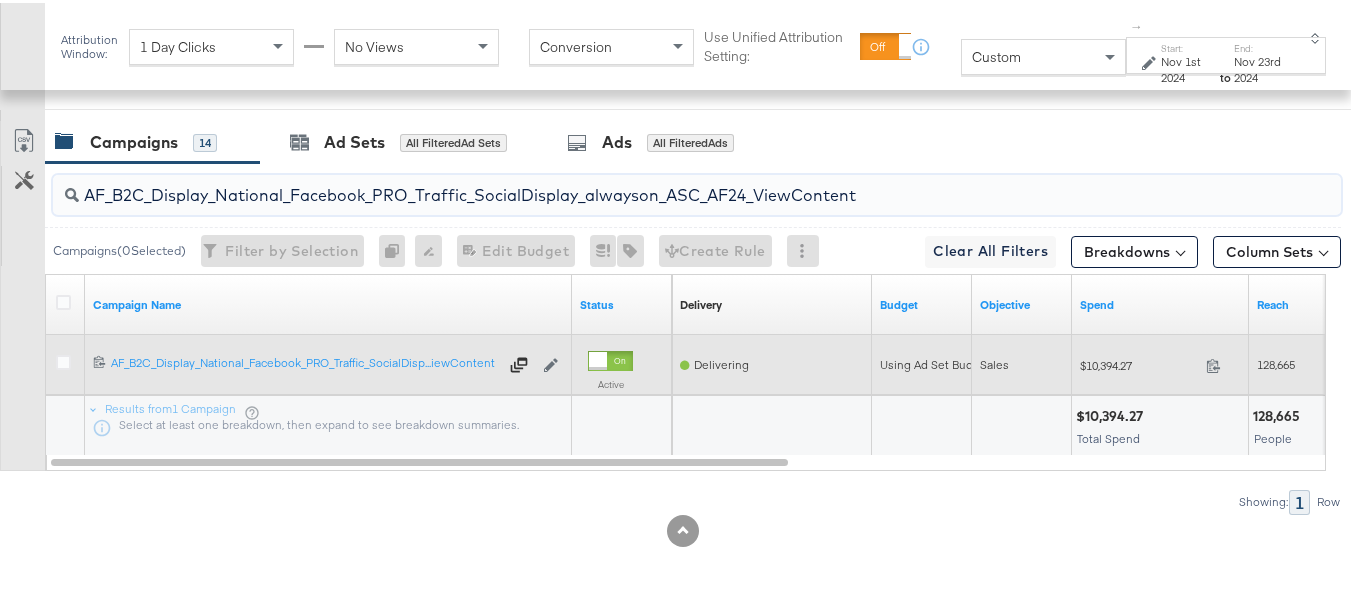 paste on "FR_B2C_Display_National_Facebook_PRO_Traffic_SocialDisplay_alwayson_ASC_FR" 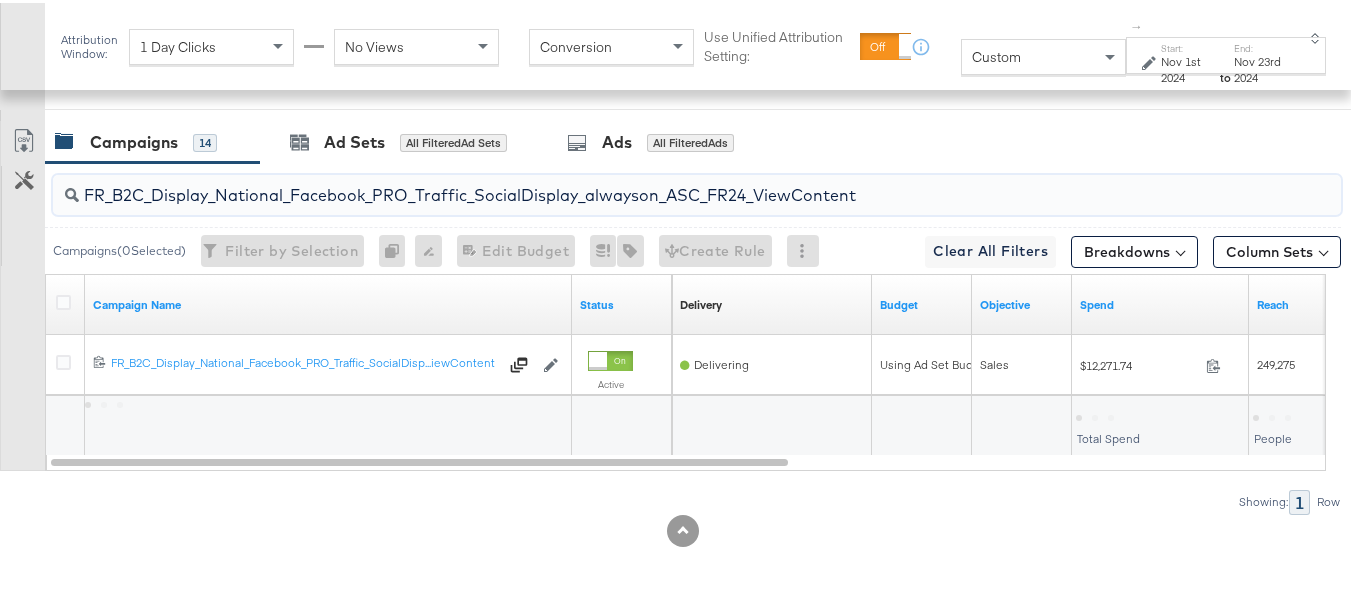 type on "FR_B2C_Display_National_Facebook_PRO_Traffic_SocialDisplay_alwayson_ASC_FR24_ViewContent" 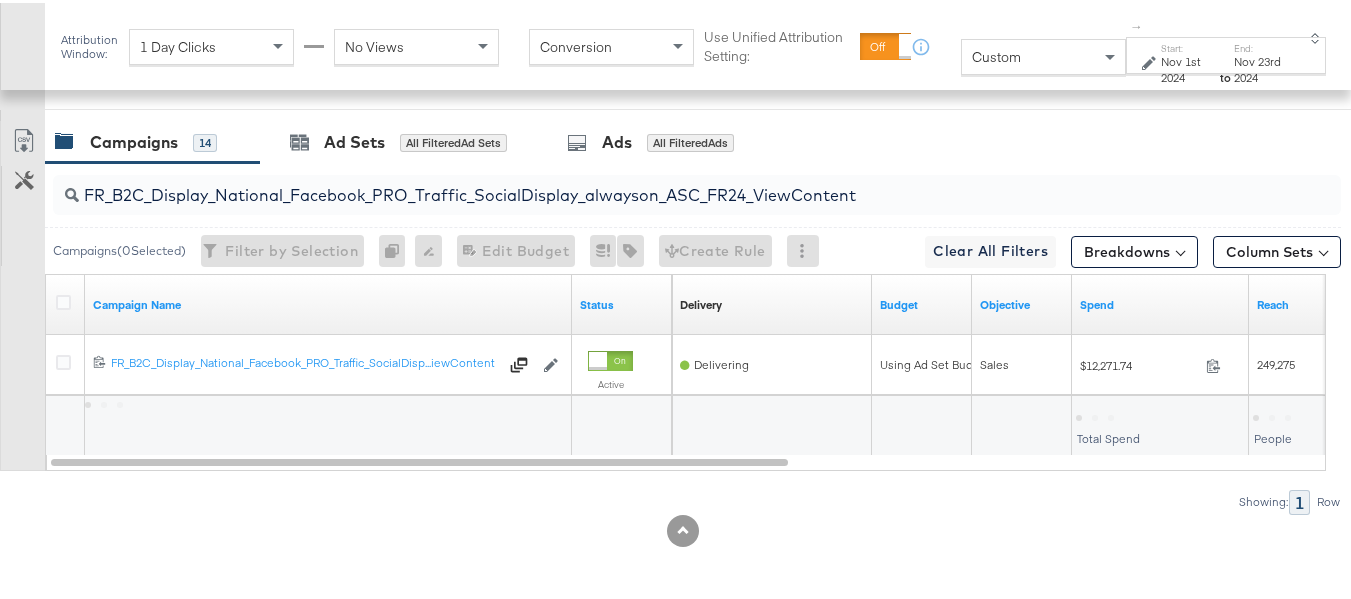 click at bounding box center (66, 302) 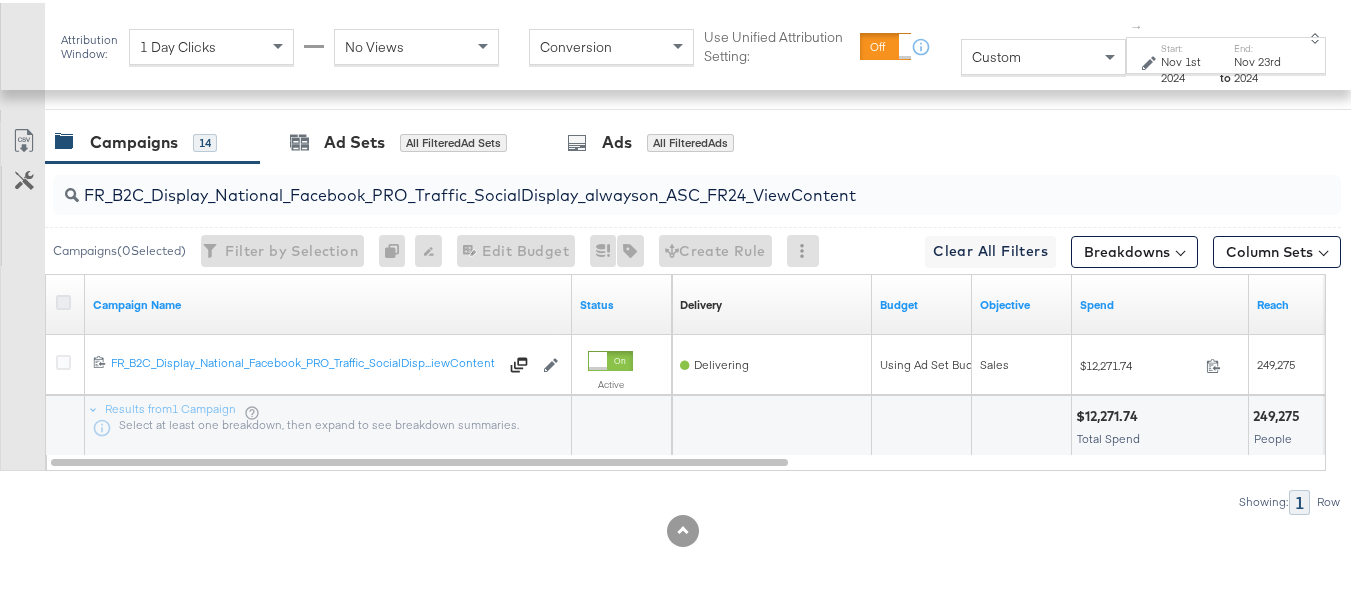click at bounding box center [63, 299] 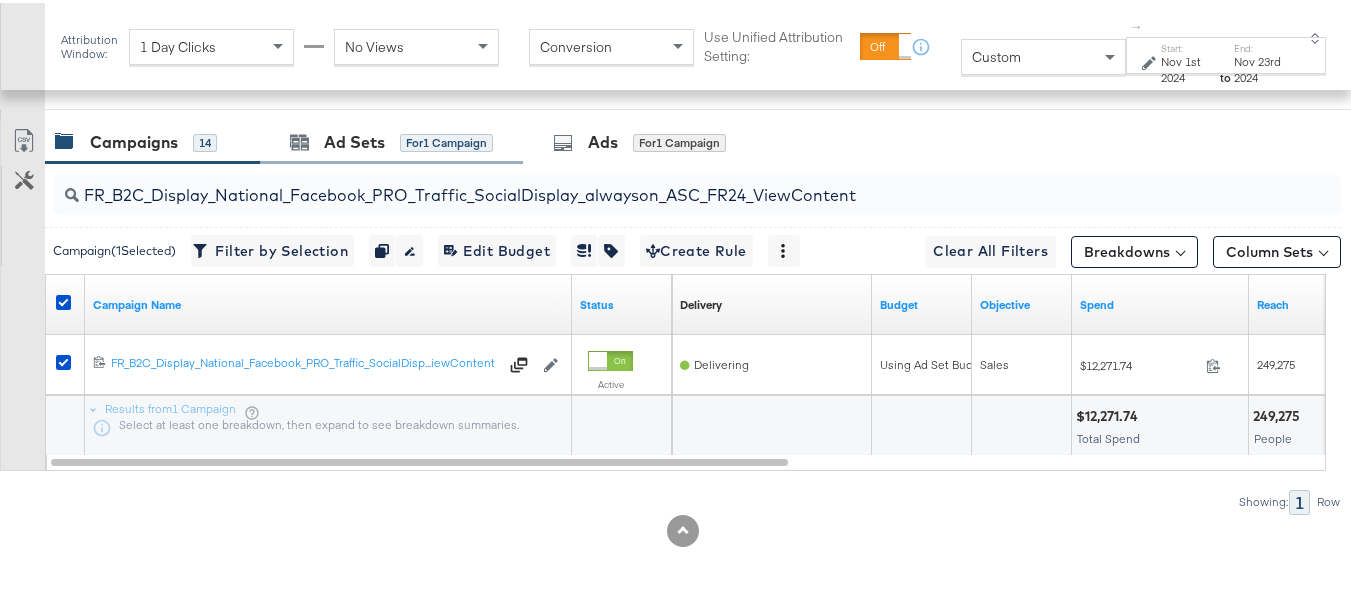 click on "Ad Sets for  1   Campaign" at bounding box center [391, 139] 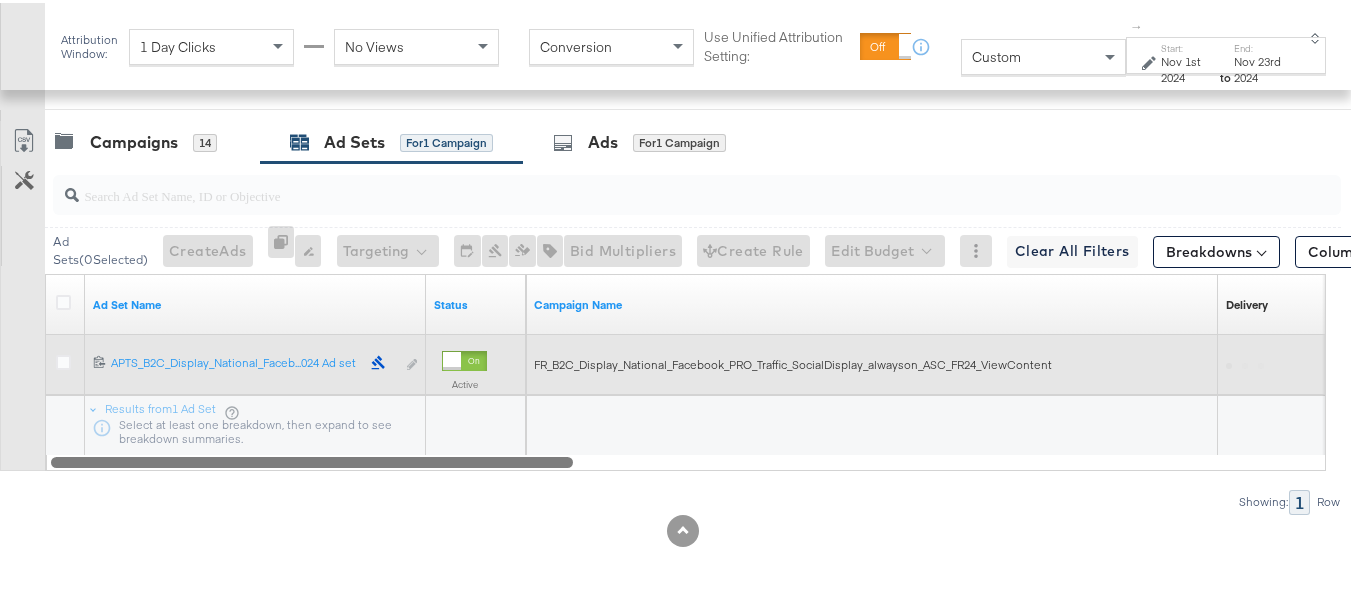 drag, startPoint x: 438, startPoint y: 456, endPoint x: 53, endPoint y: 384, distance: 391.67462 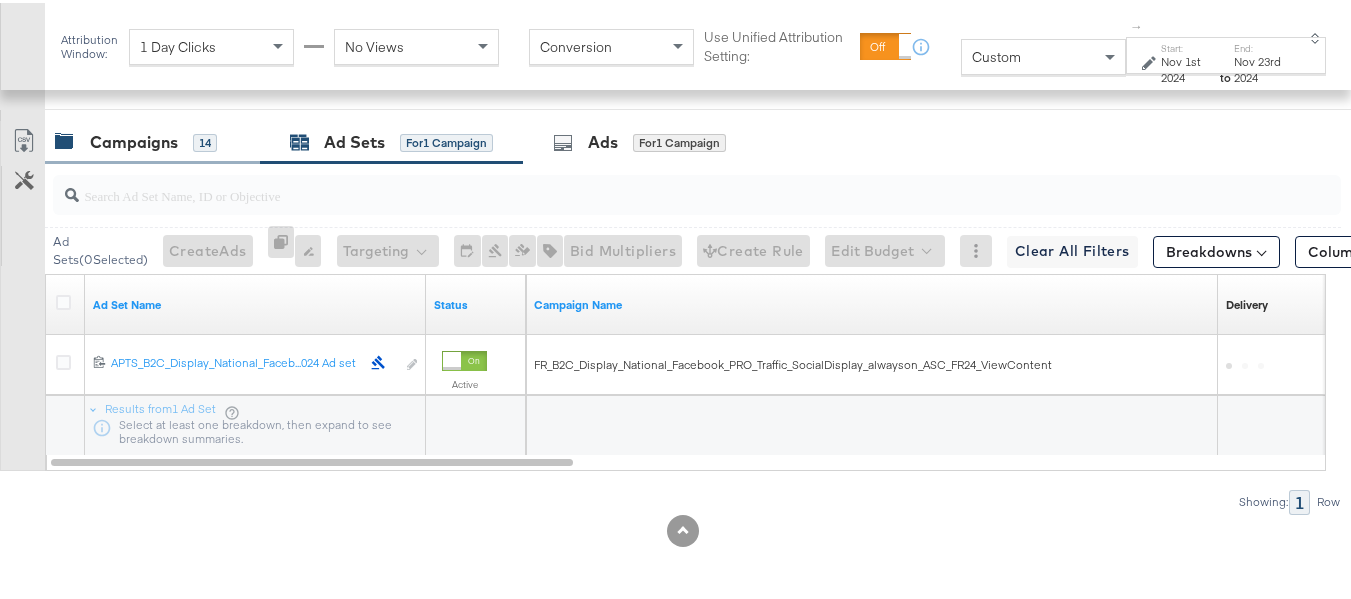 click on "Campaigns" at bounding box center [134, 139] 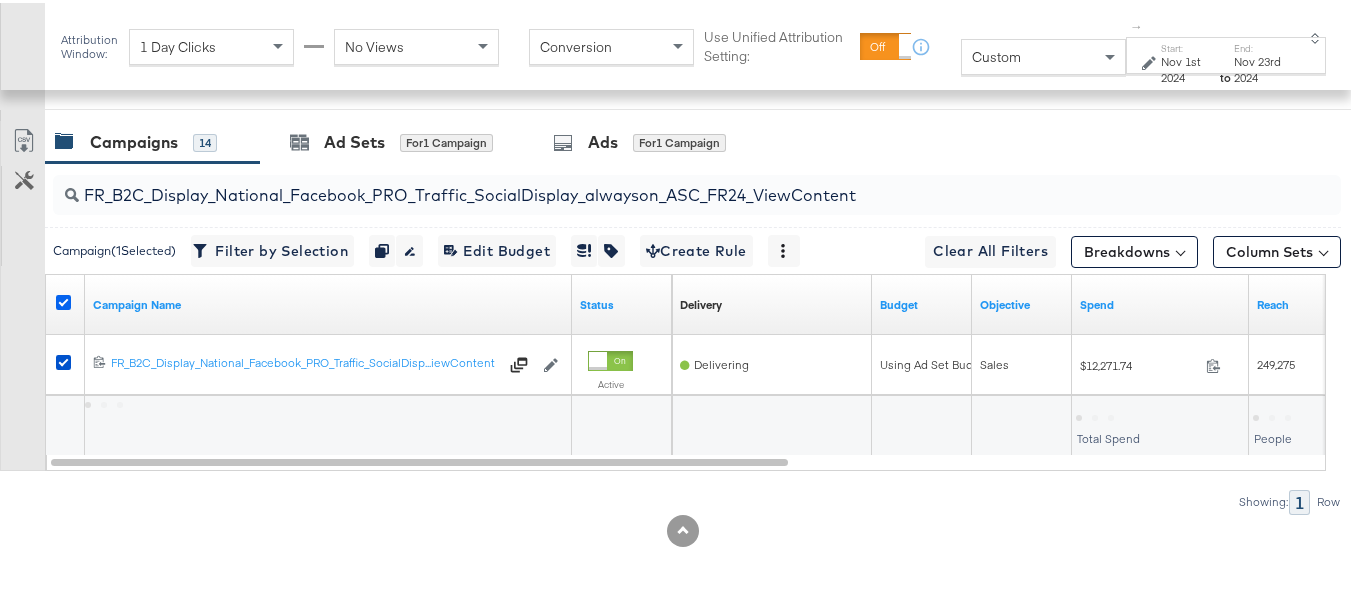 click at bounding box center (63, 299) 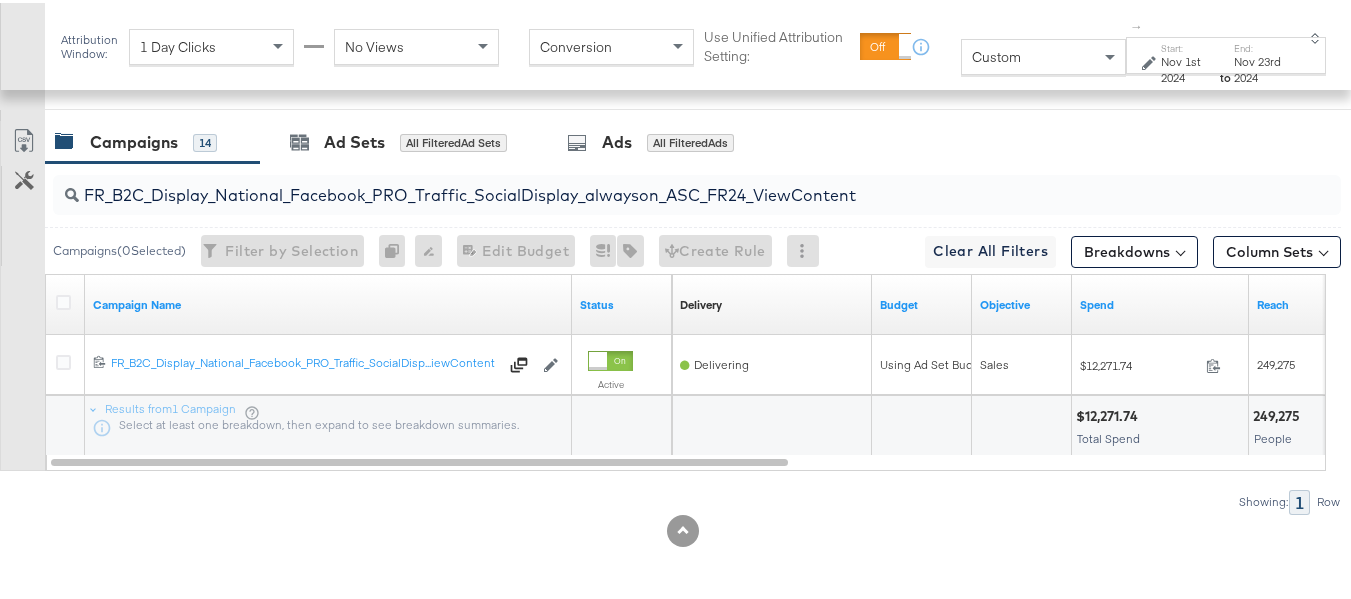 click on "FR_B2C_Display_National_Facebook_PRO_Traffic_SocialDisplay_alwayson_ASC_FR24_ViewContent" at bounding box center [653, 184] 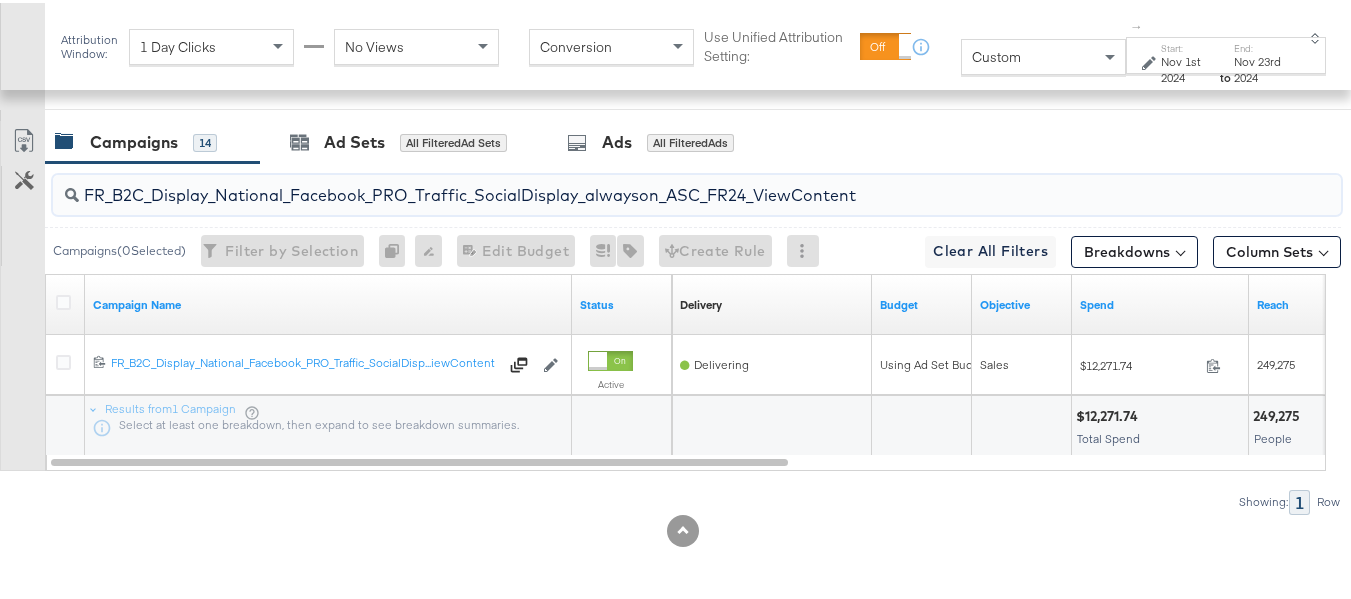 paste on "AHL_B2C_Display_National_Facebook_PRO_Traffic_SocialDisplay_alwayson_ASC_AHL" 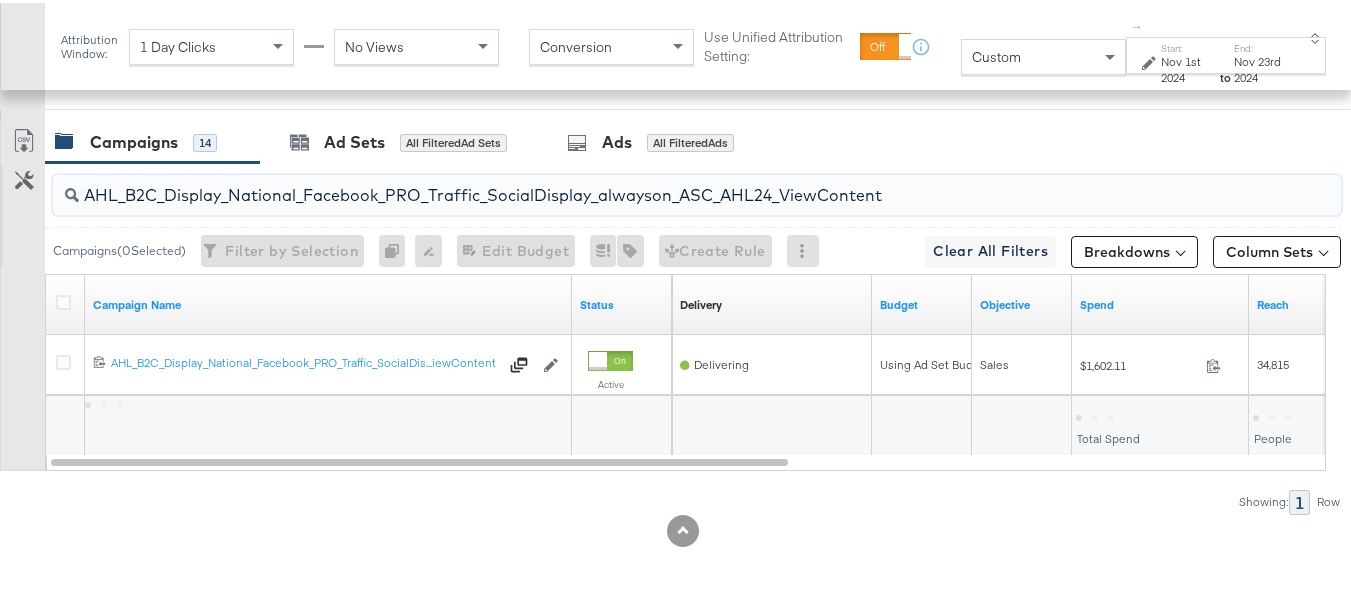 type on "AHL_B2C_Display_National_Facebook_PRO_Traffic_SocialDisplay_alwayson_ASC_AHL24_ViewContent" 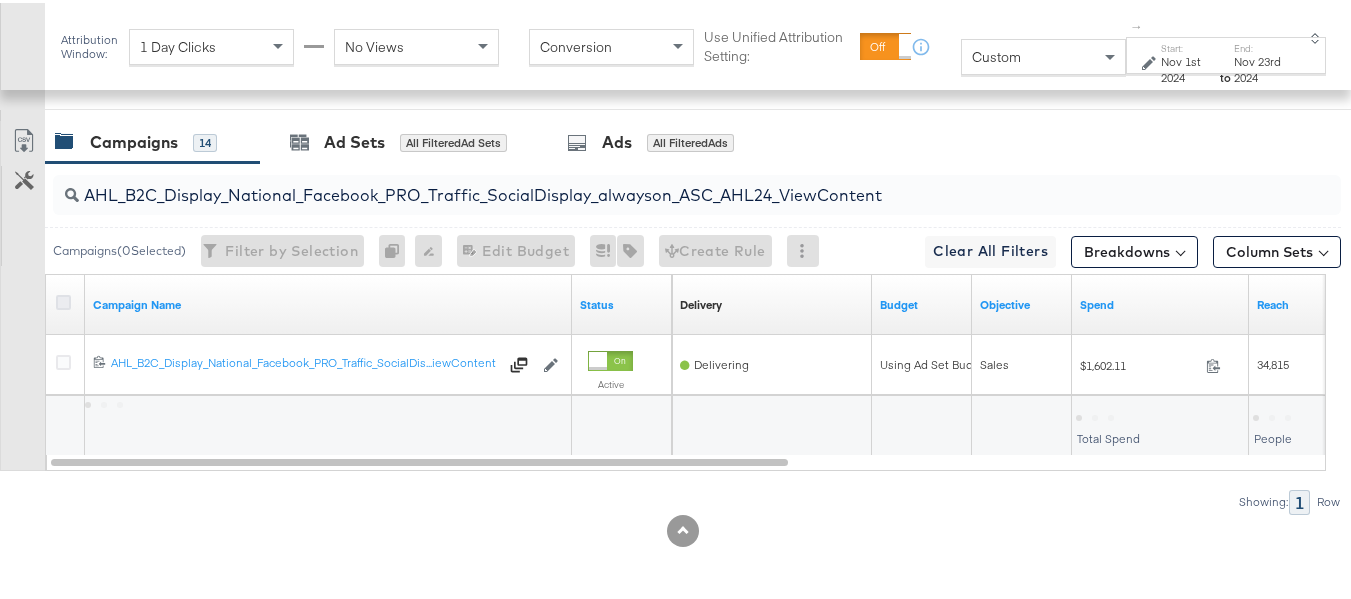 click at bounding box center [63, 299] 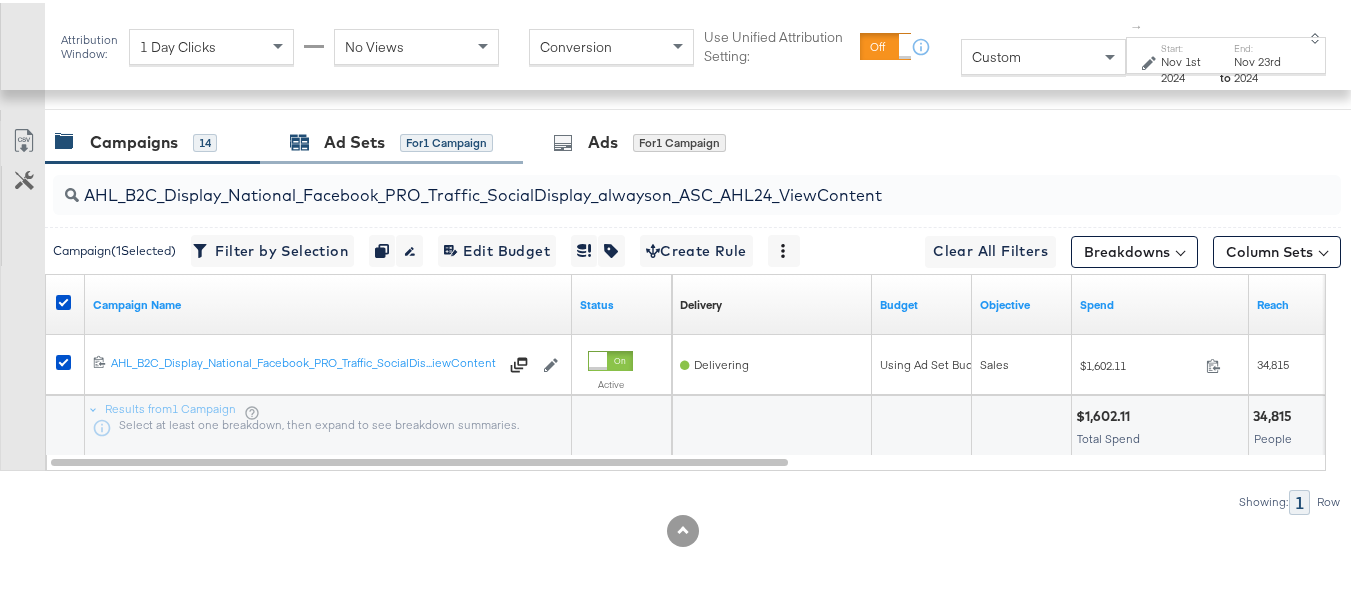 click on "Ad Sets for  1   Campaign" at bounding box center (391, 139) 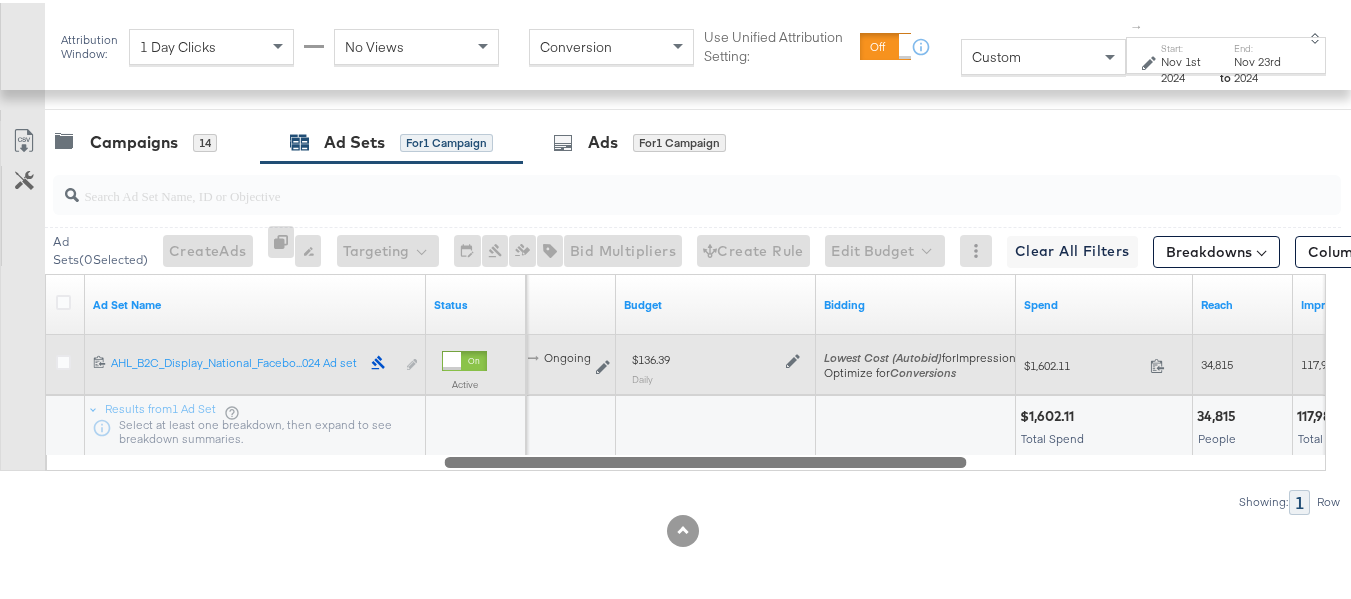 drag, startPoint x: 558, startPoint y: 458, endPoint x: 107, endPoint y: 374, distance: 458.75592 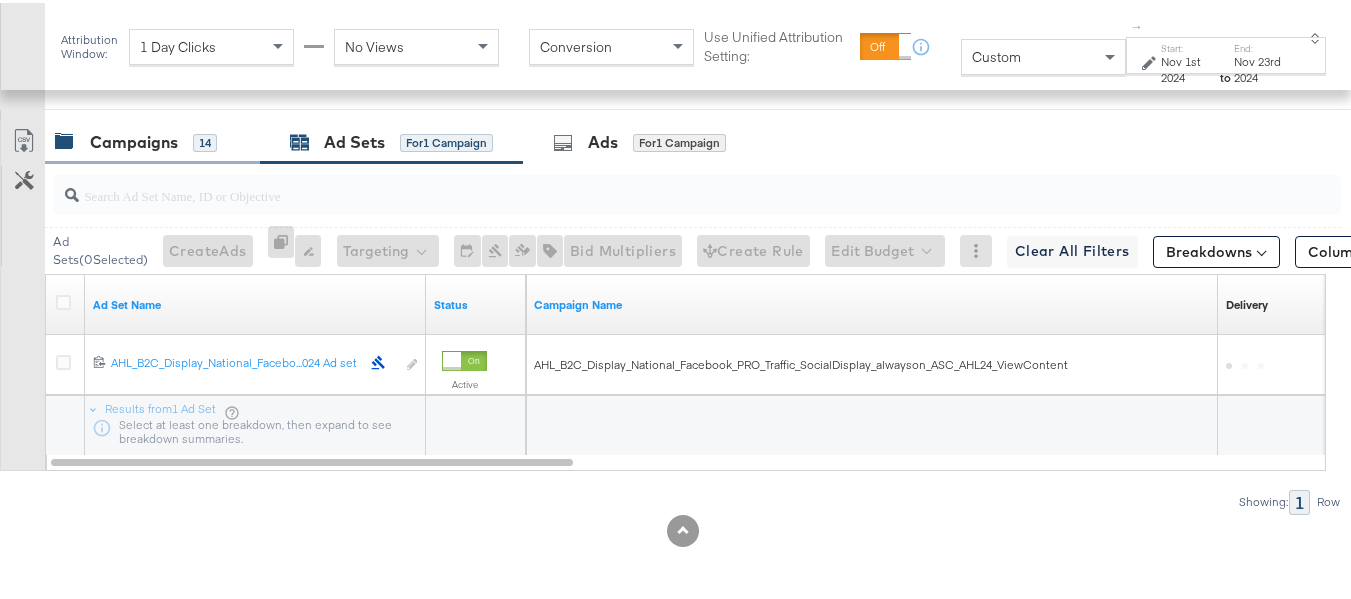 click on "Campaigns" at bounding box center (134, 139) 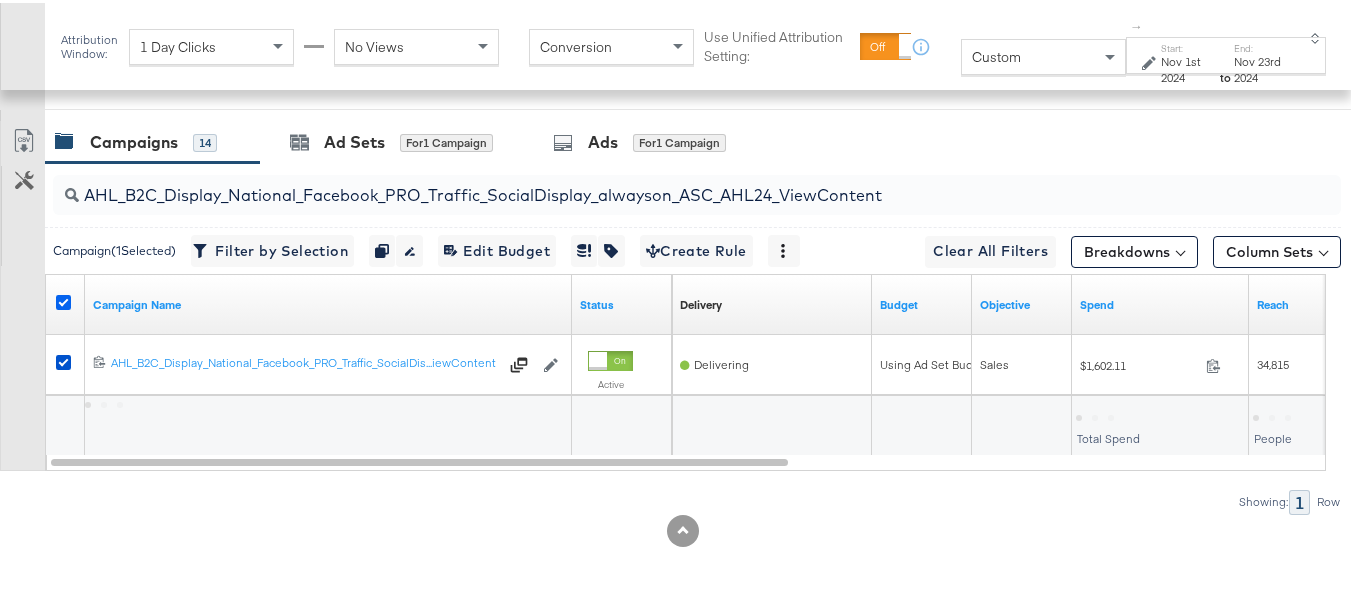 click at bounding box center [63, 299] 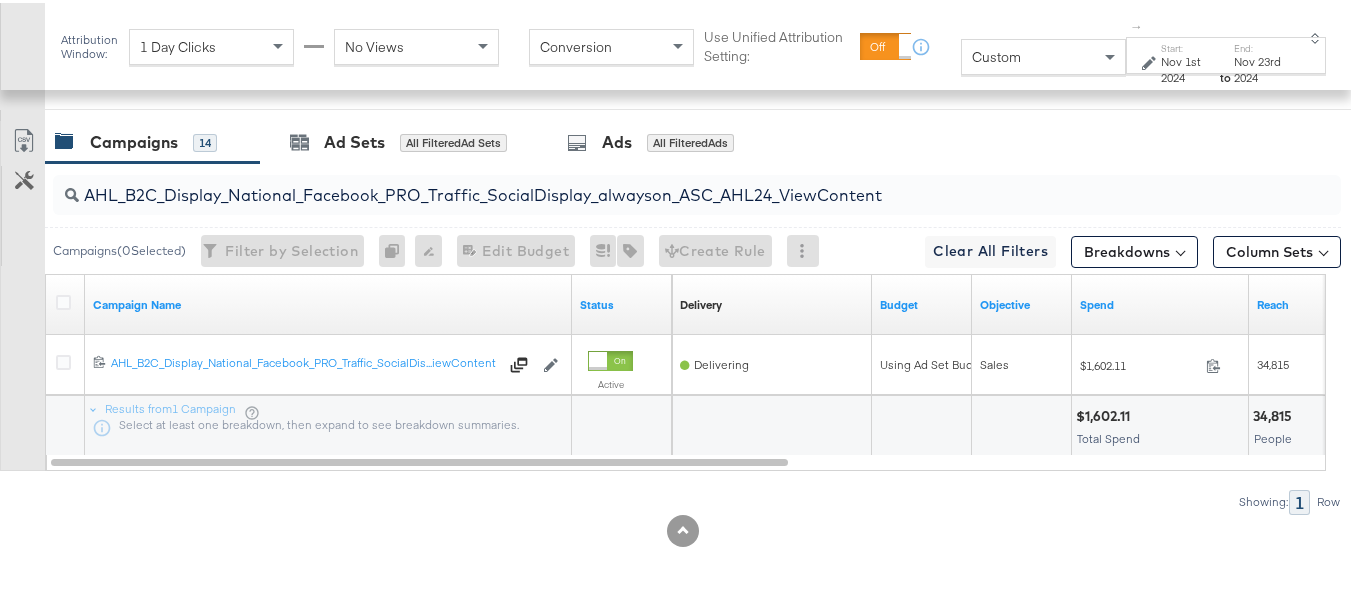 scroll, scrollTop: 0, scrollLeft: 0, axis: both 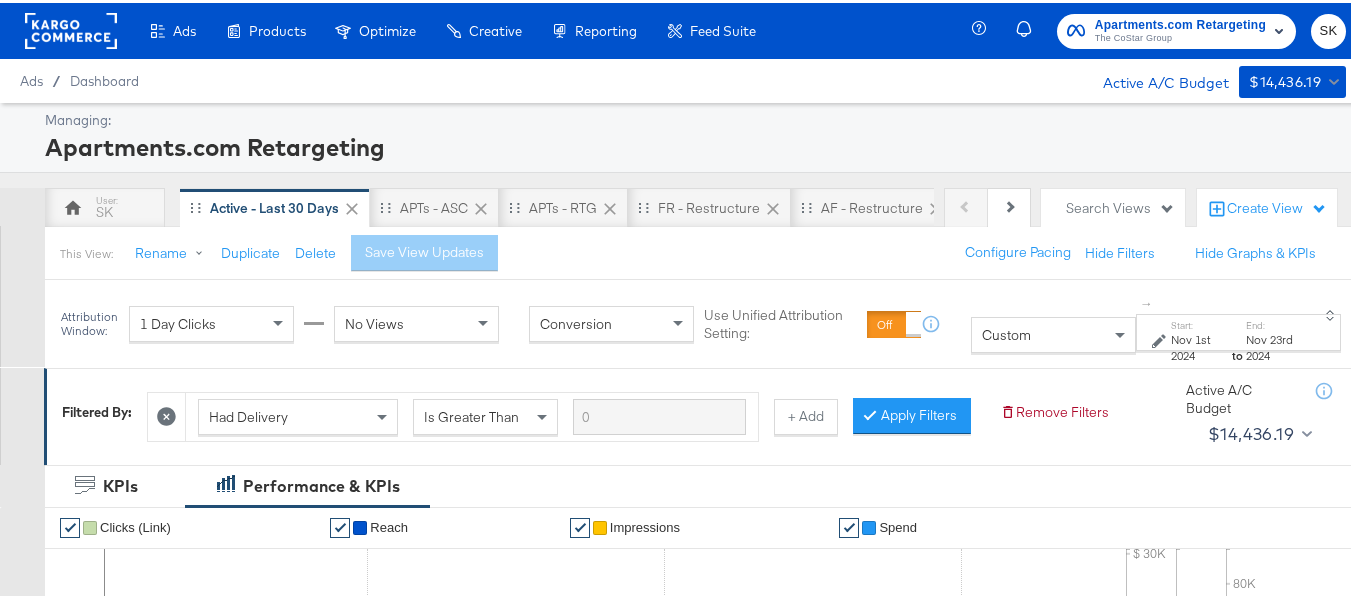 click on "Apartments.com Retargeting The CoStar Group SK" at bounding box center [1172, 28] 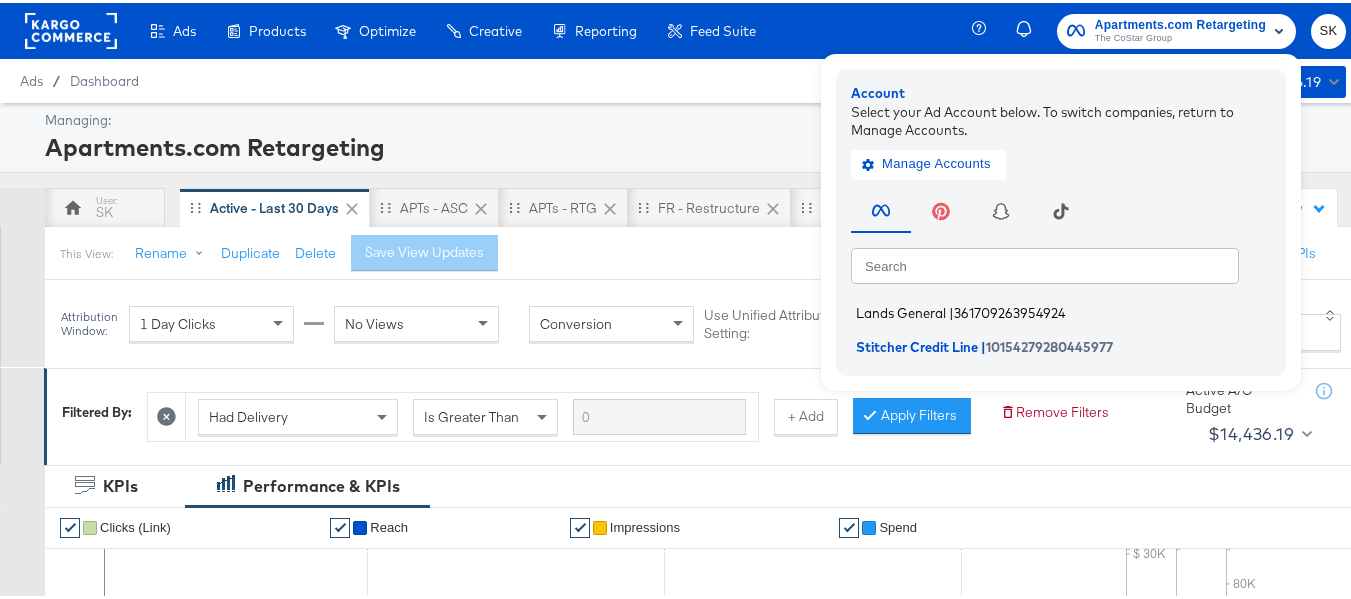 click on "Lands General" at bounding box center [901, 310] 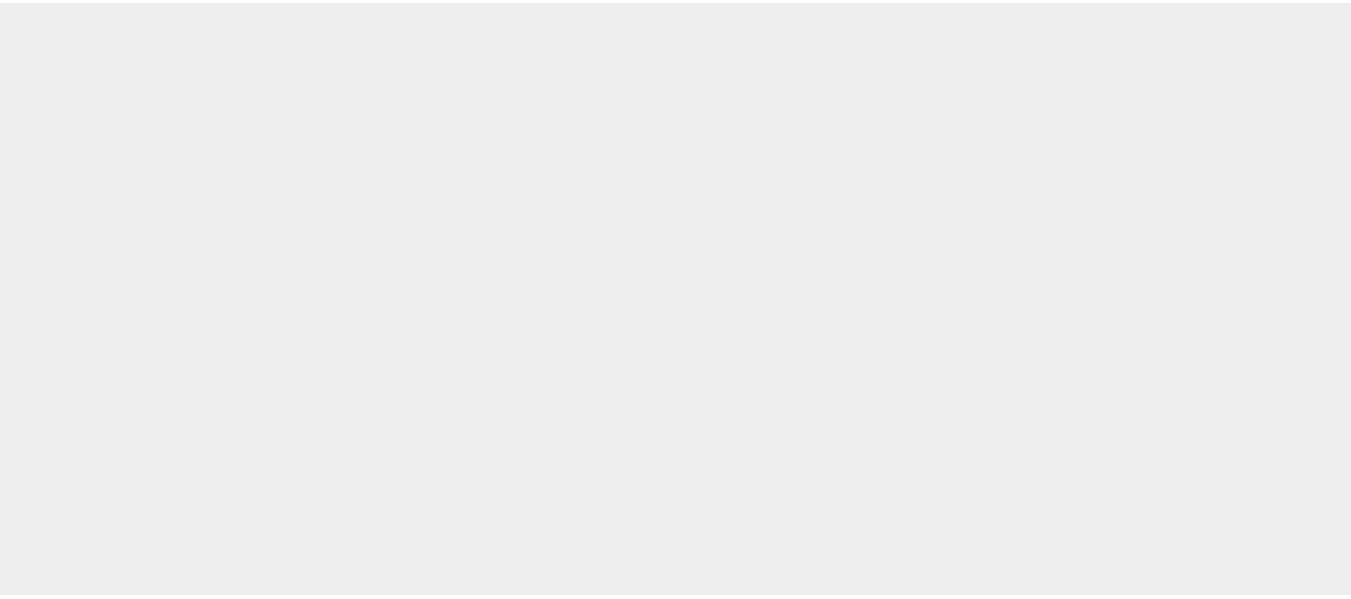 scroll, scrollTop: 0, scrollLeft: 0, axis: both 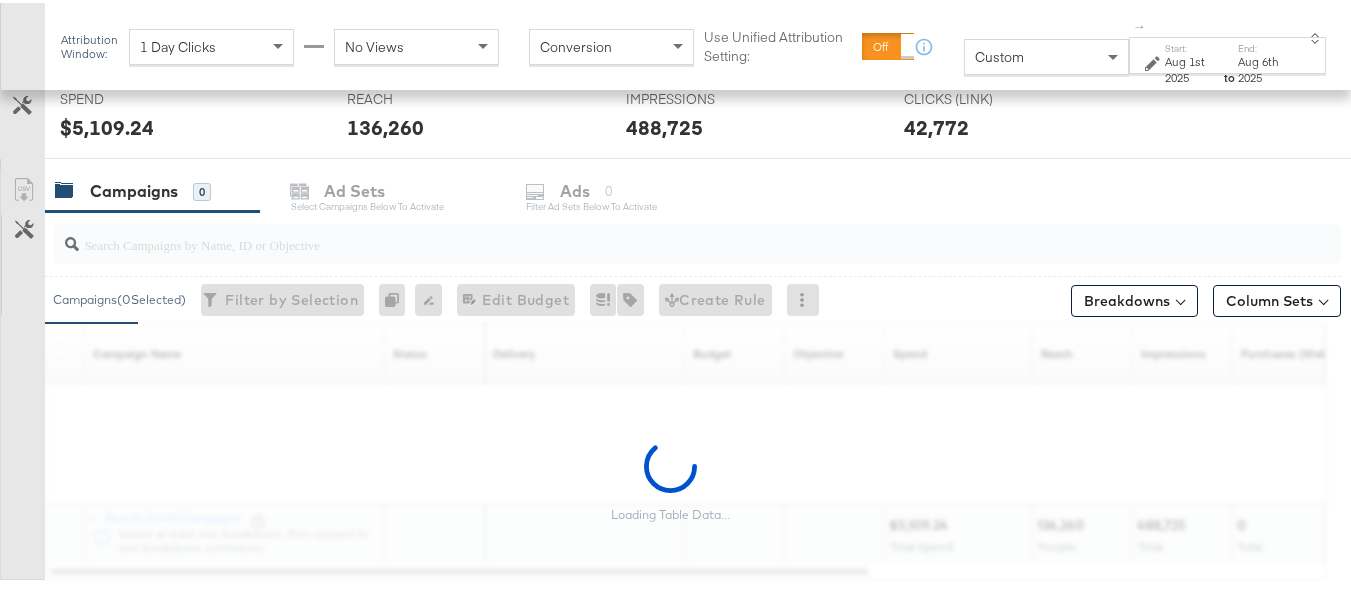 click at bounding box center (653, 233) 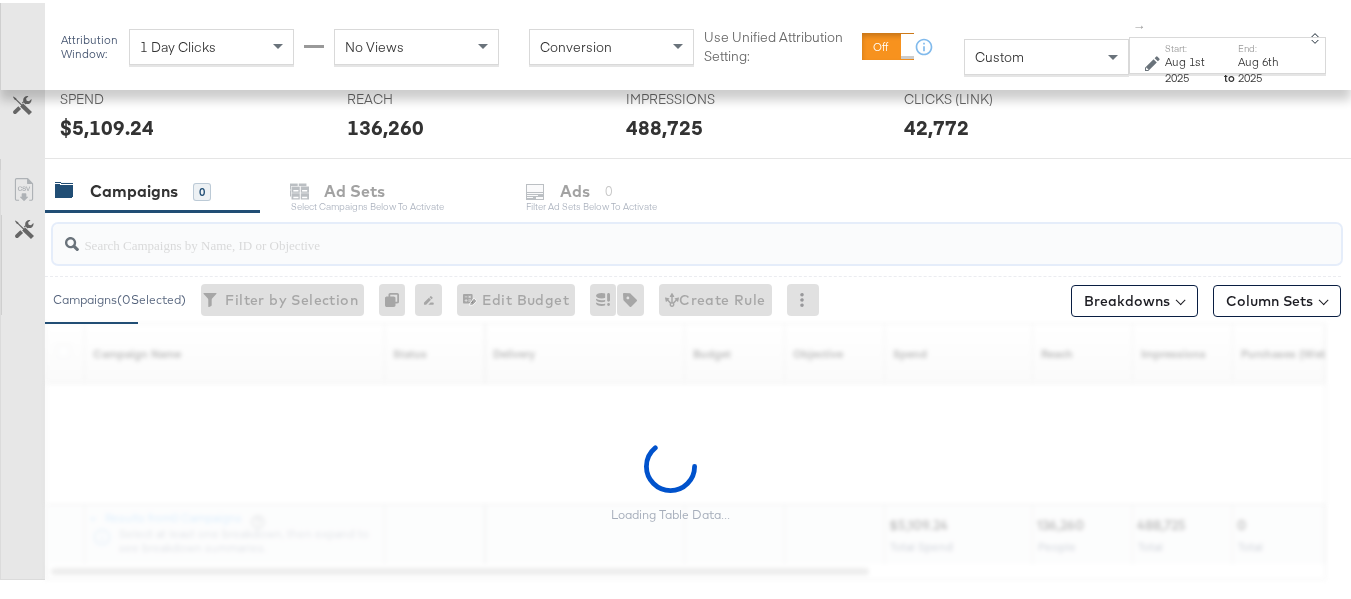 paste on "B2C_LAND_KC_RT_Sig_24" 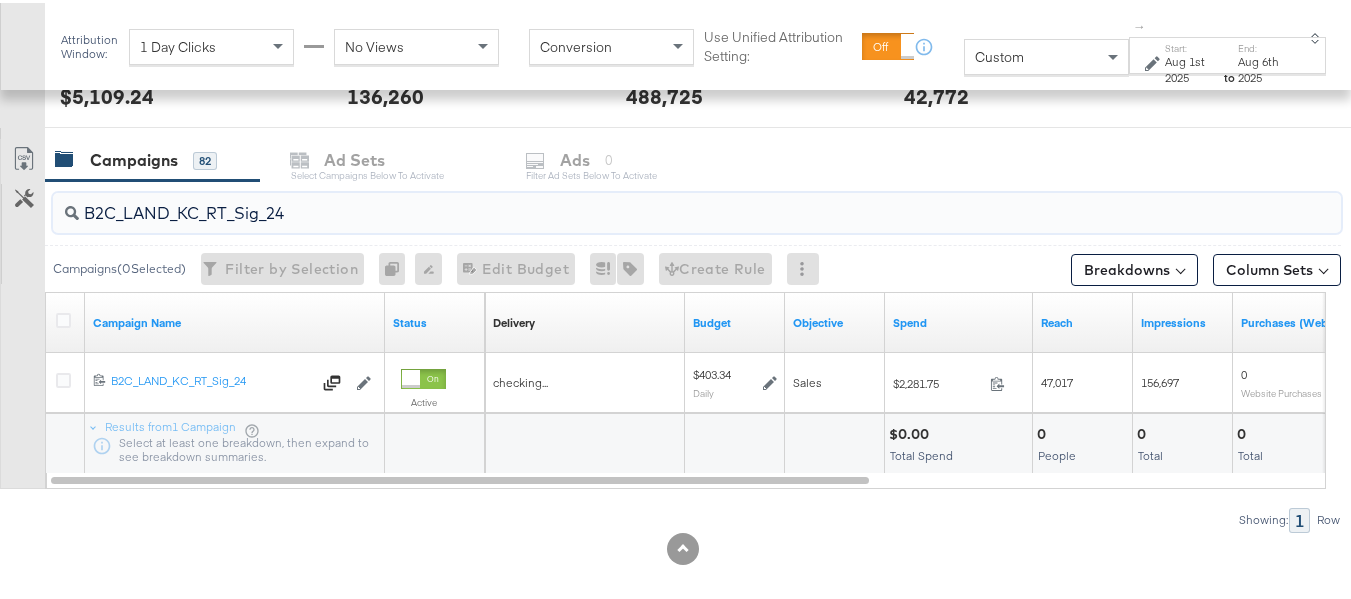 scroll, scrollTop: 819, scrollLeft: 0, axis: vertical 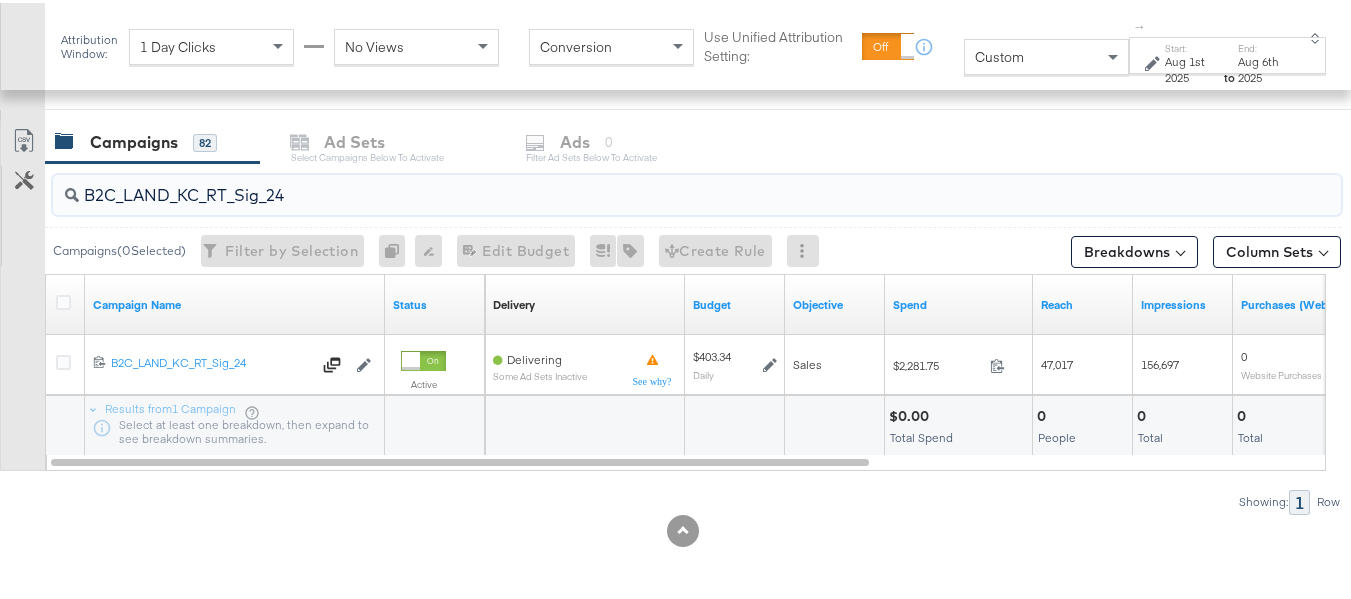 click on "B2C_LAND_KC_RT_Sig_24" at bounding box center (653, 184) 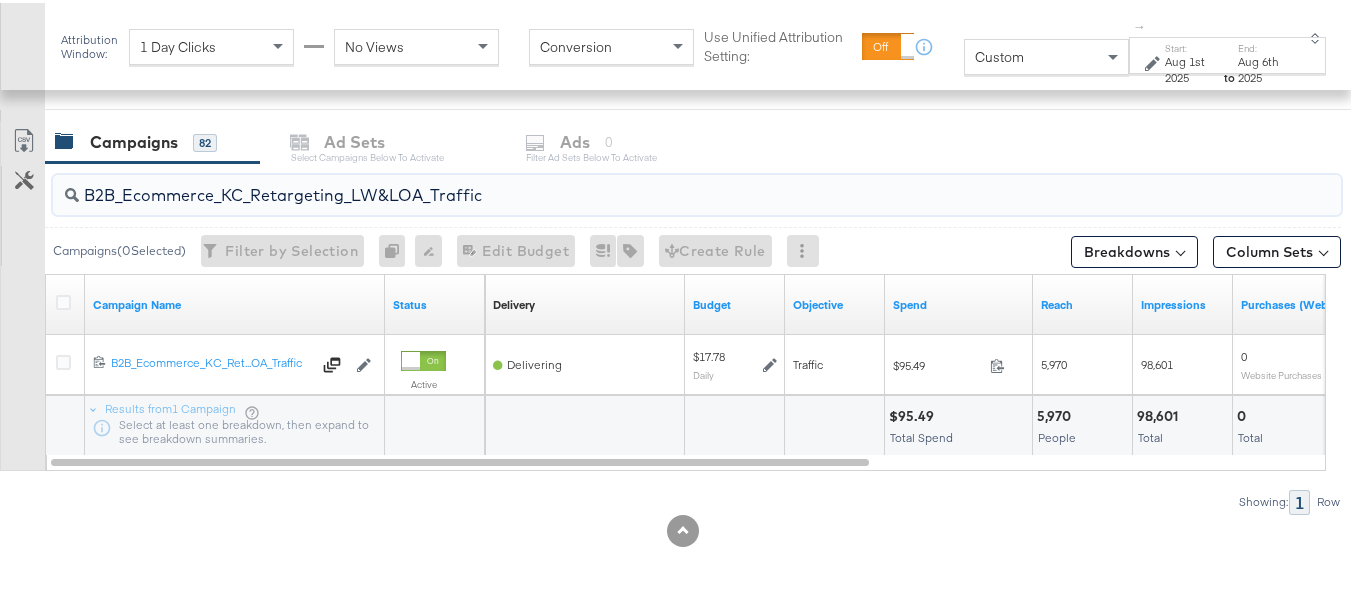 click on "B2B_Ecommerce_KC_Retargeting_LW&LOA_Traffic" at bounding box center (653, 184) 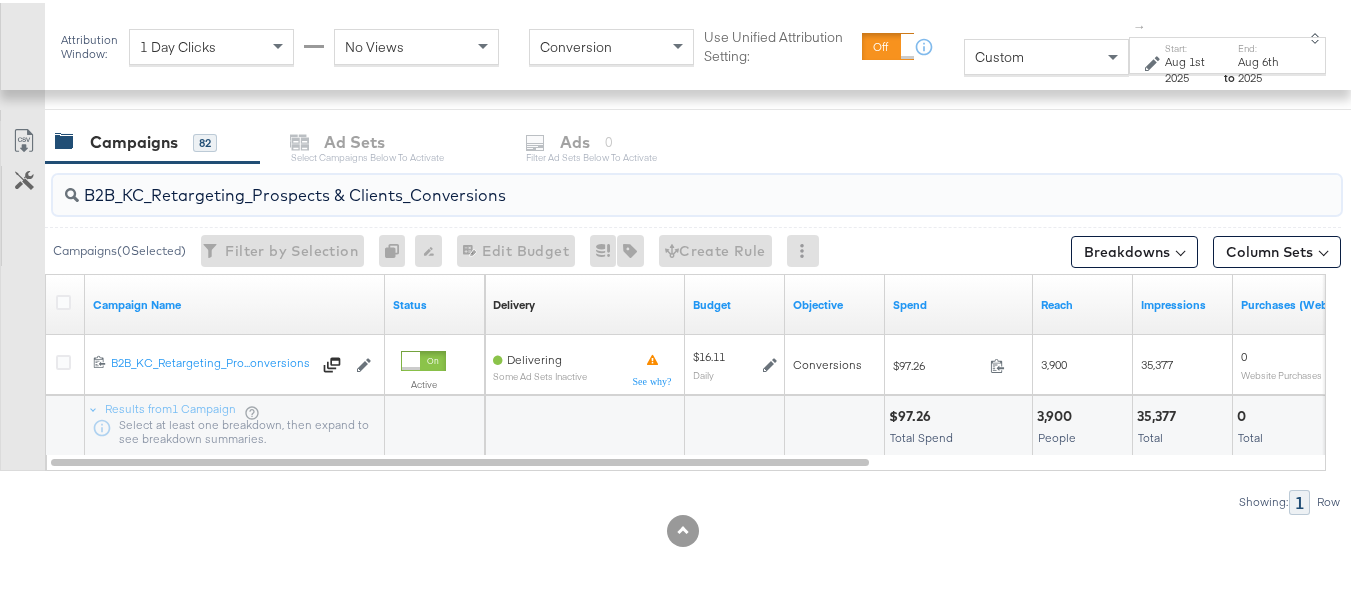 click on "B2B_KC_Retargeting_Prospects & Clients_Conversions" at bounding box center [697, 192] 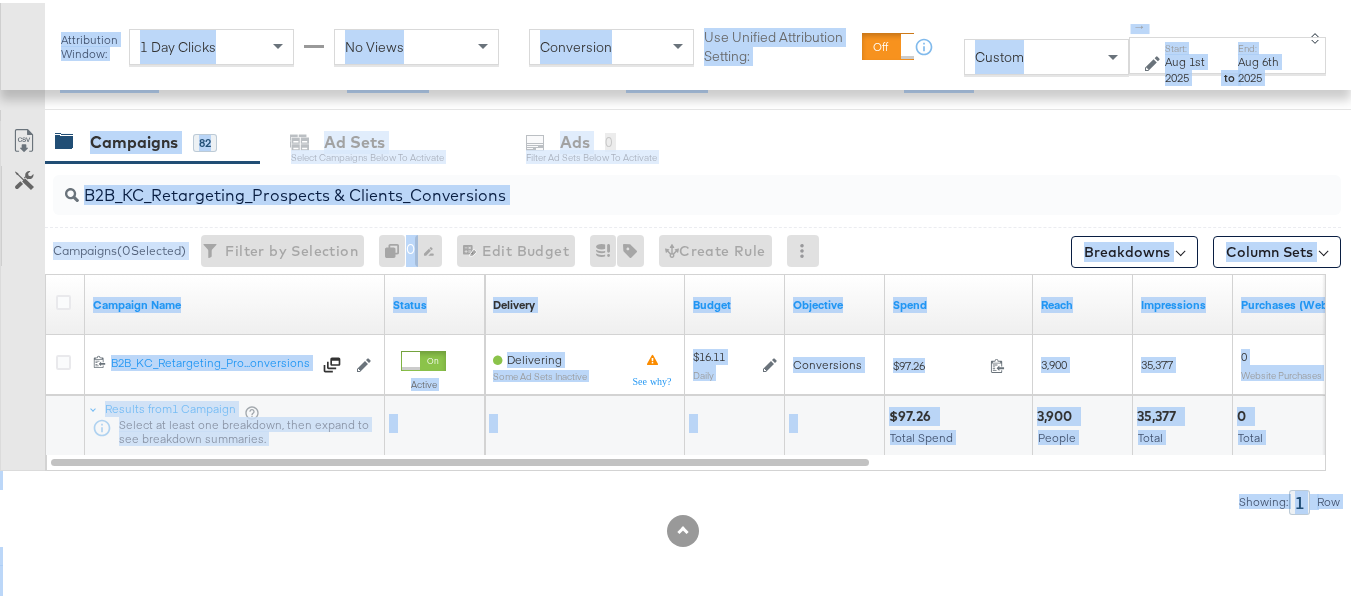 click on "B2B_KC_Retargeting_Prospects & Clients_Conversions" at bounding box center (693, 192) 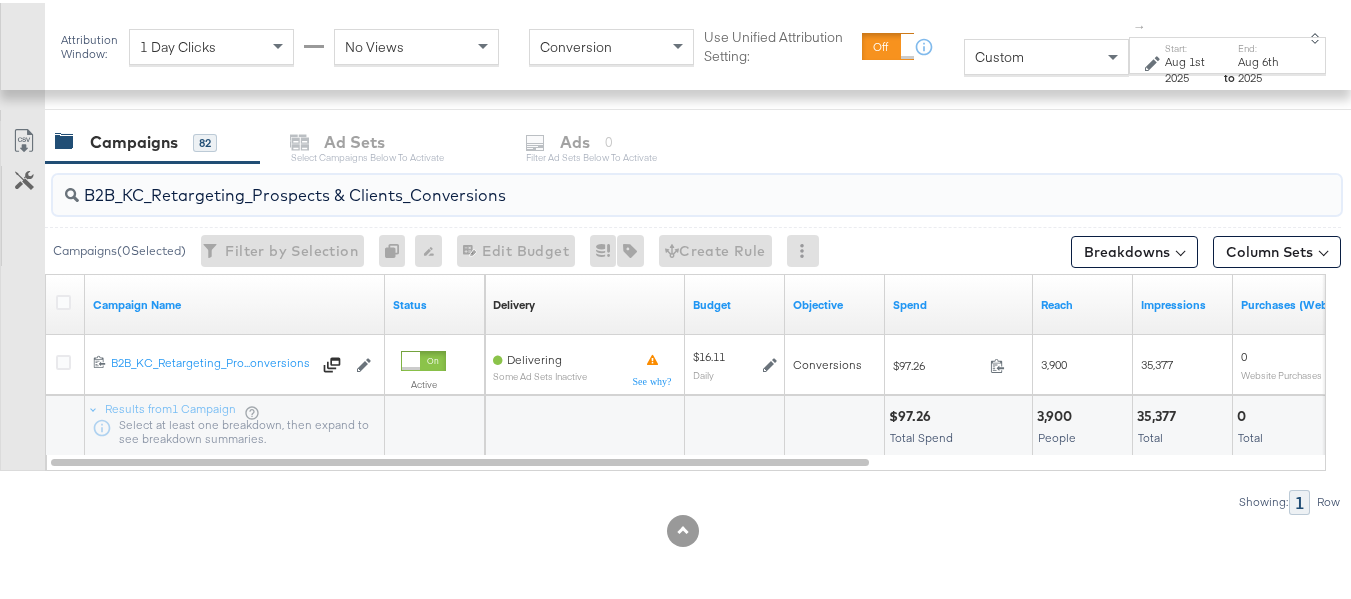 click on "B2B_KC_Retargeting_Prospects & Clients_Conversions" at bounding box center (653, 184) 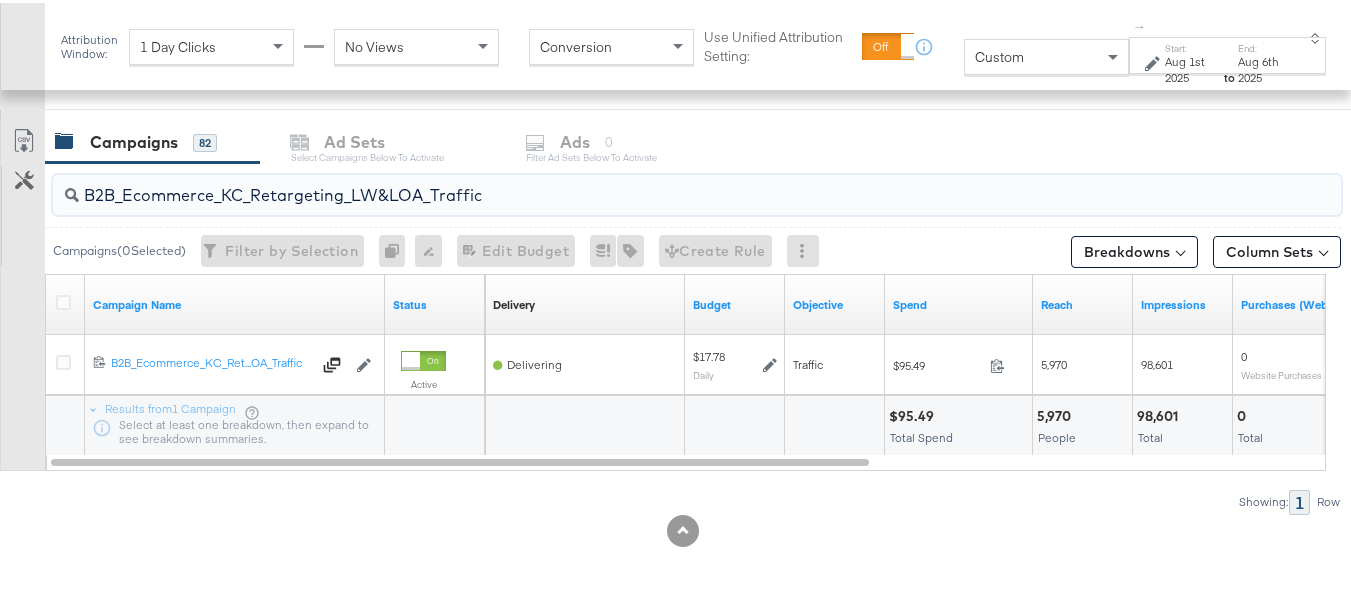 click on "B2B_Ecommerce_KC_Retargeting_LW&LOA_Traffic" at bounding box center (653, 184) 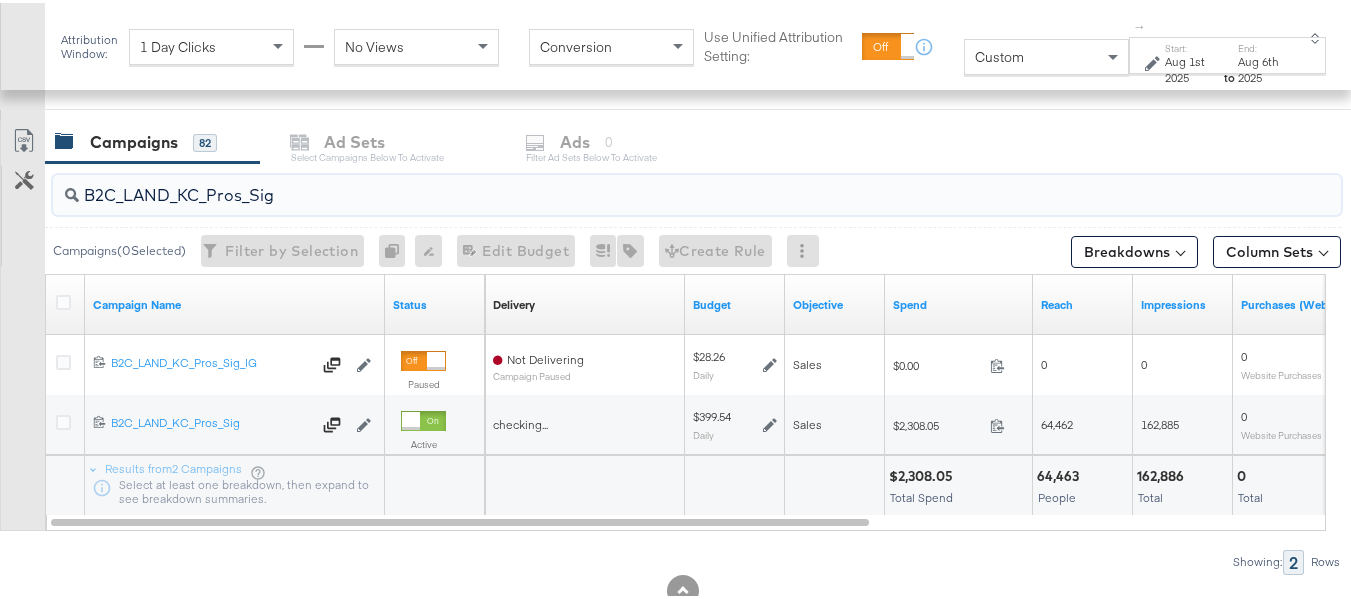 type on "B2C_LAND_KC_Pros_Sig" 